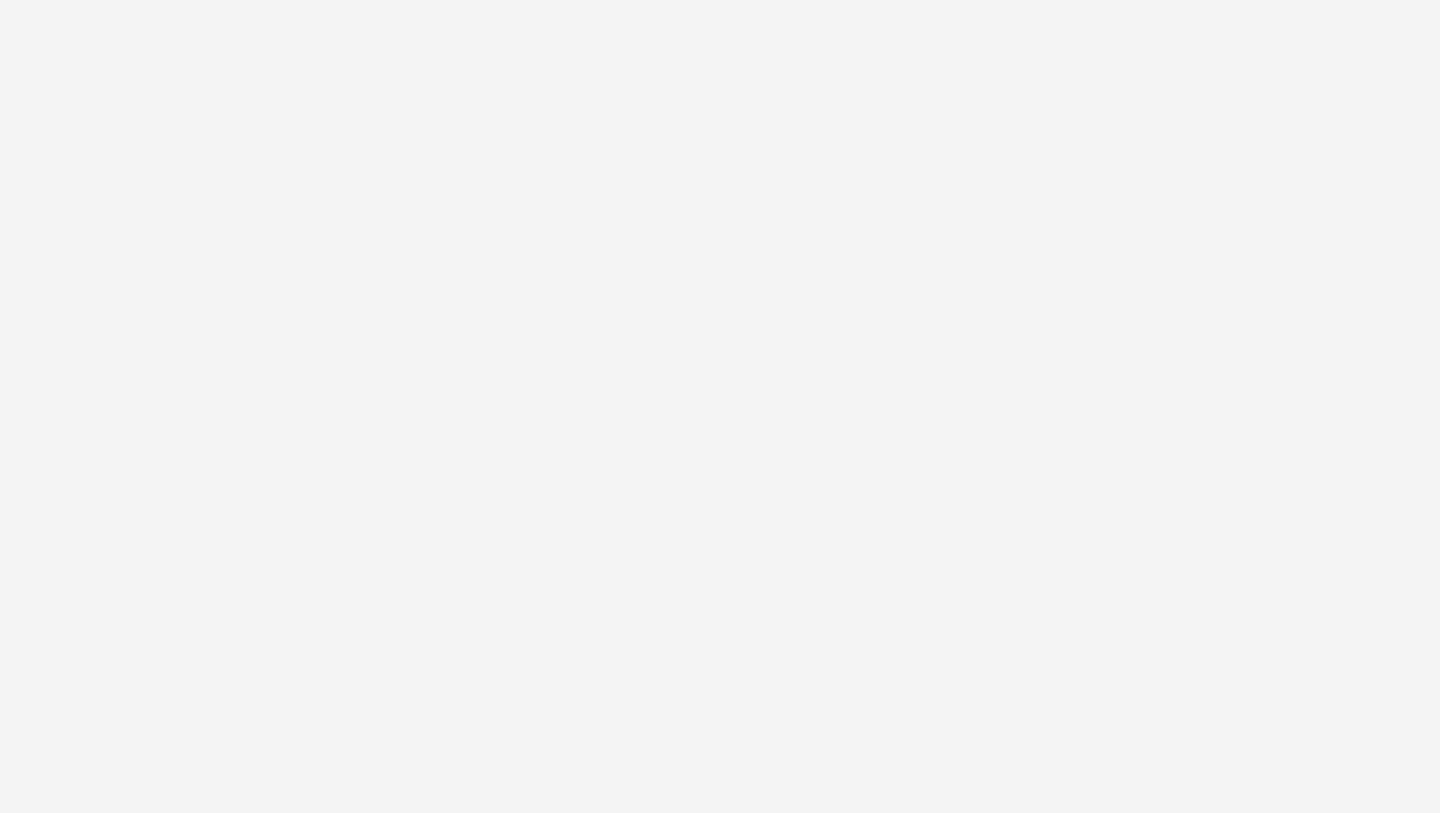 scroll, scrollTop: 0, scrollLeft: 0, axis: both 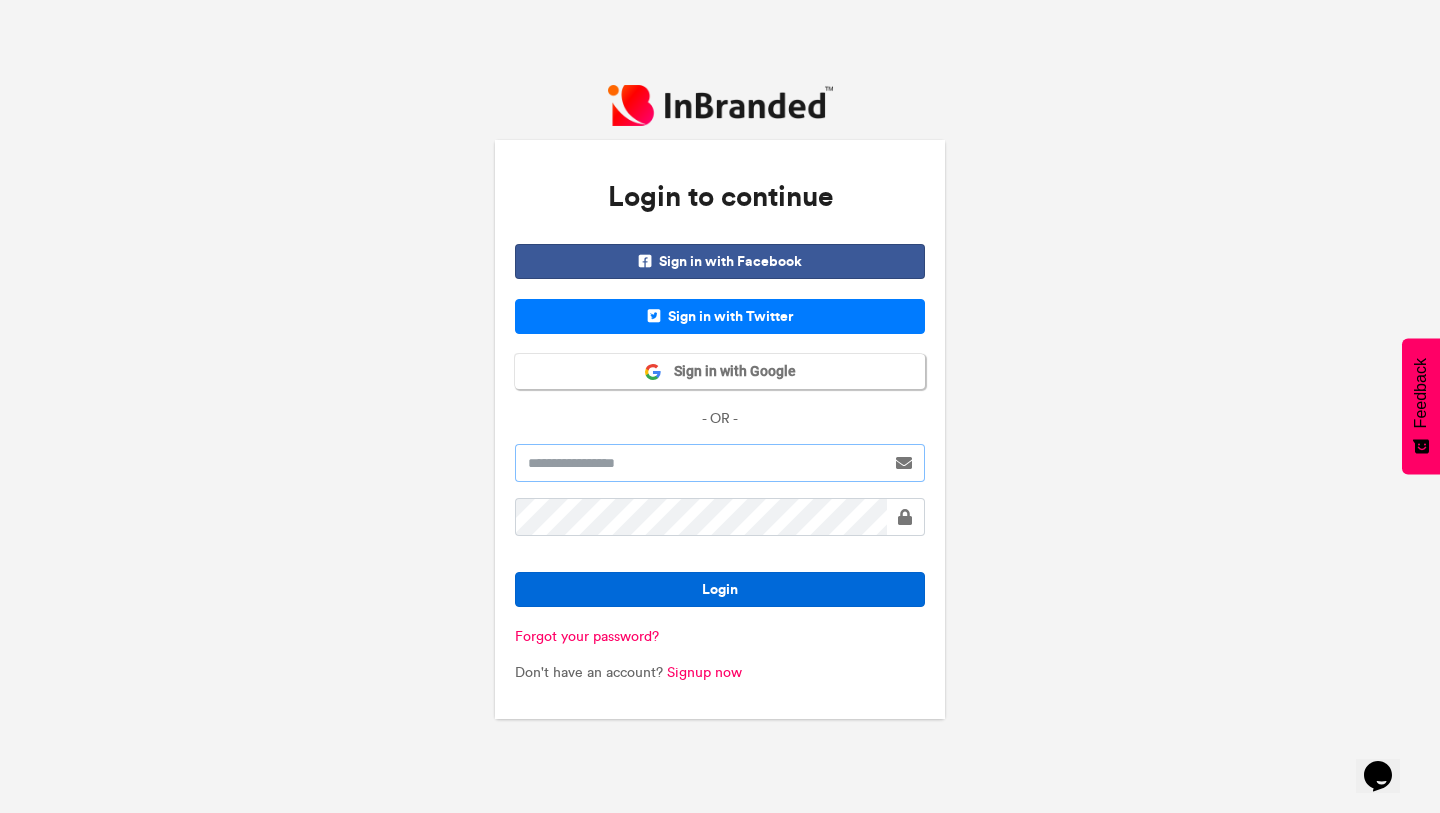 type on "**********" 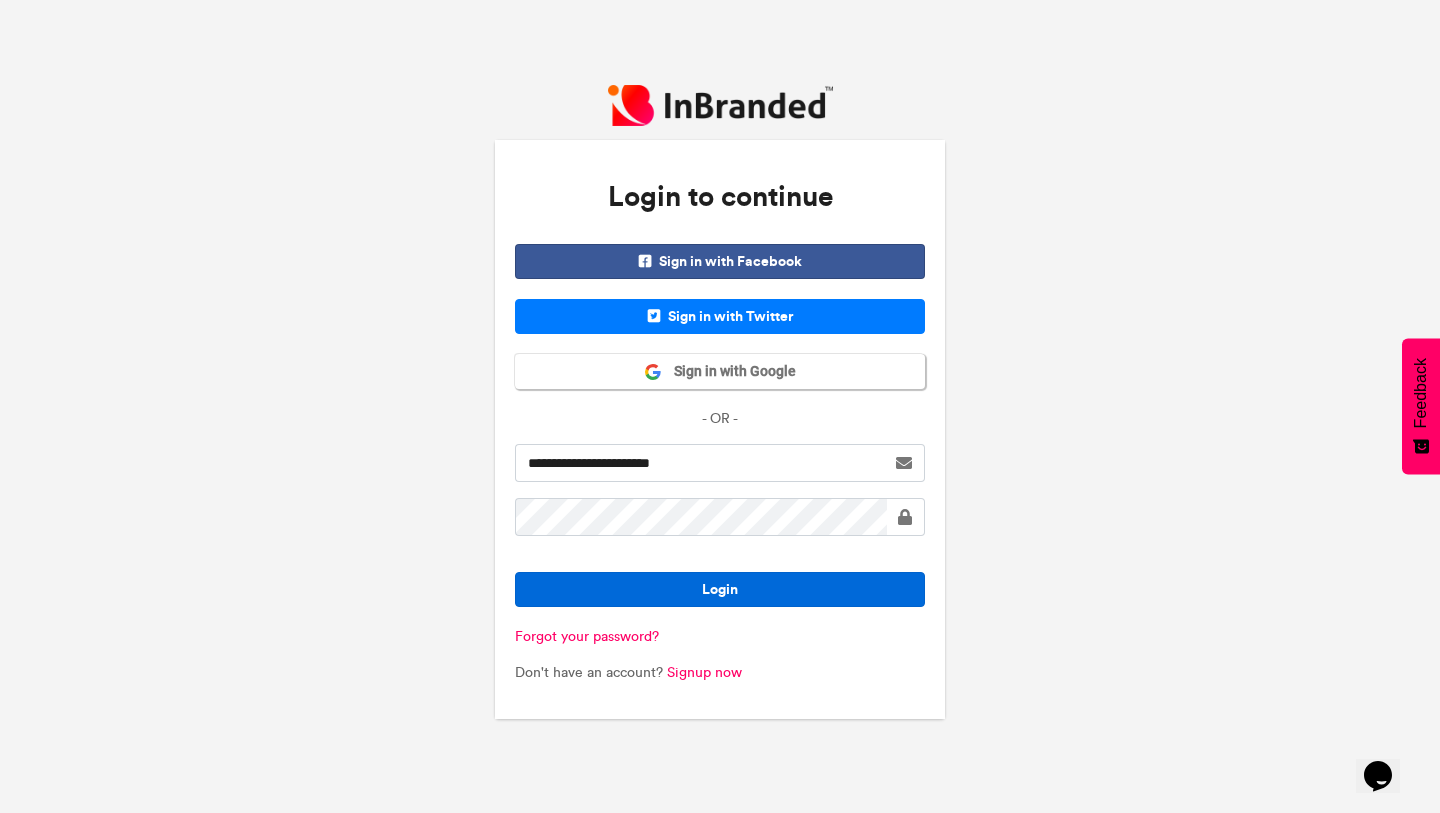 click on "Login" at bounding box center (720, 589) 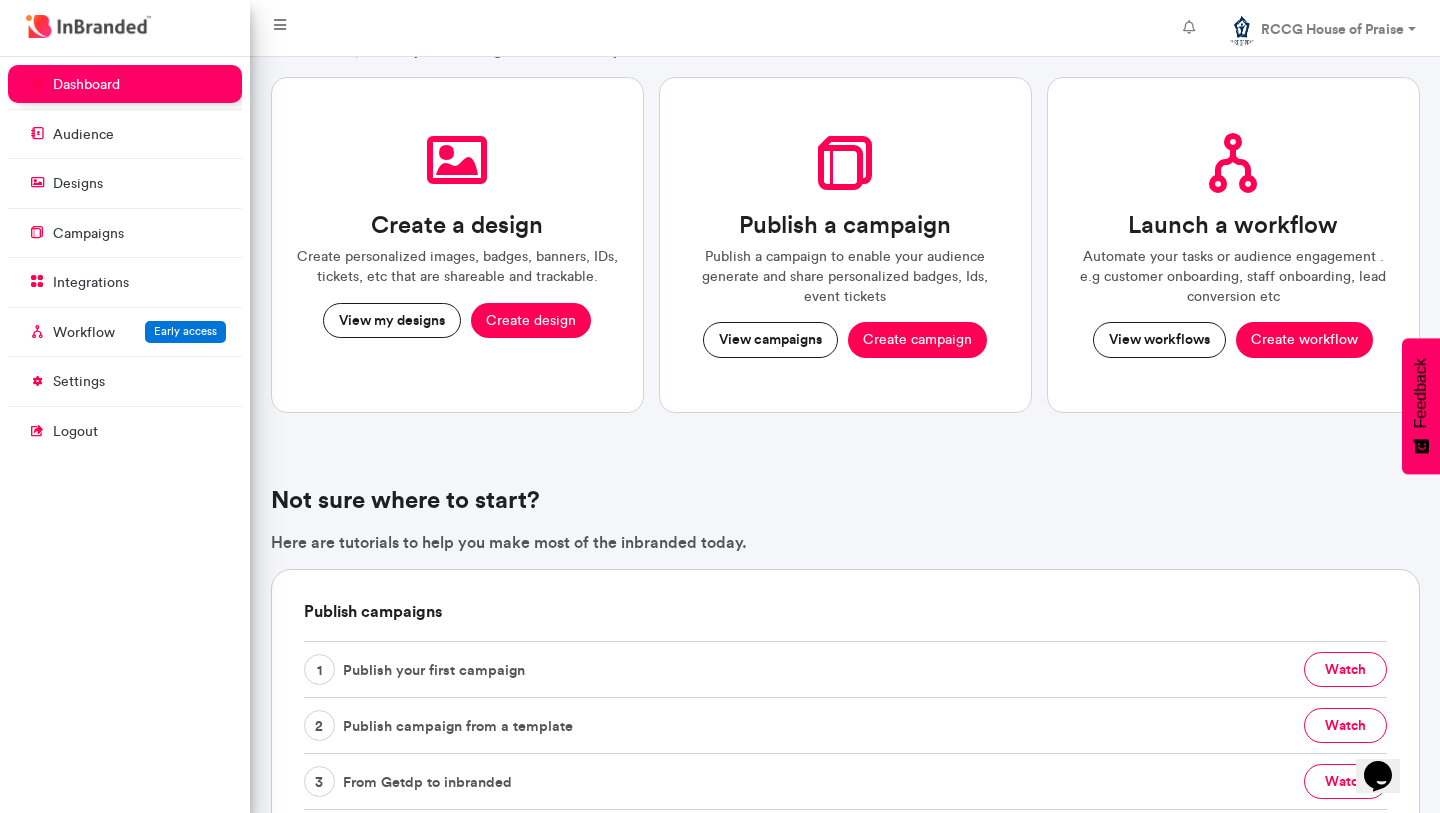 scroll, scrollTop: 0, scrollLeft: 0, axis: both 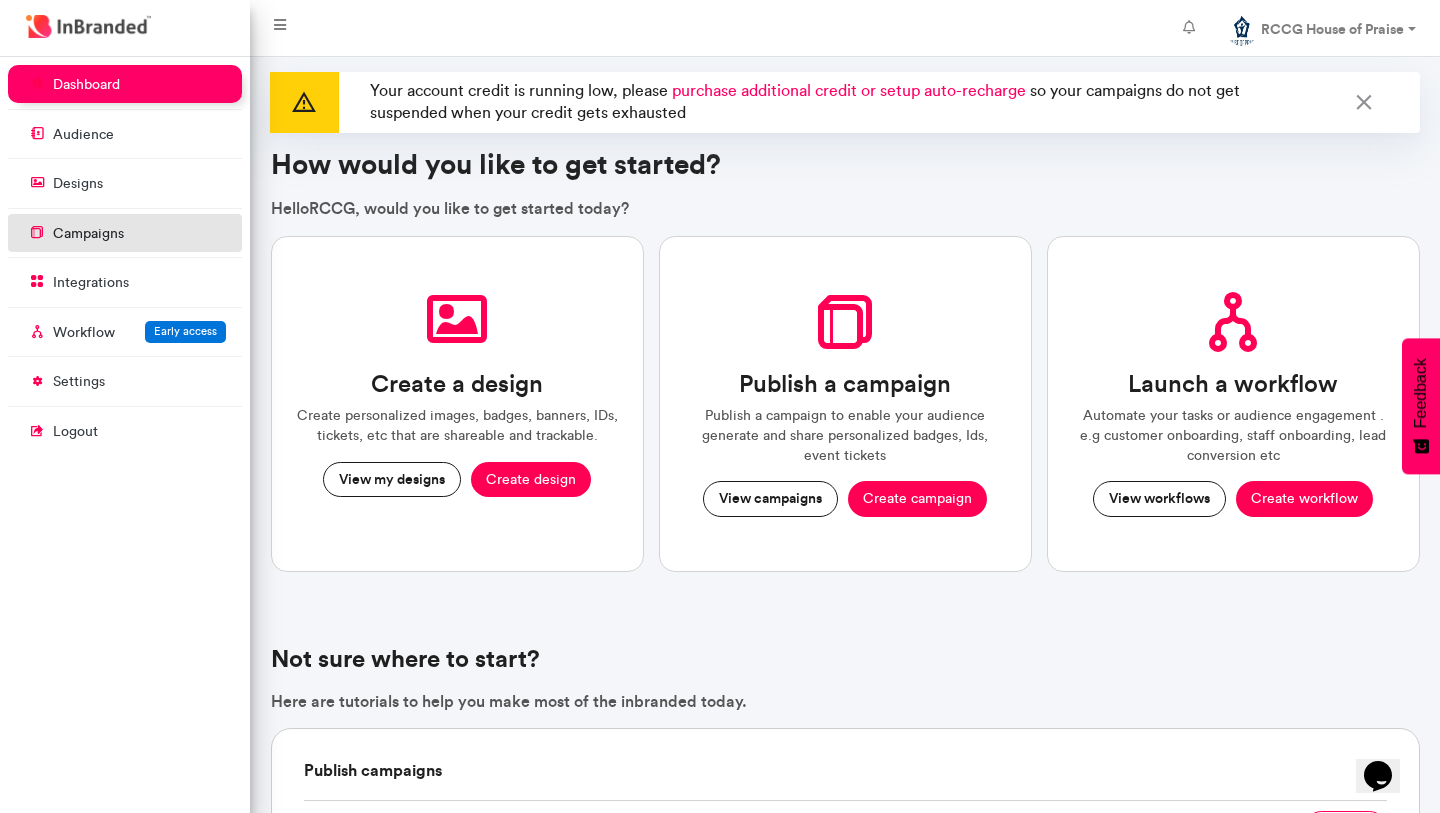 click on "campaigns" at bounding box center (125, 233) 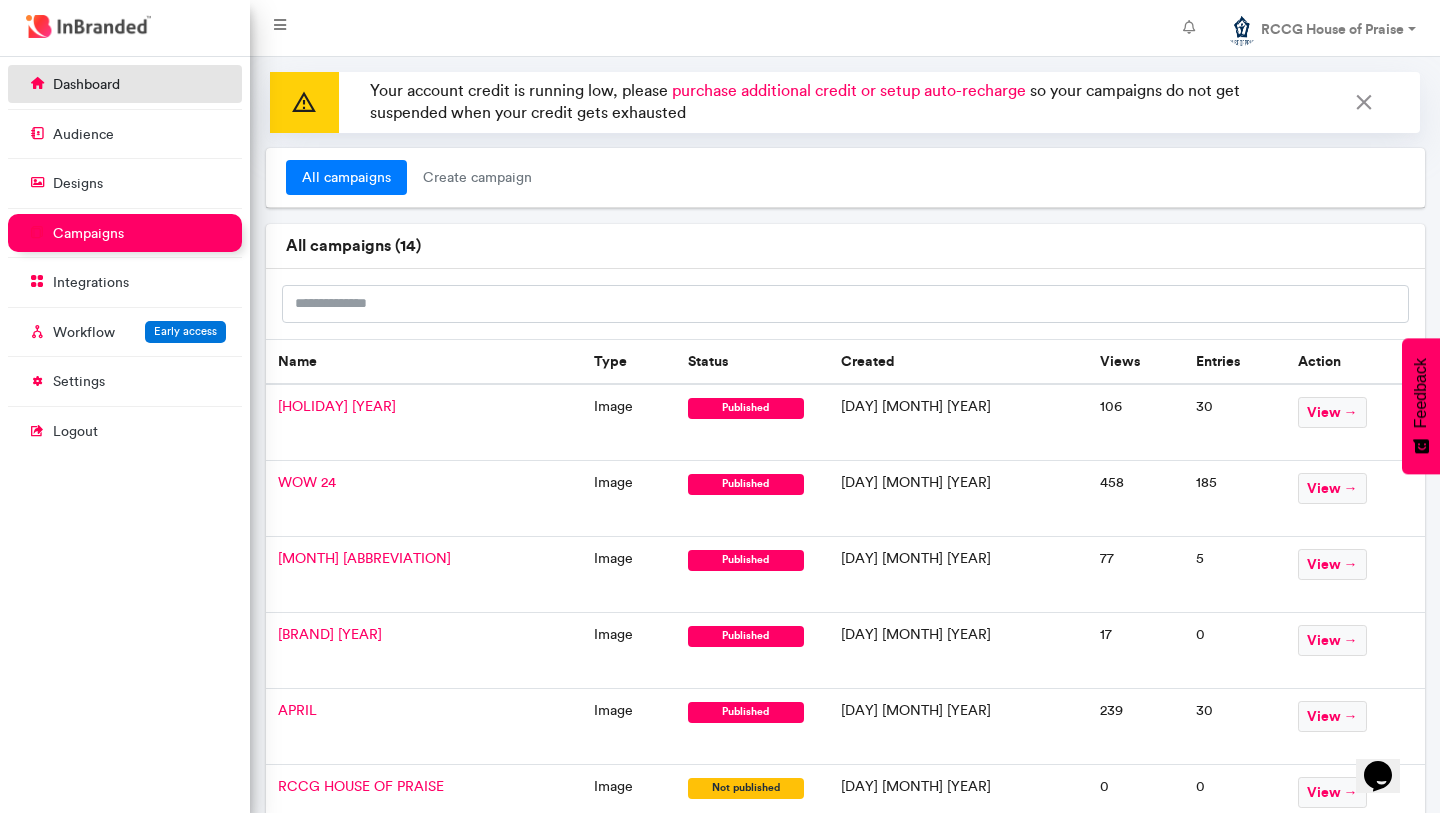 click on "dashboard" at bounding box center [125, 84] 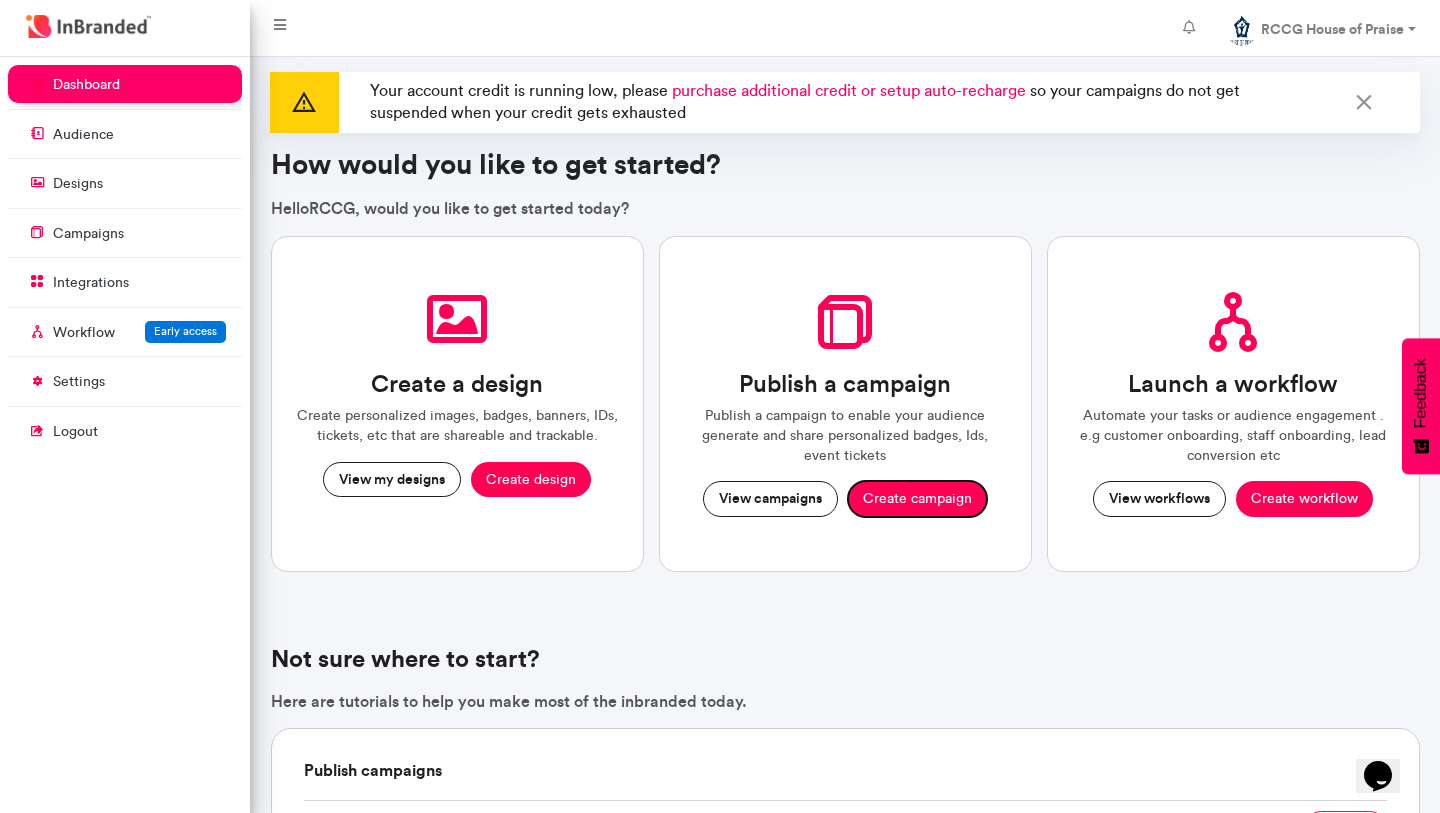 click on "Create campaign" at bounding box center (917, 499) 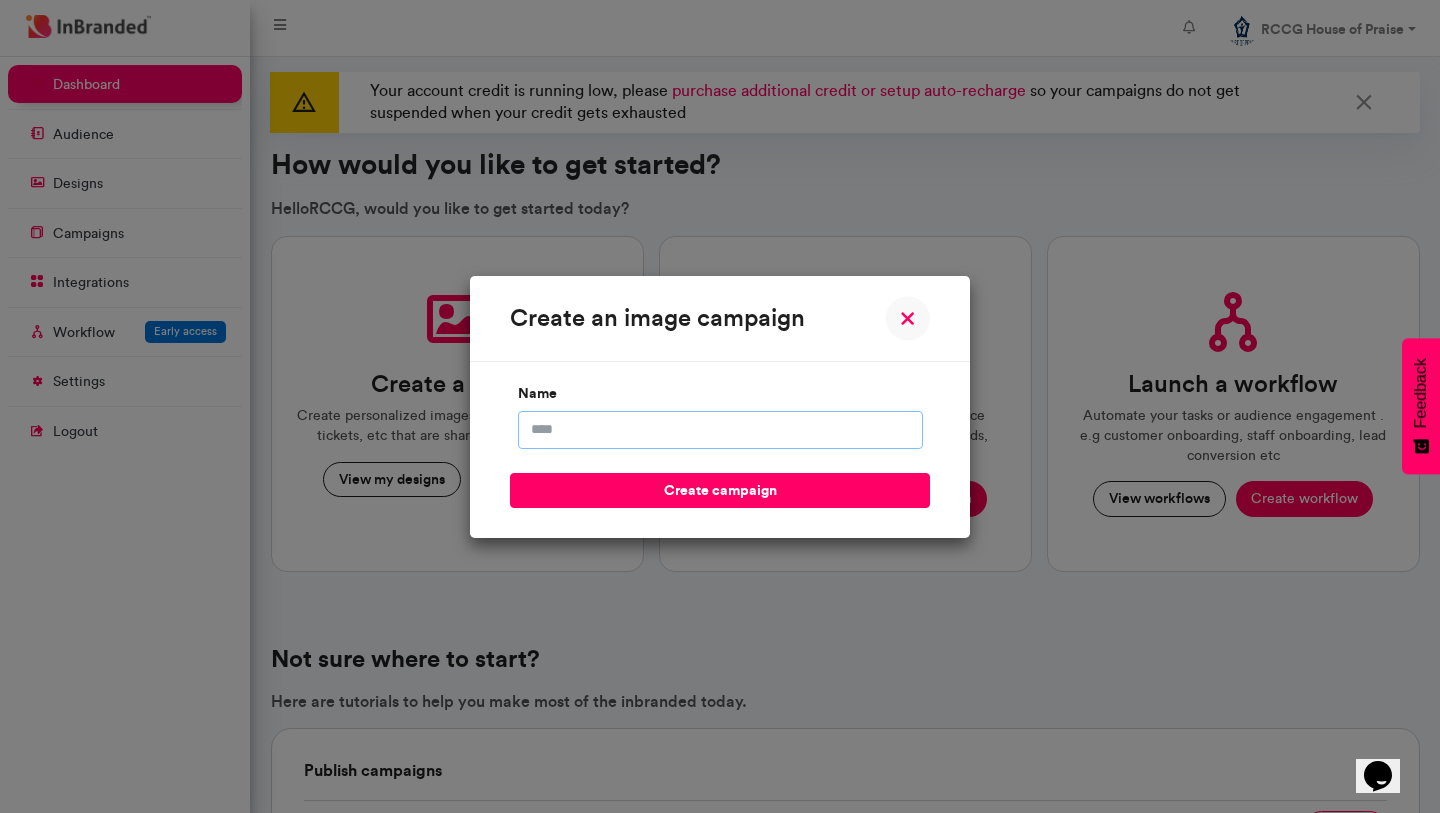 click on "name" at bounding box center (720, 430) 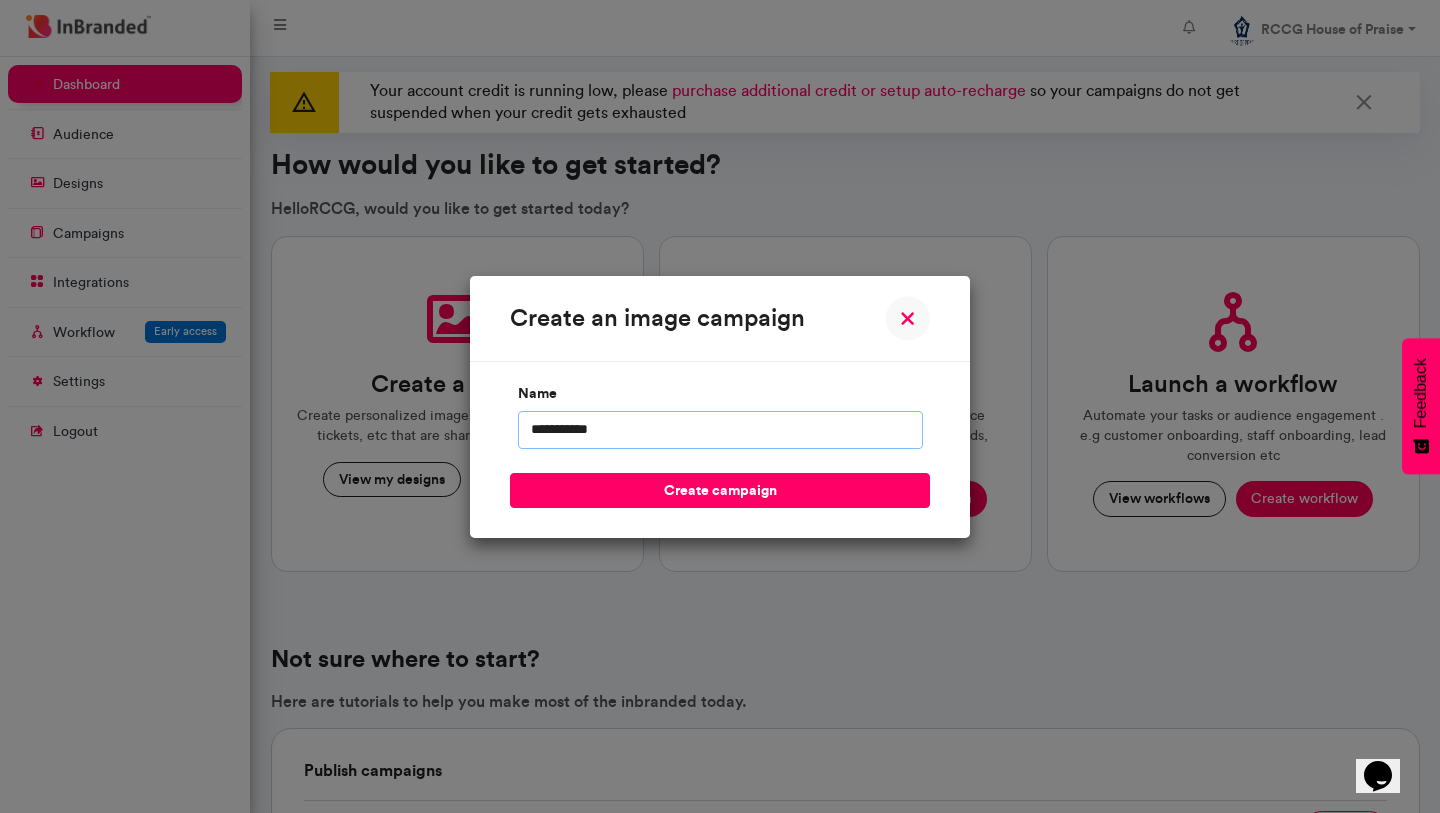 type on "**********" 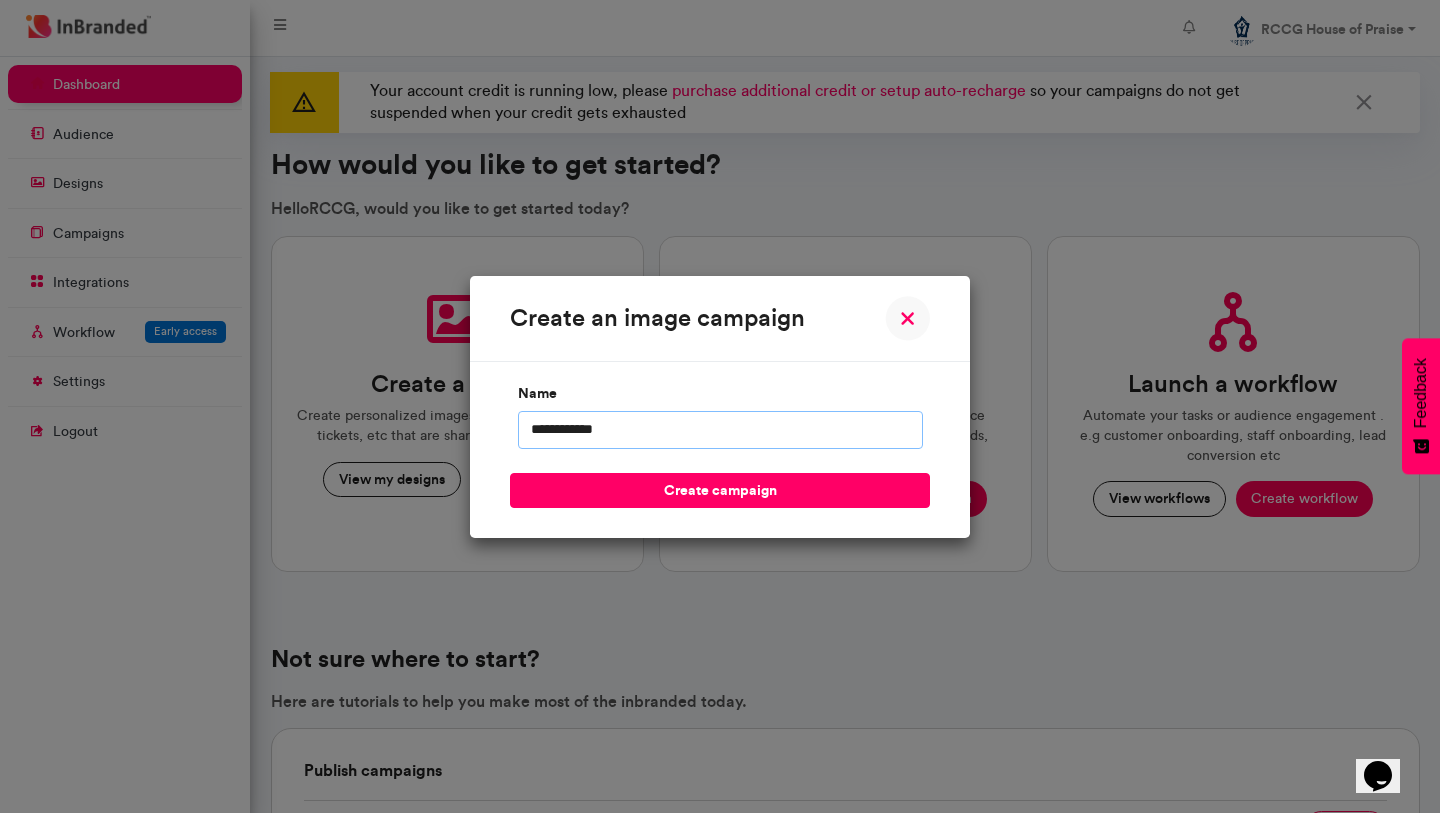 click on "create campaign" at bounding box center [720, 490] 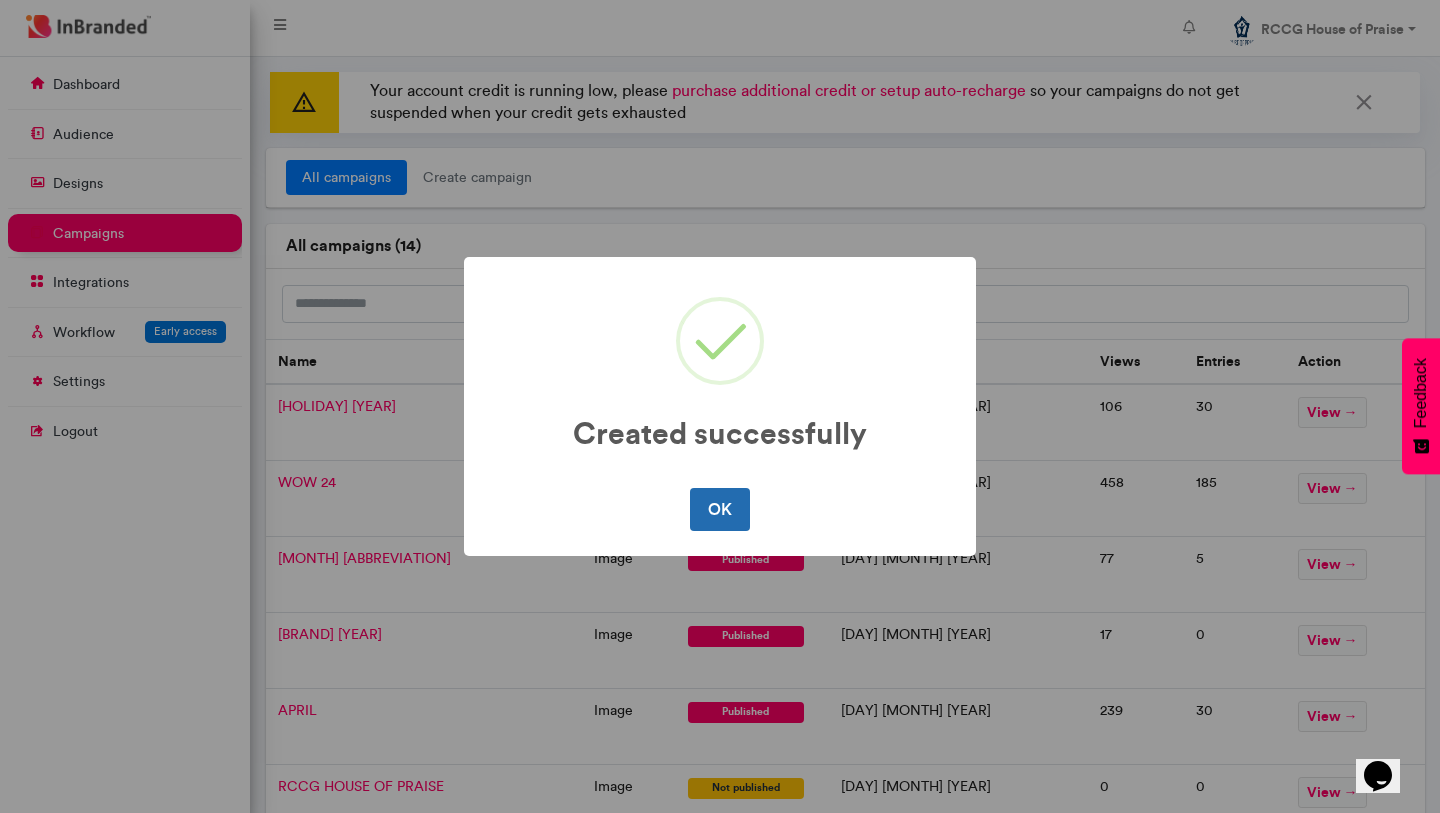 click on "OK" at bounding box center [719, 509] 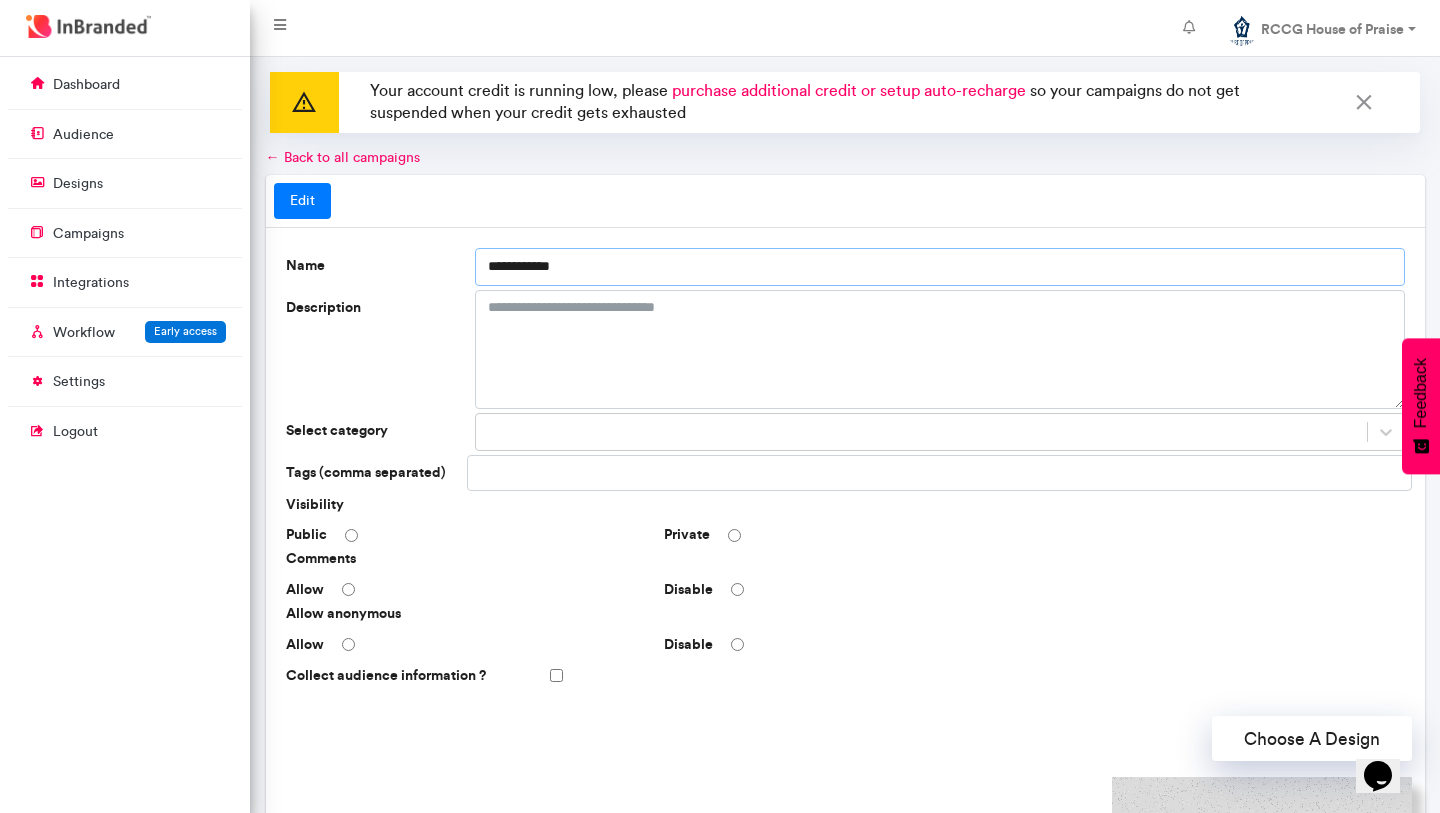 drag, startPoint x: 593, startPoint y: 270, endPoint x: 384, endPoint y: 270, distance: 209 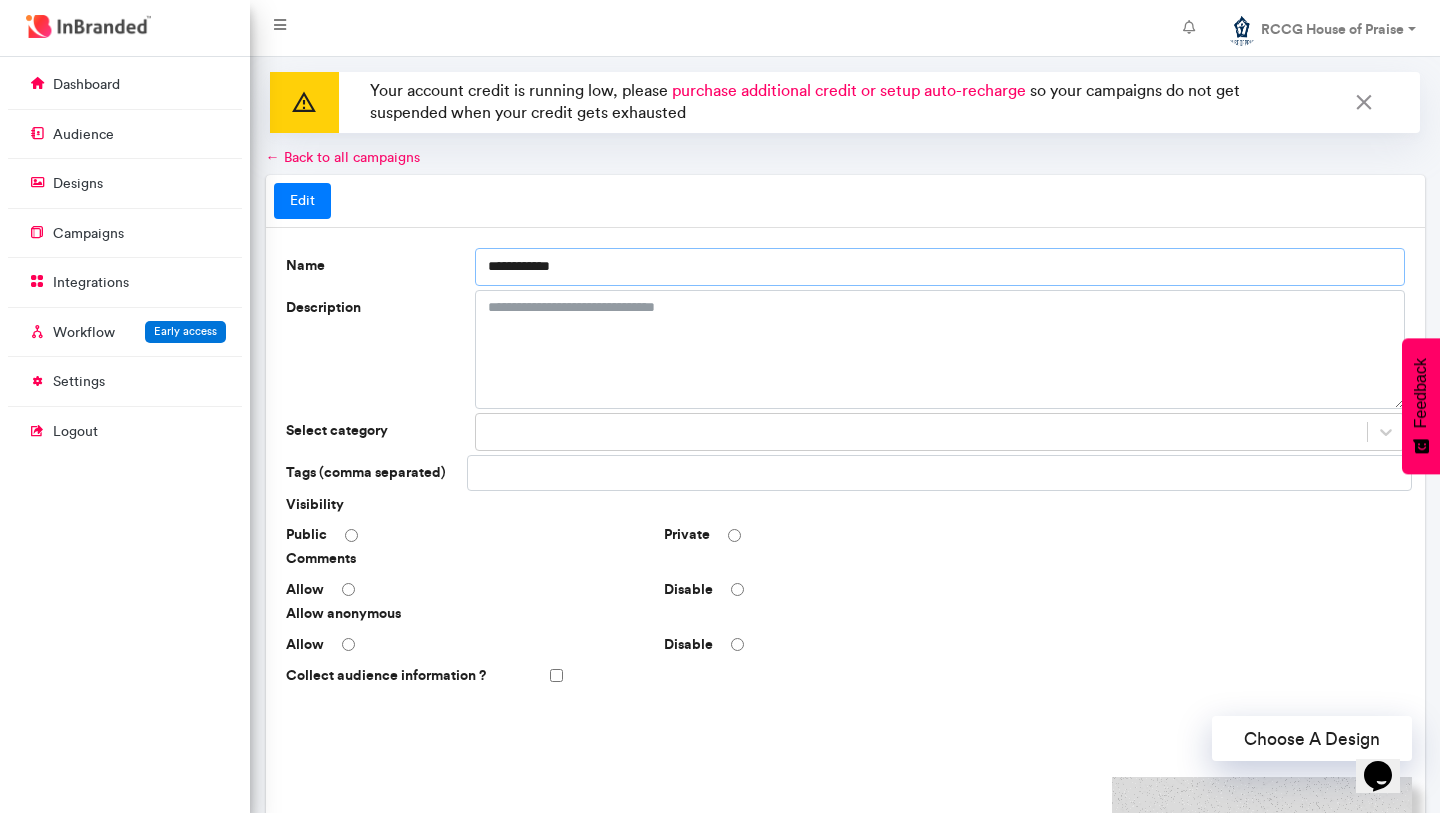 type on "**********" 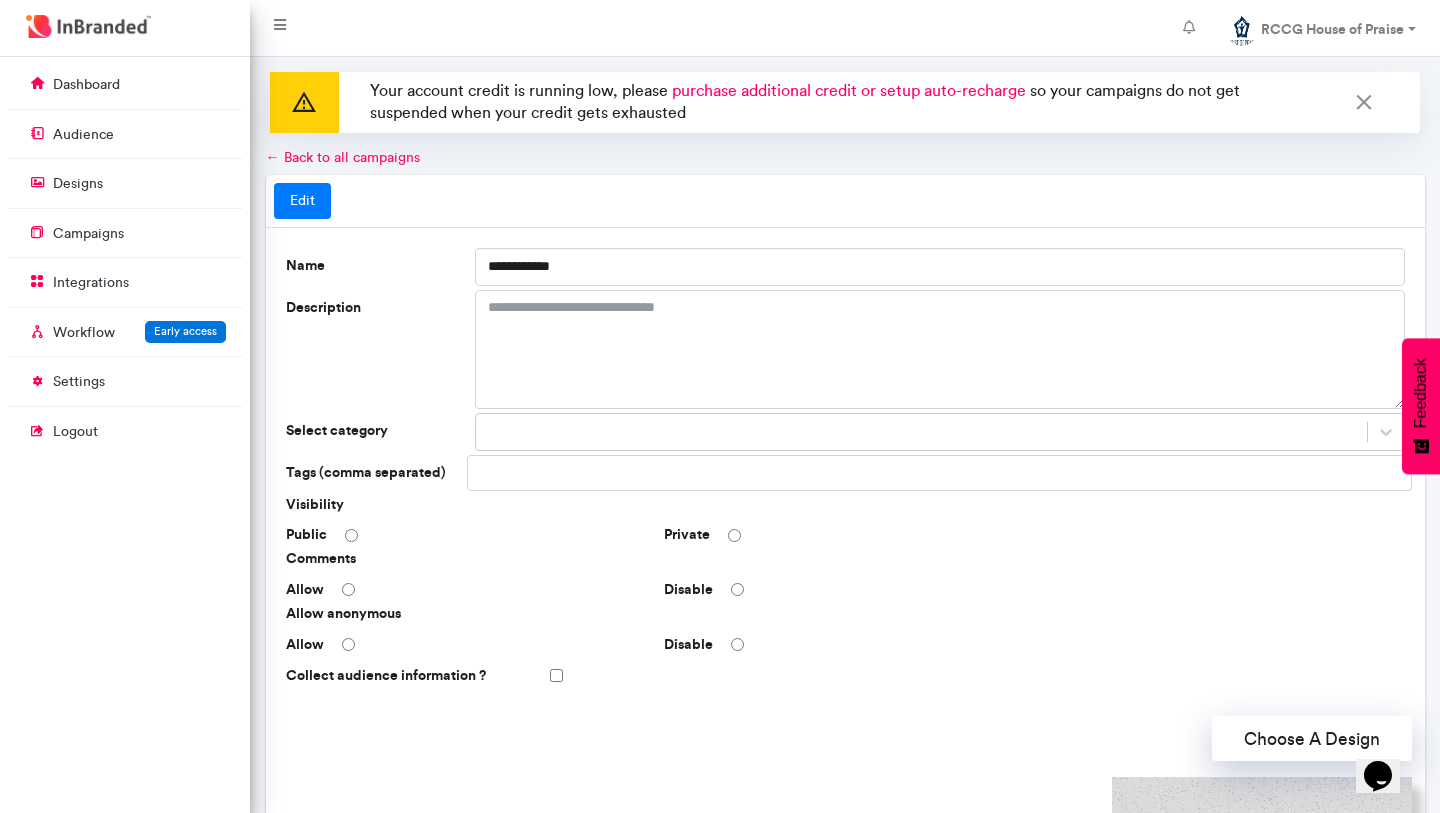 click on "Description" at bounding box center [372, 349] 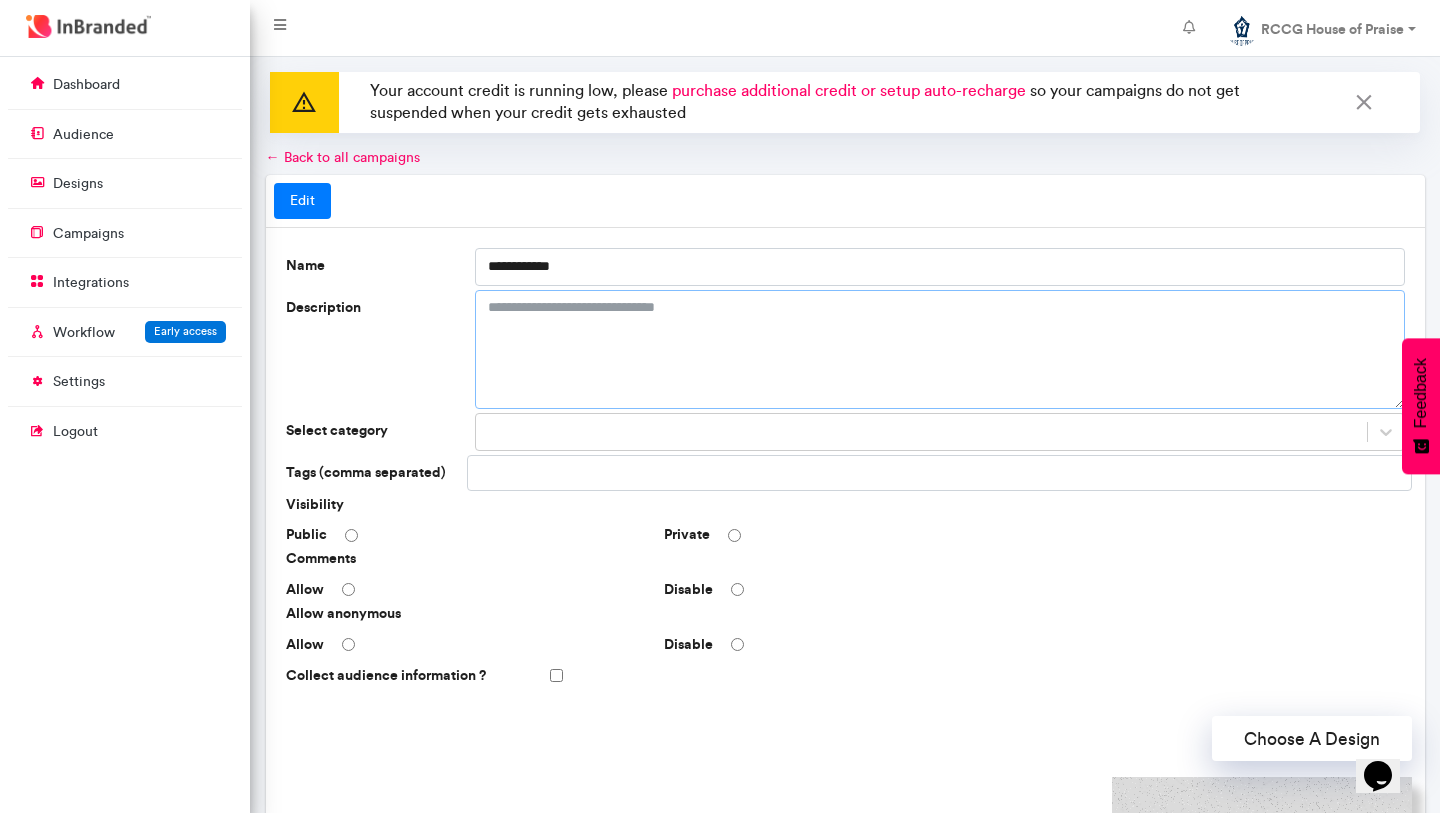 click on "Description" at bounding box center (940, 349) 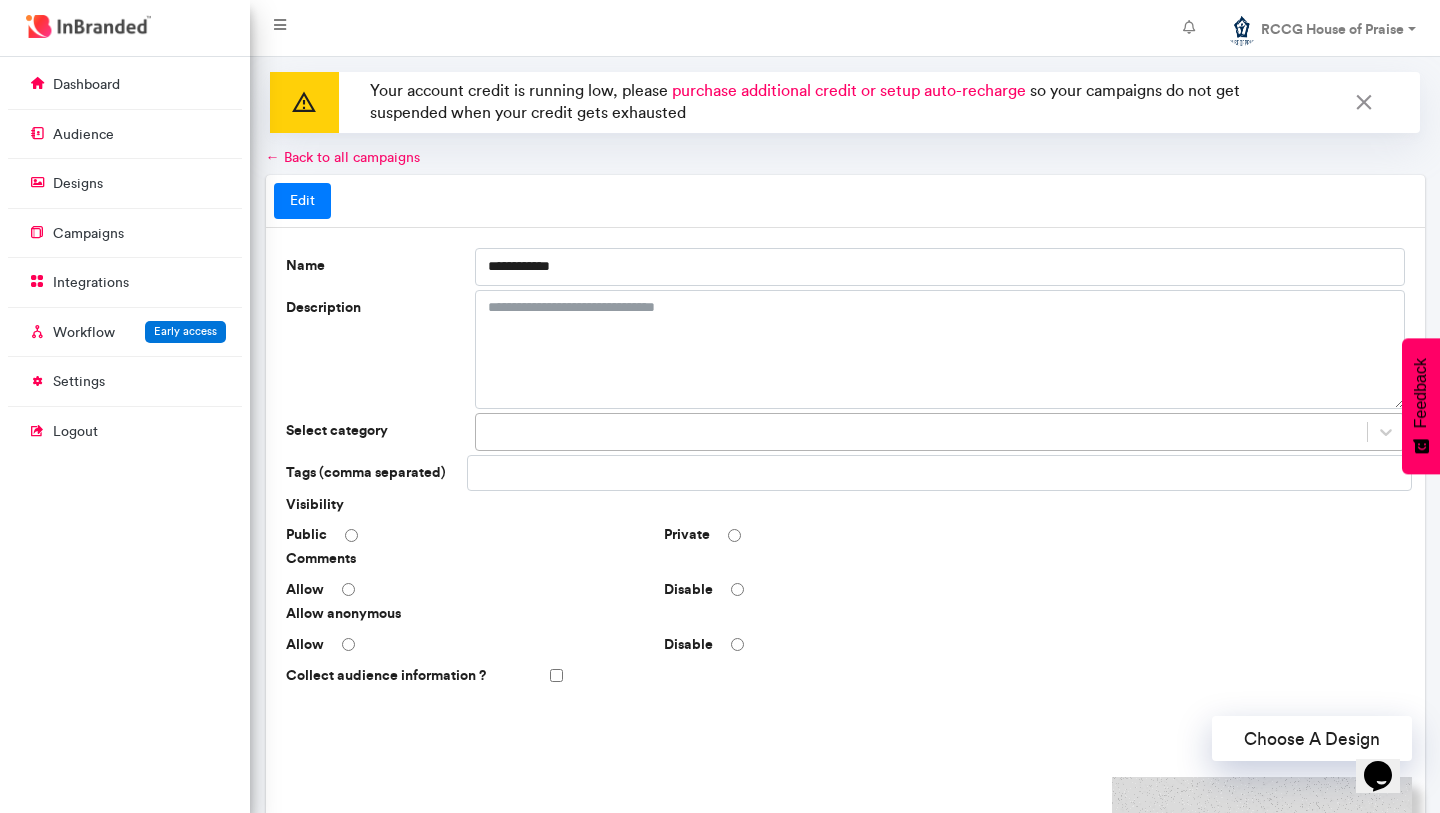 click at bounding box center (921, 432) 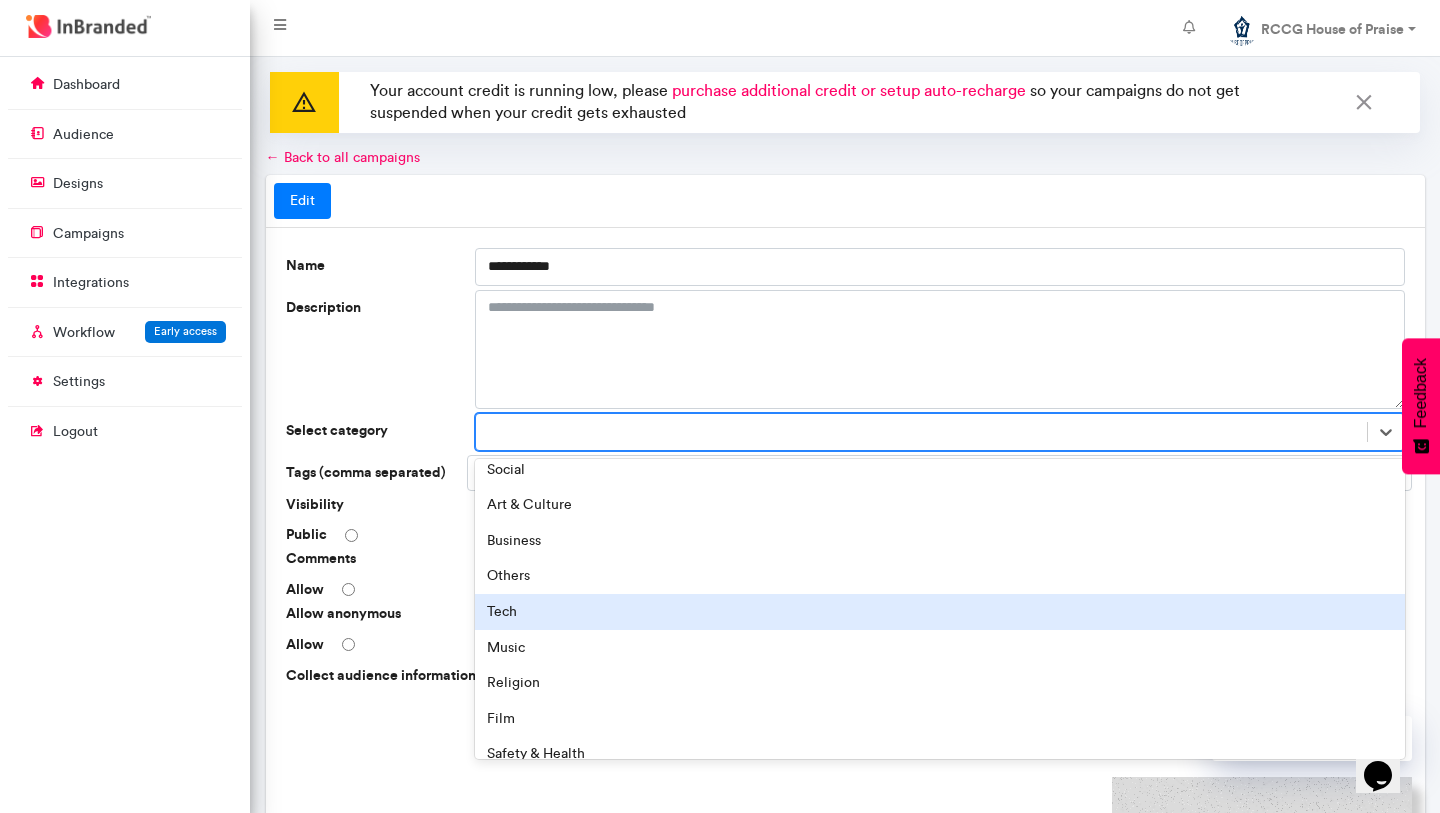 scroll, scrollTop: 51, scrollLeft: 0, axis: vertical 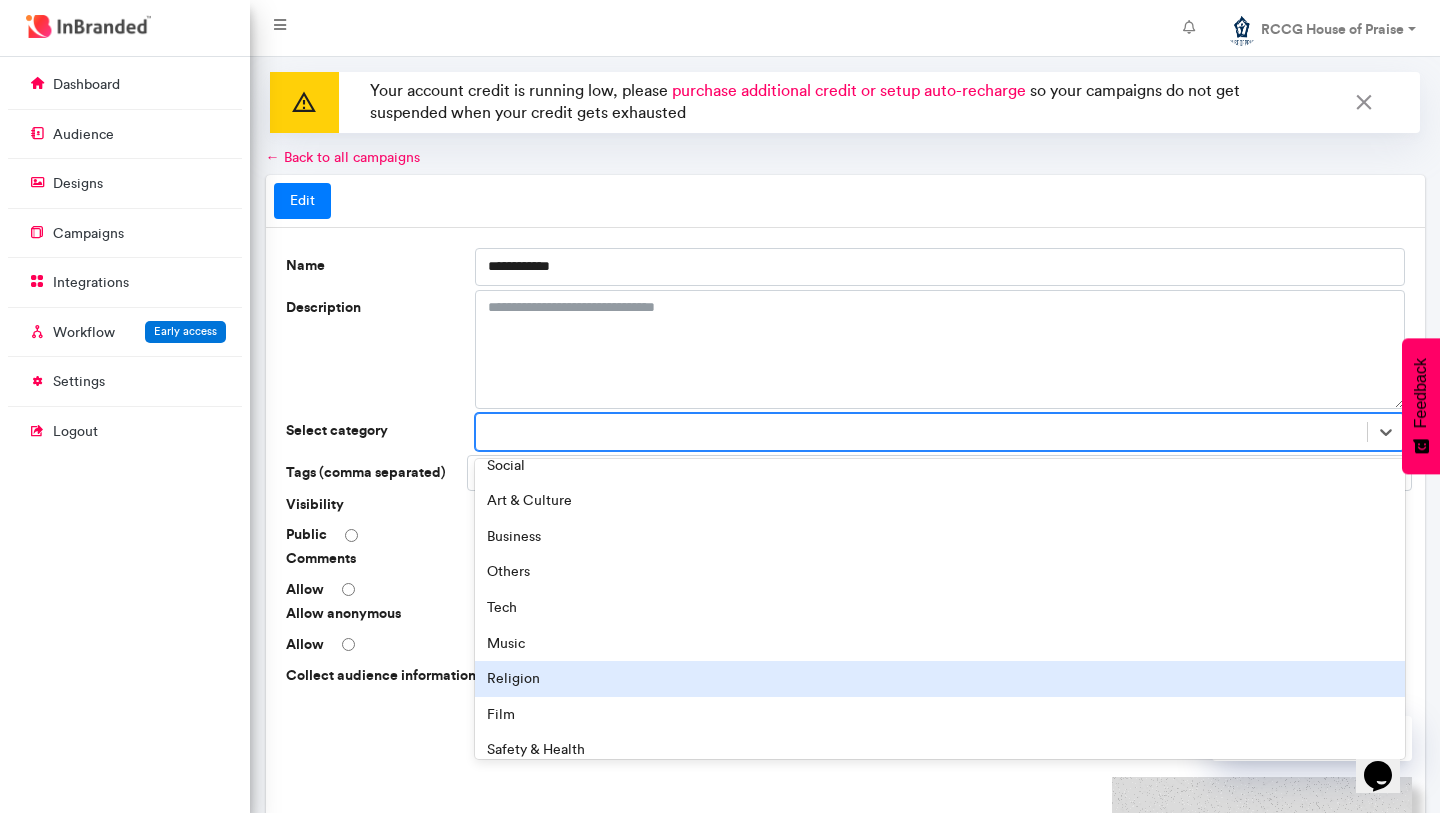 click on "Religion" at bounding box center (940, 679) 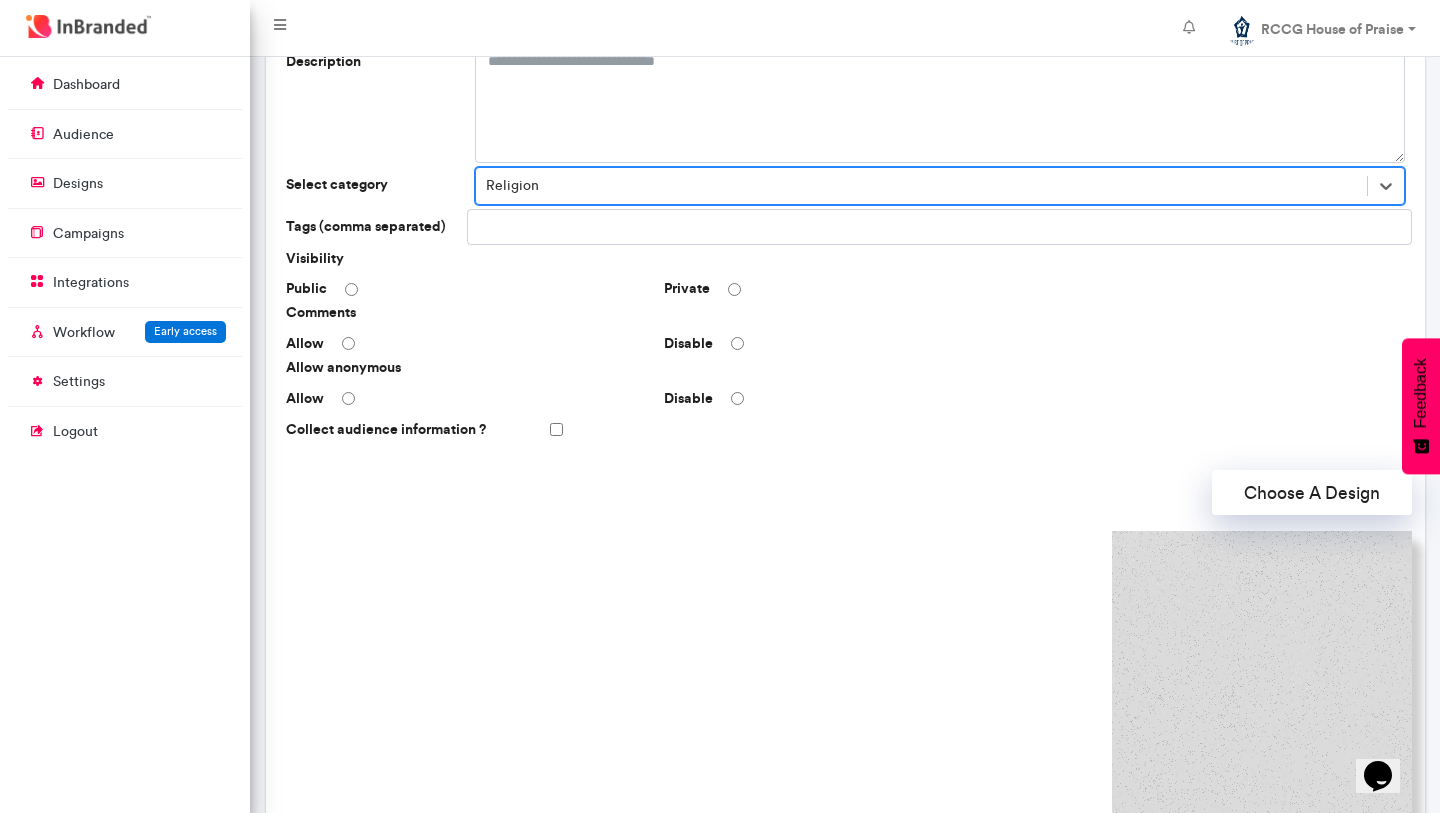scroll, scrollTop: 323, scrollLeft: 0, axis: vertical 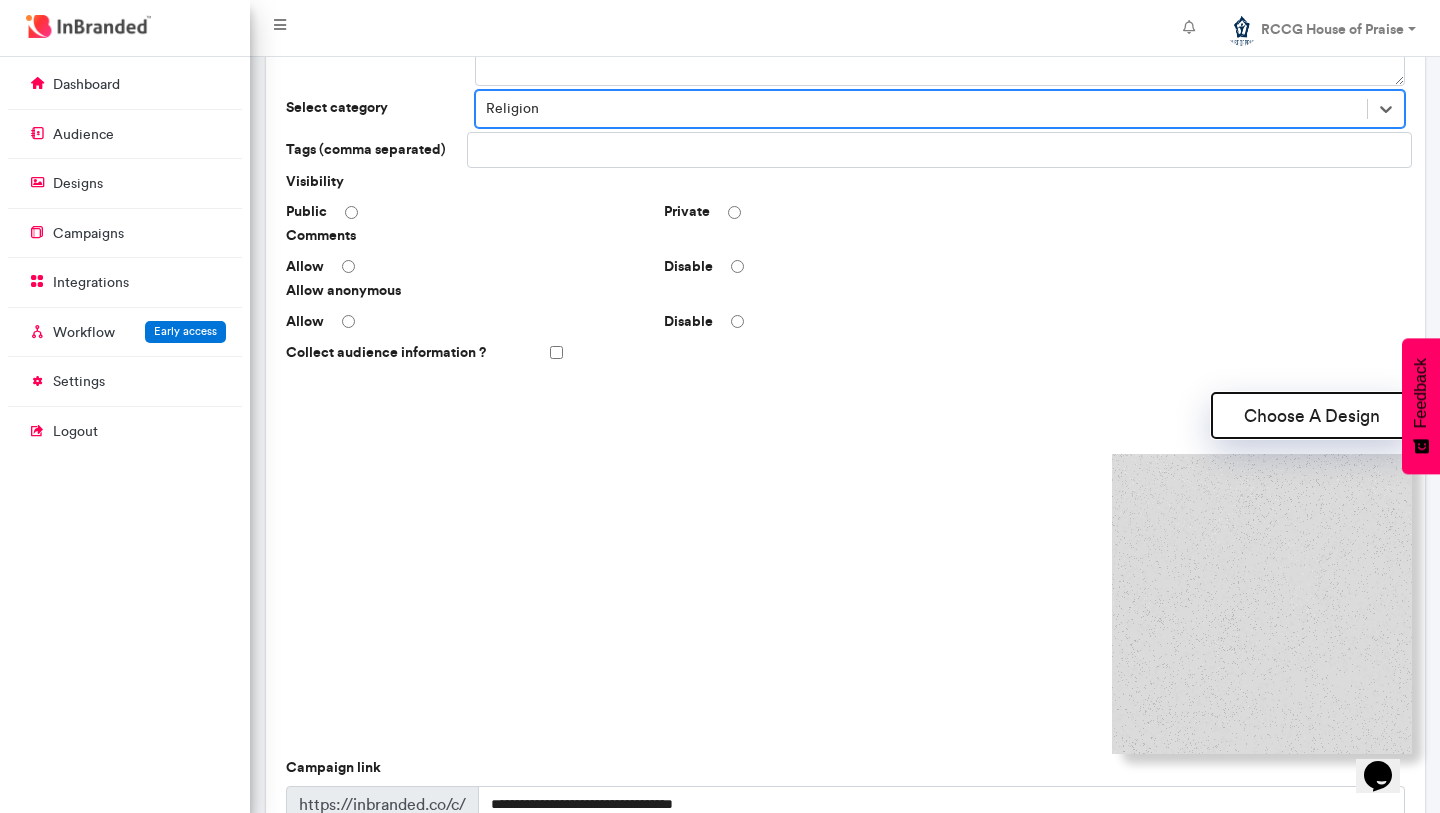 click on "Choose A Design" at bounding box center (1312, 415) 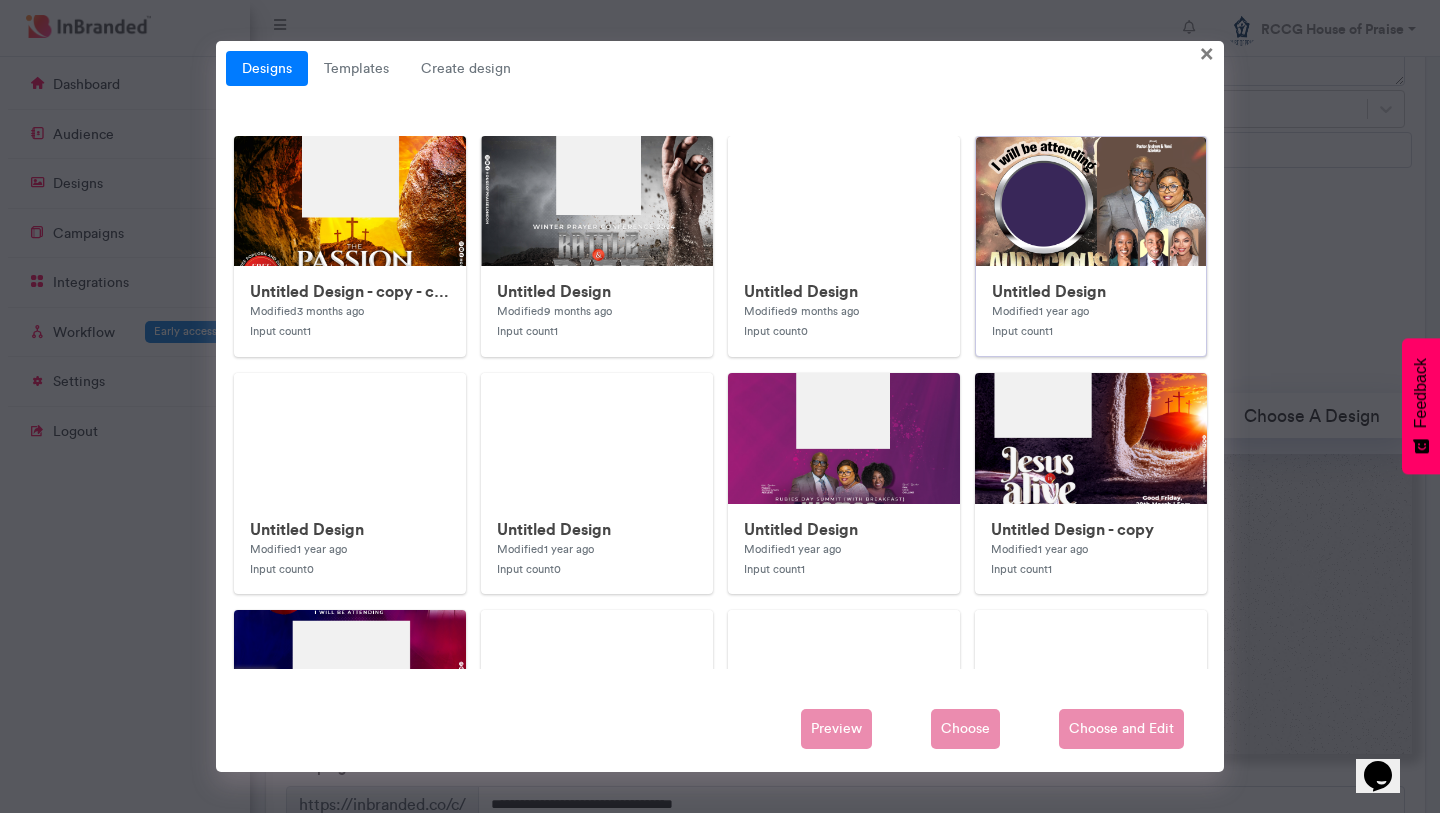 click at bounding box center [1376, 637] 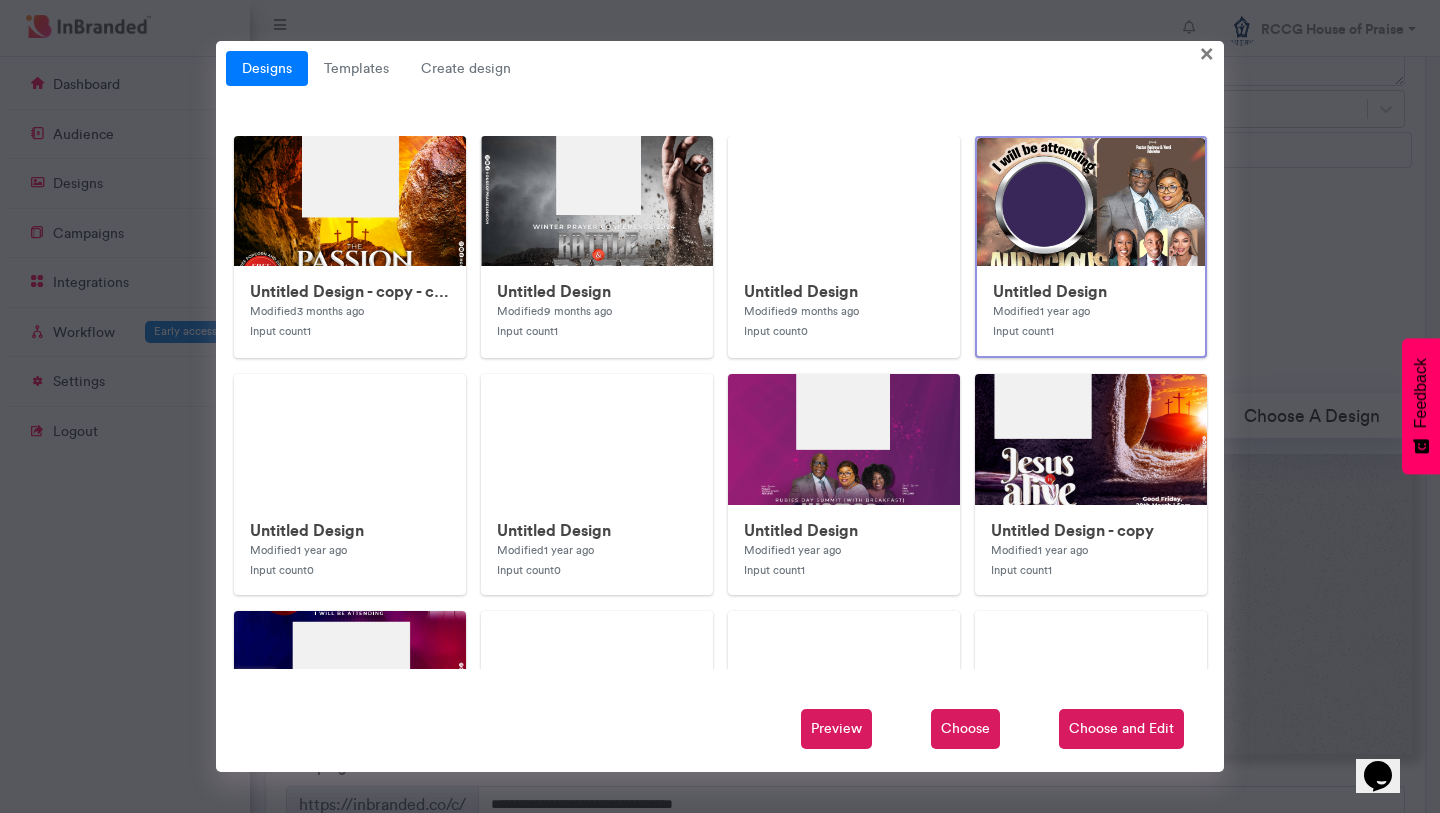 click on "Choose and Edit" at bounding box center (1121, 729) 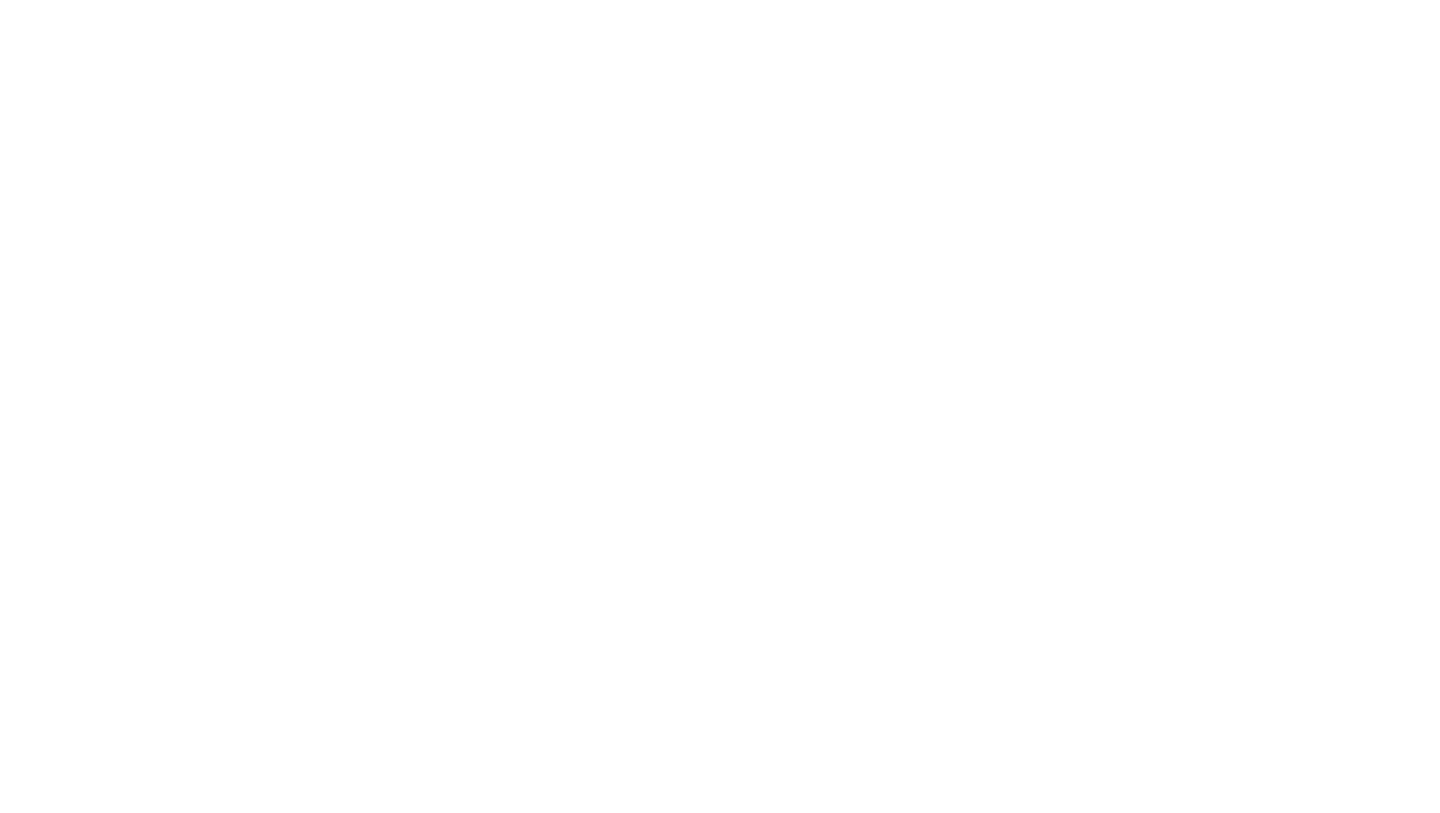 scroll, scrollTop: 0, scrollLeft: 0, axis: both 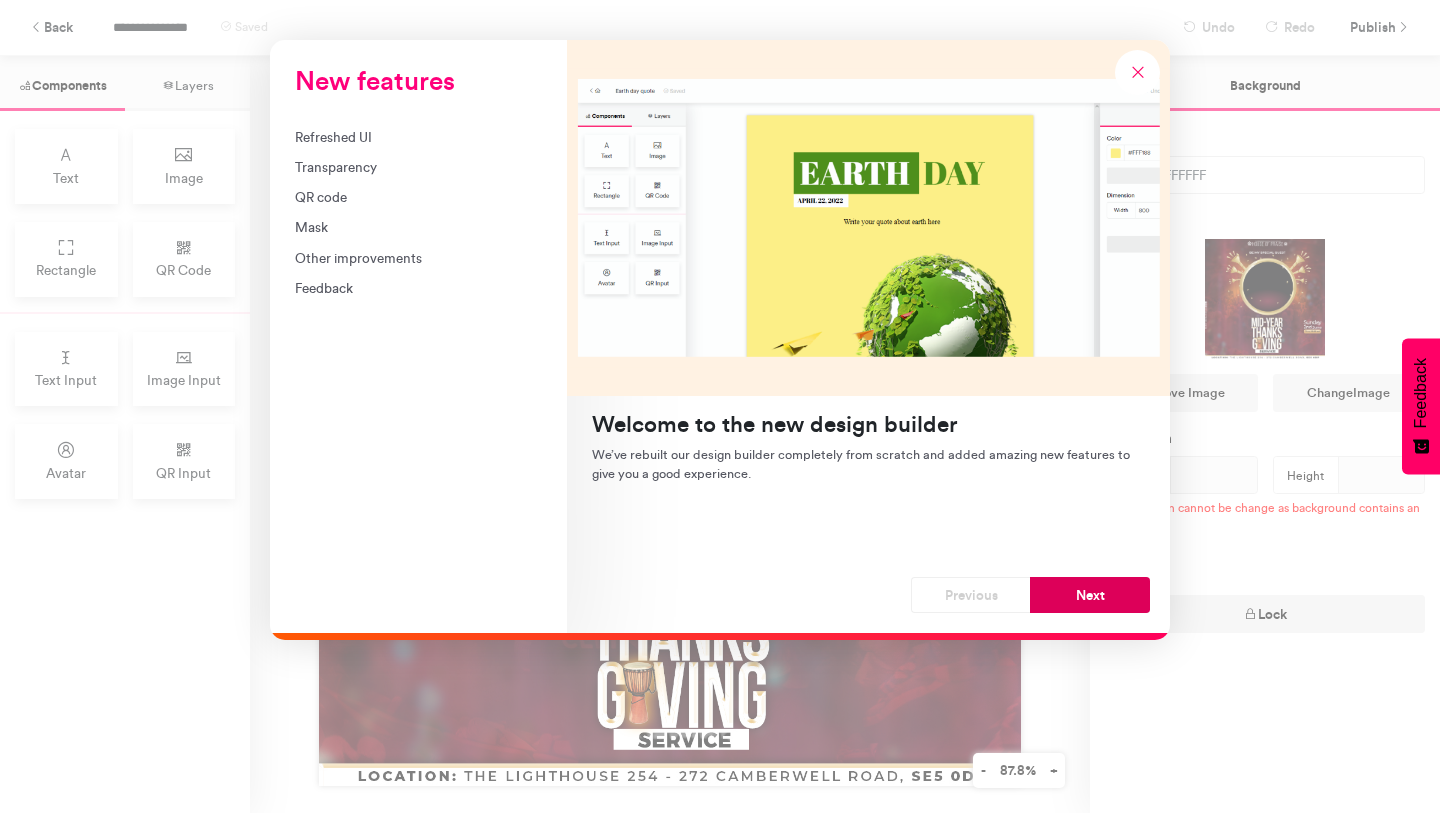 click on "Next" at bounding box center [1090, 595] 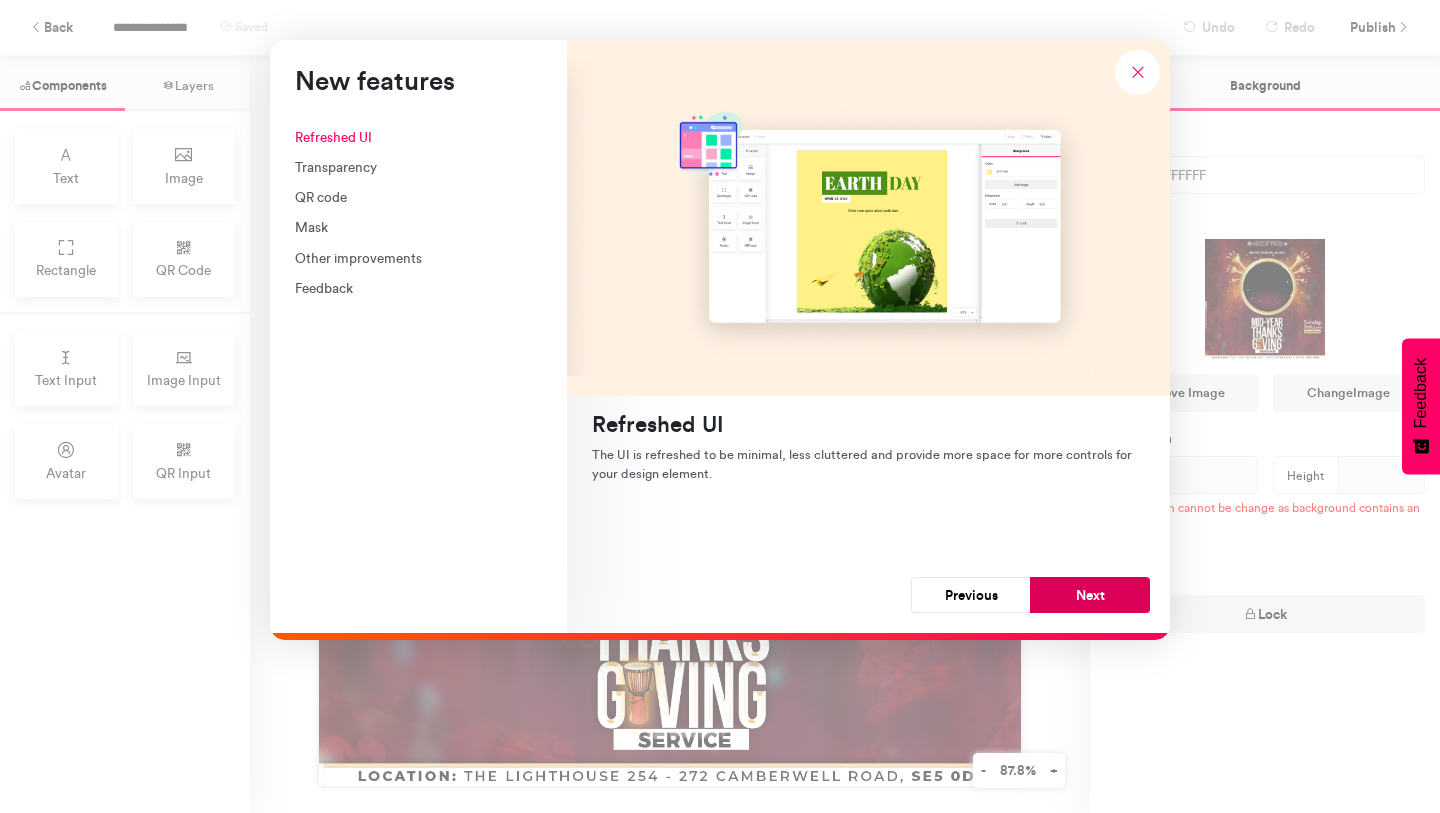 click on "Next" at bounding box center (1090, 595) 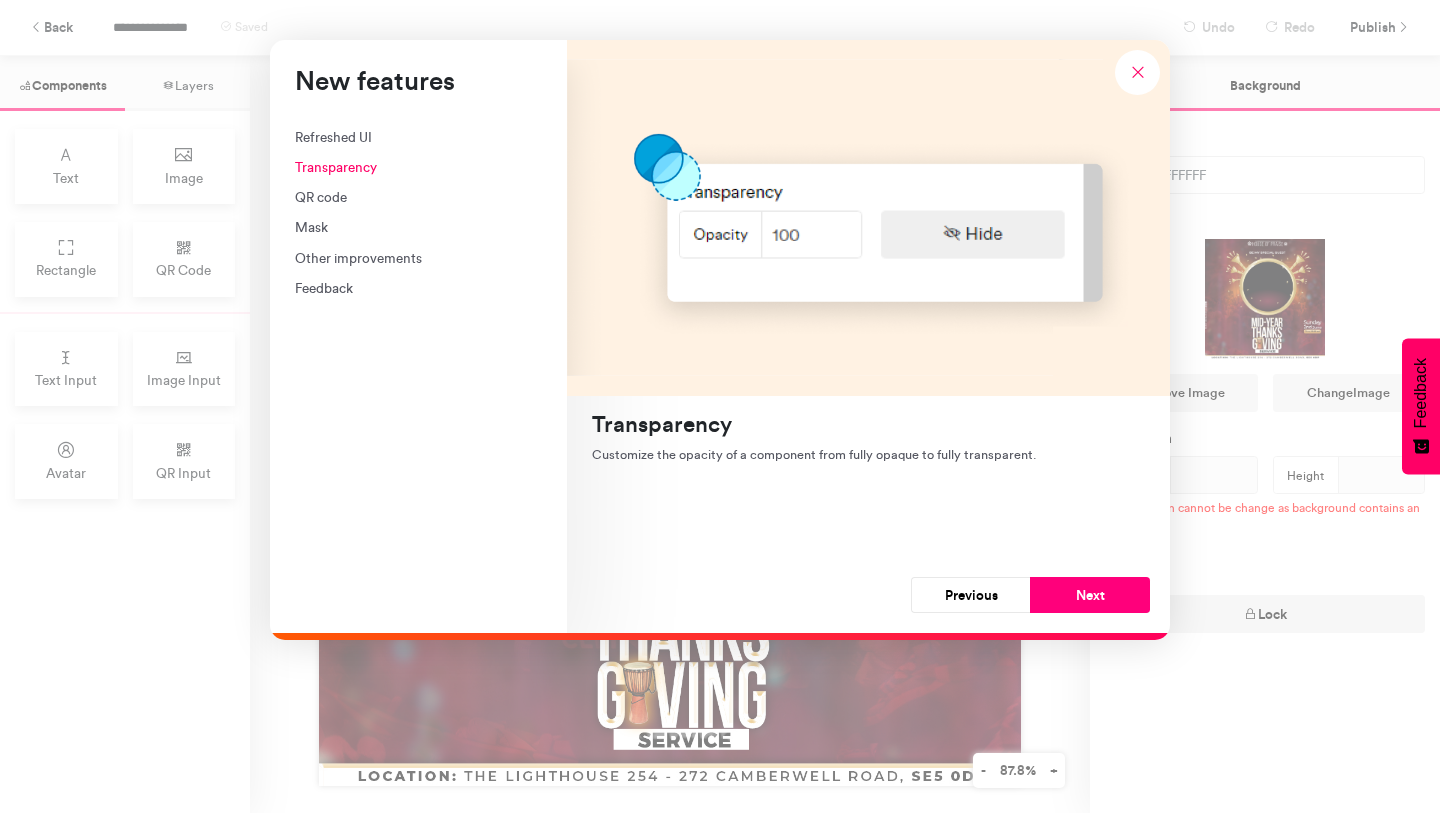 click on "Next" at bounding box center [1090, 595] 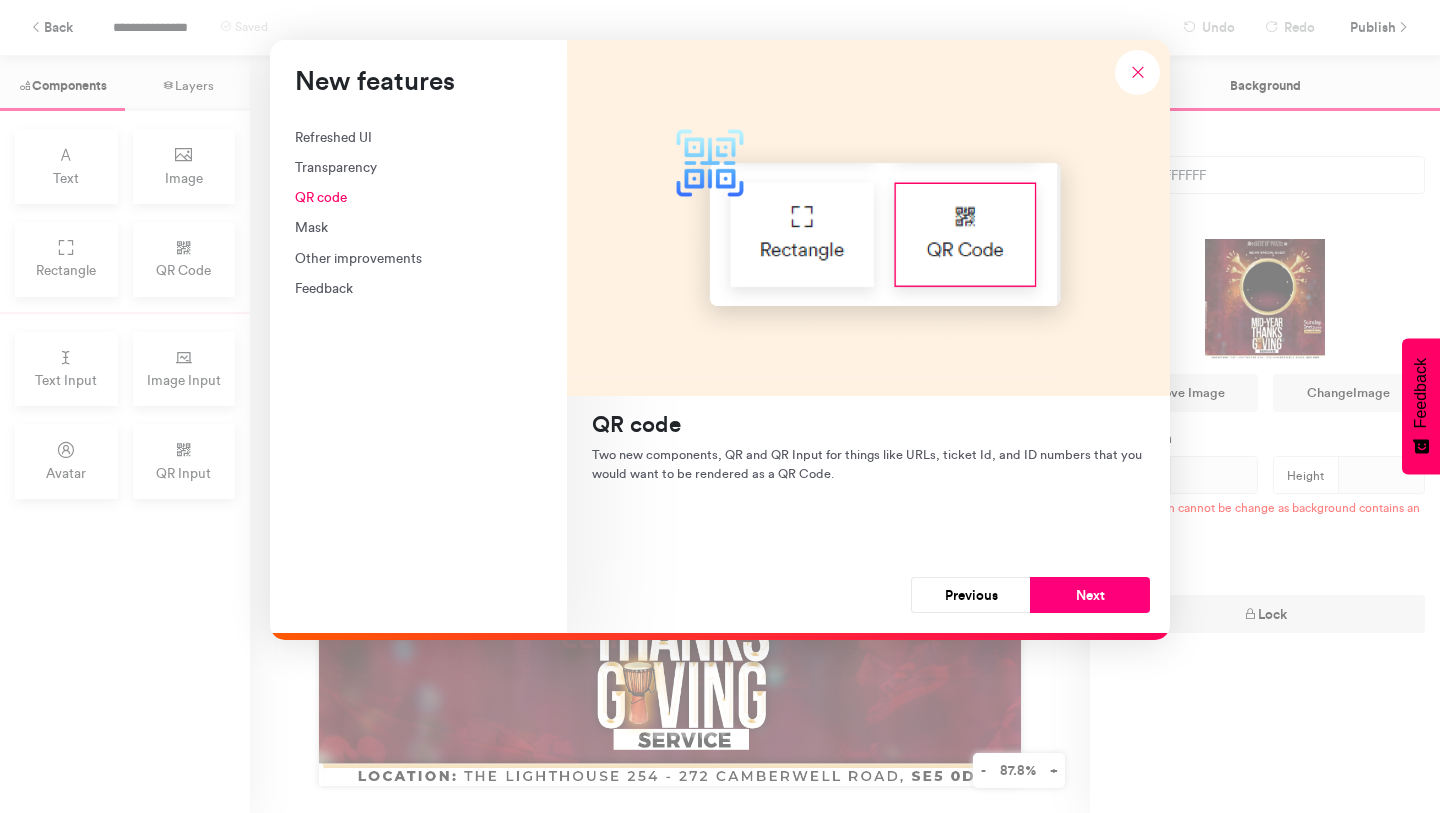 click on "Next" at bounding box center [1090, 595] 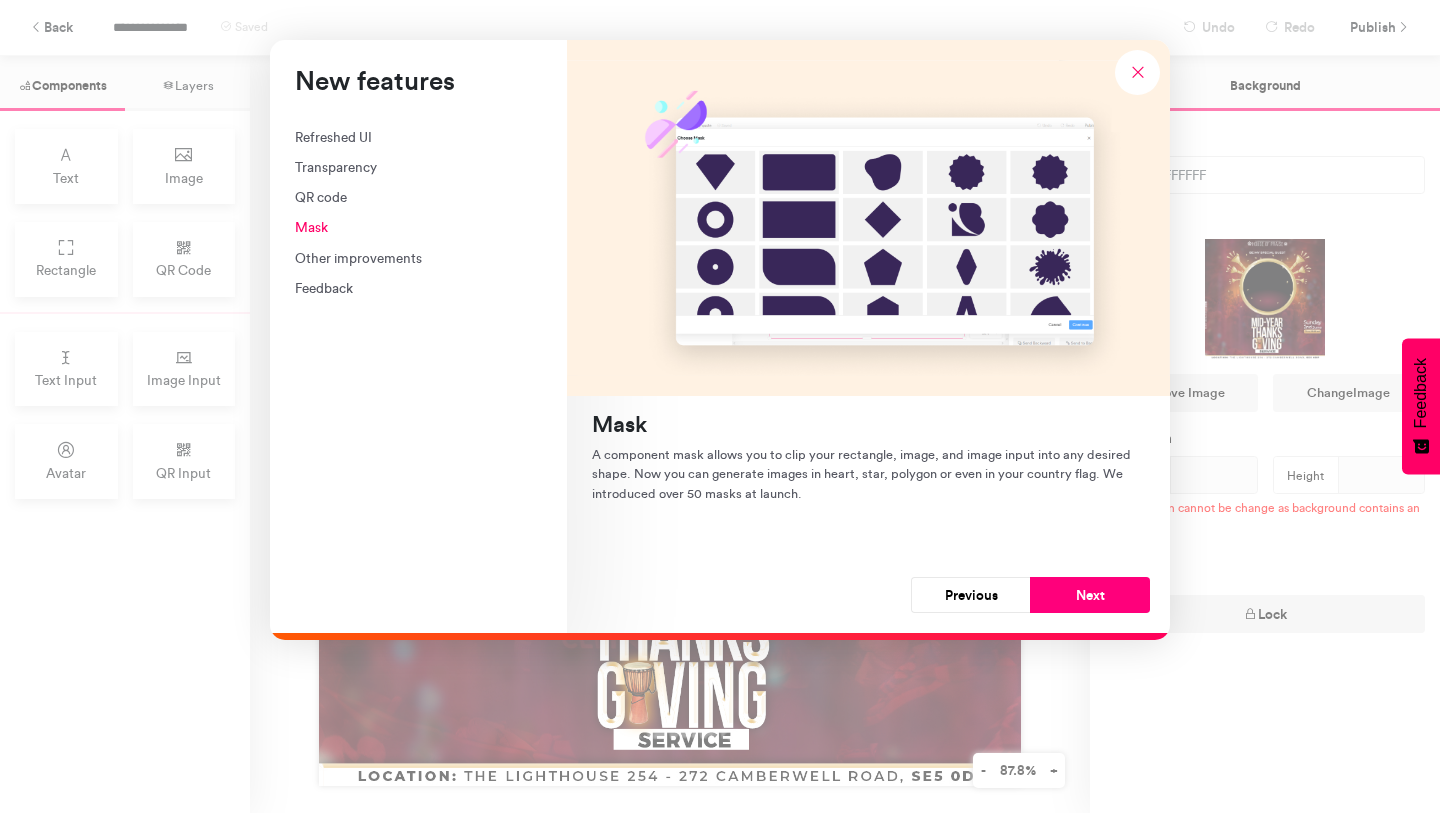 click on "Next" at bounding box center (1090, 595) 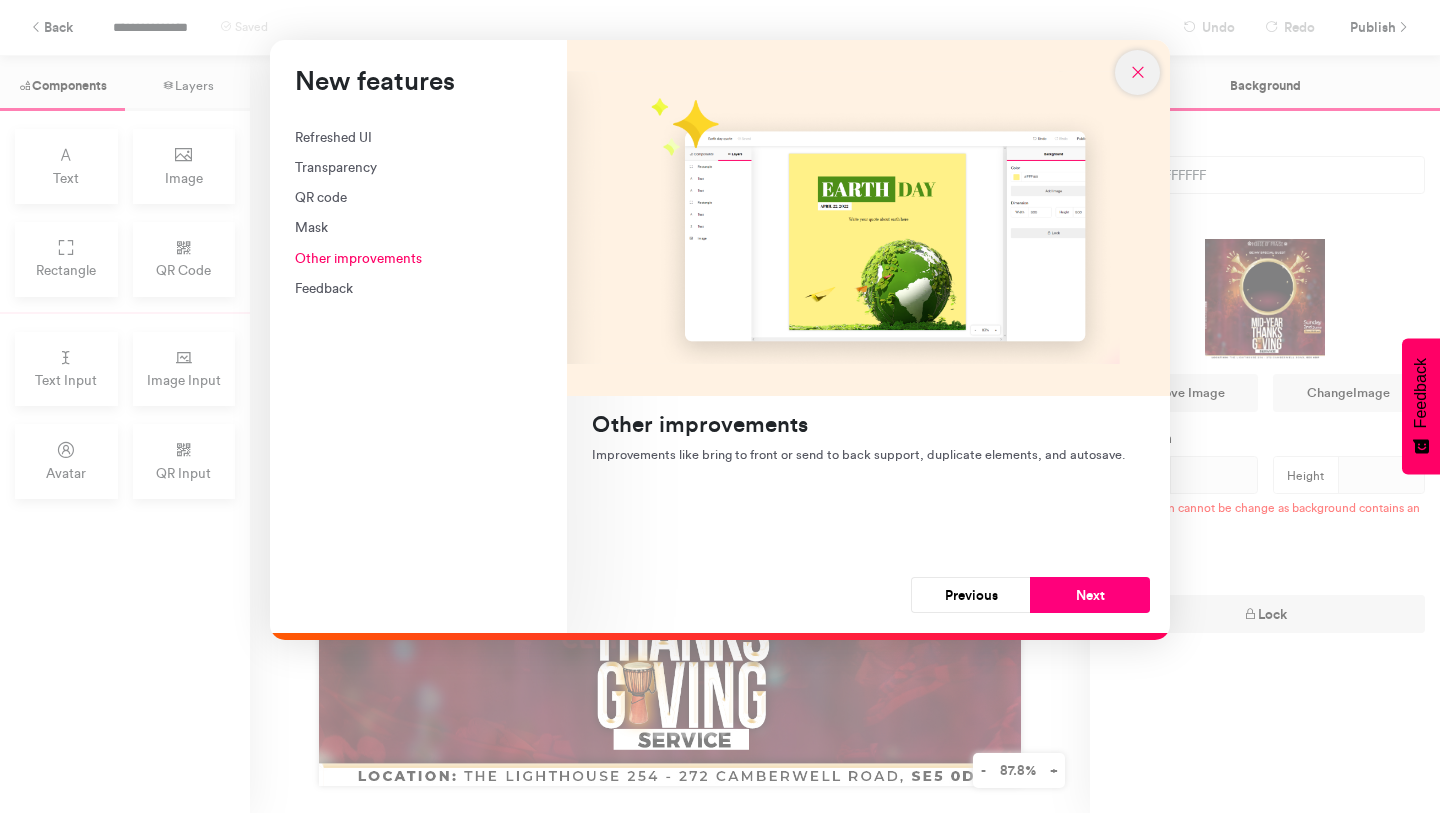 click at bounding box center [1138, 72] 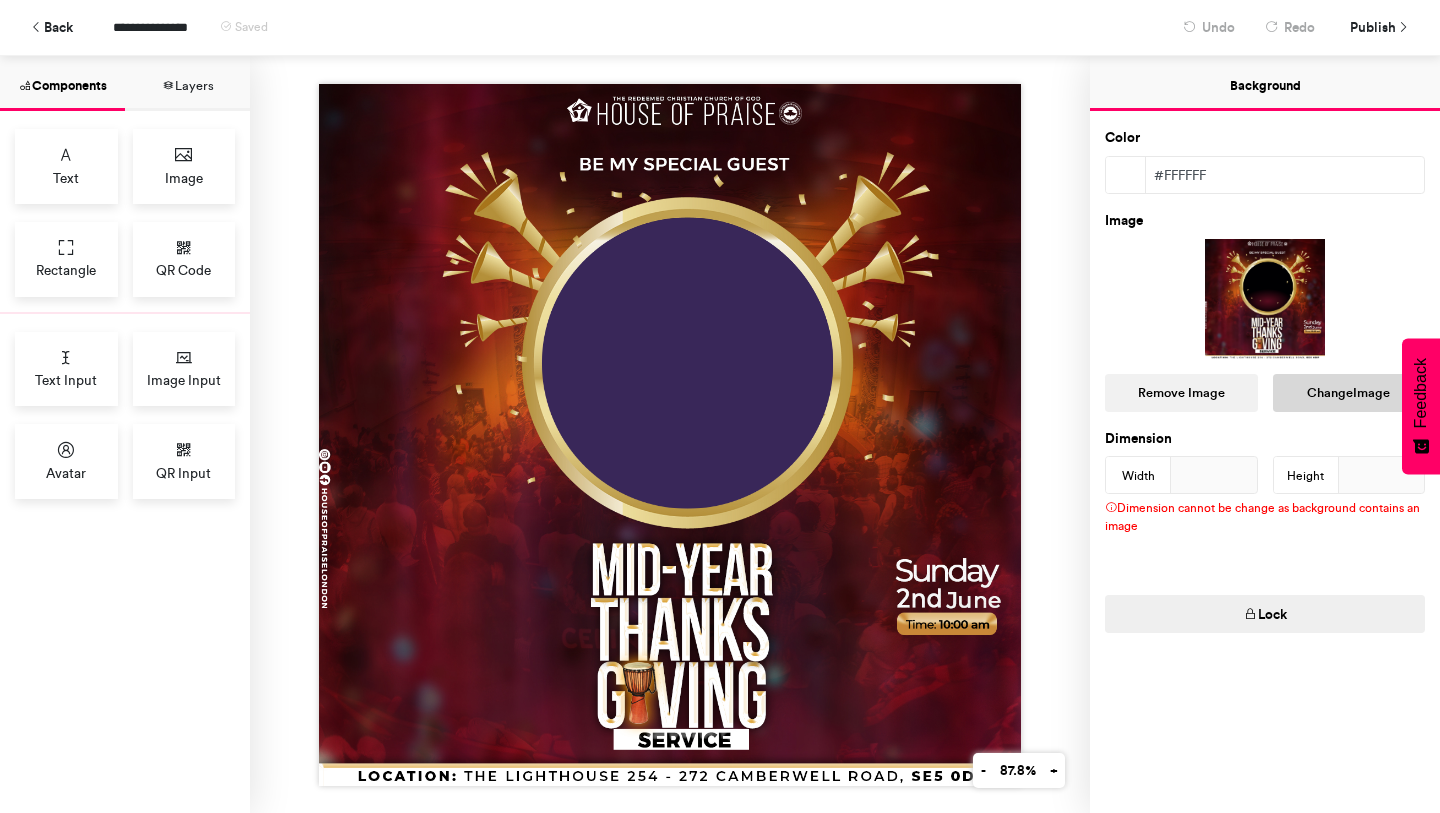click on "Change  Image" at bounding box center (1349, 393) 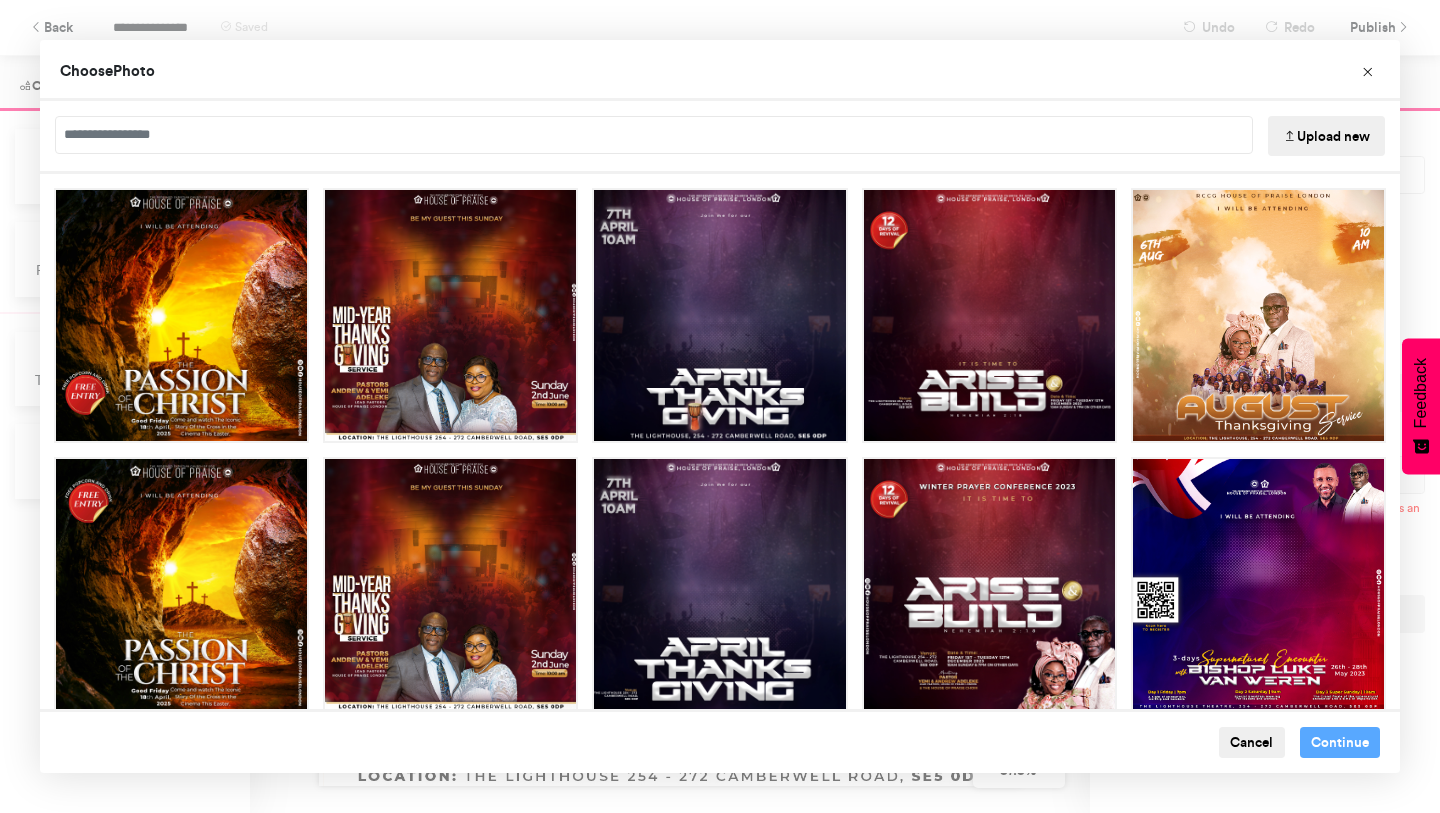 click on "Upload new" at bounding box center (1326, 136) 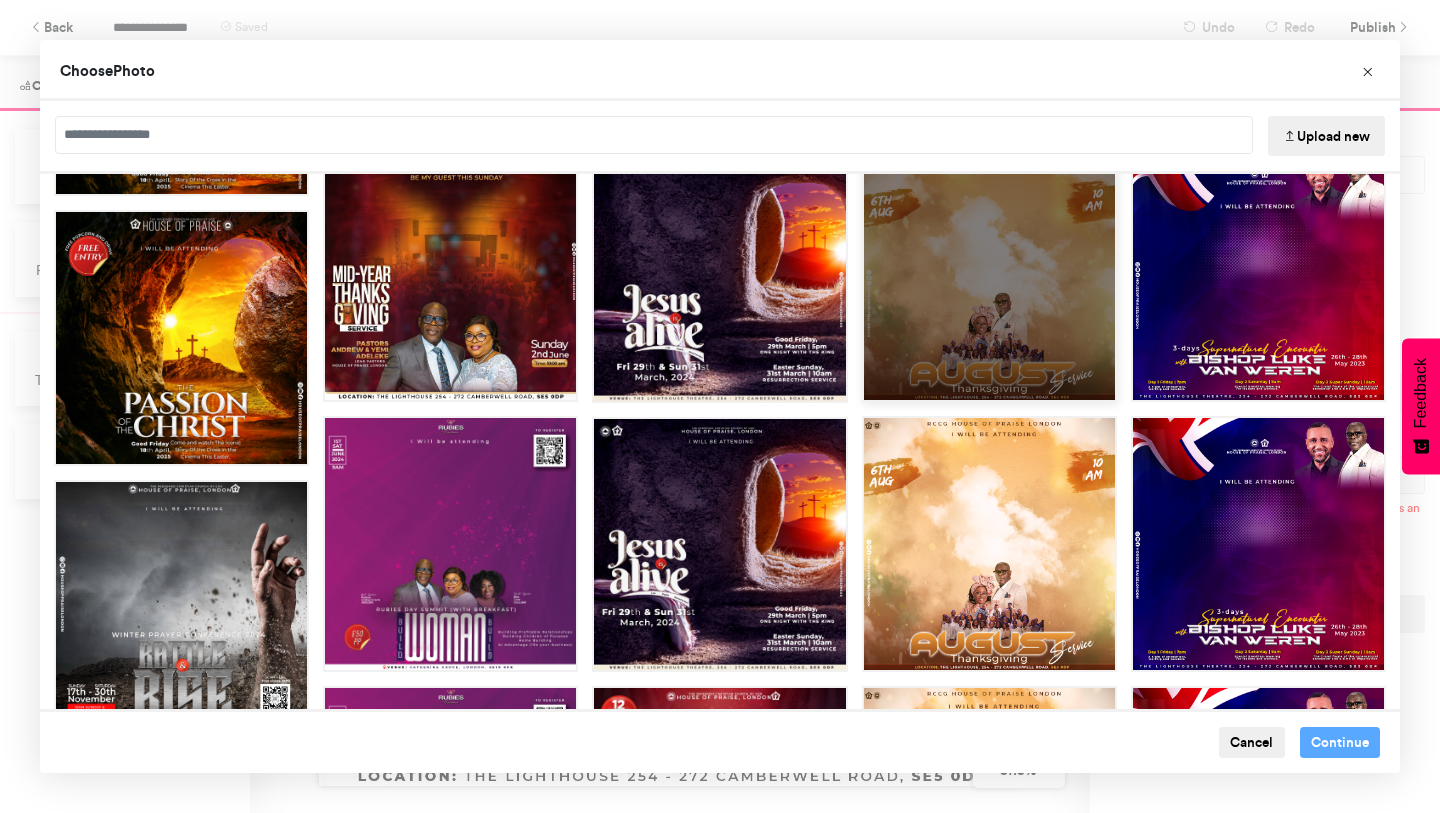 scroll, scrollTop: 0, scrollLeft: 0, axis: both 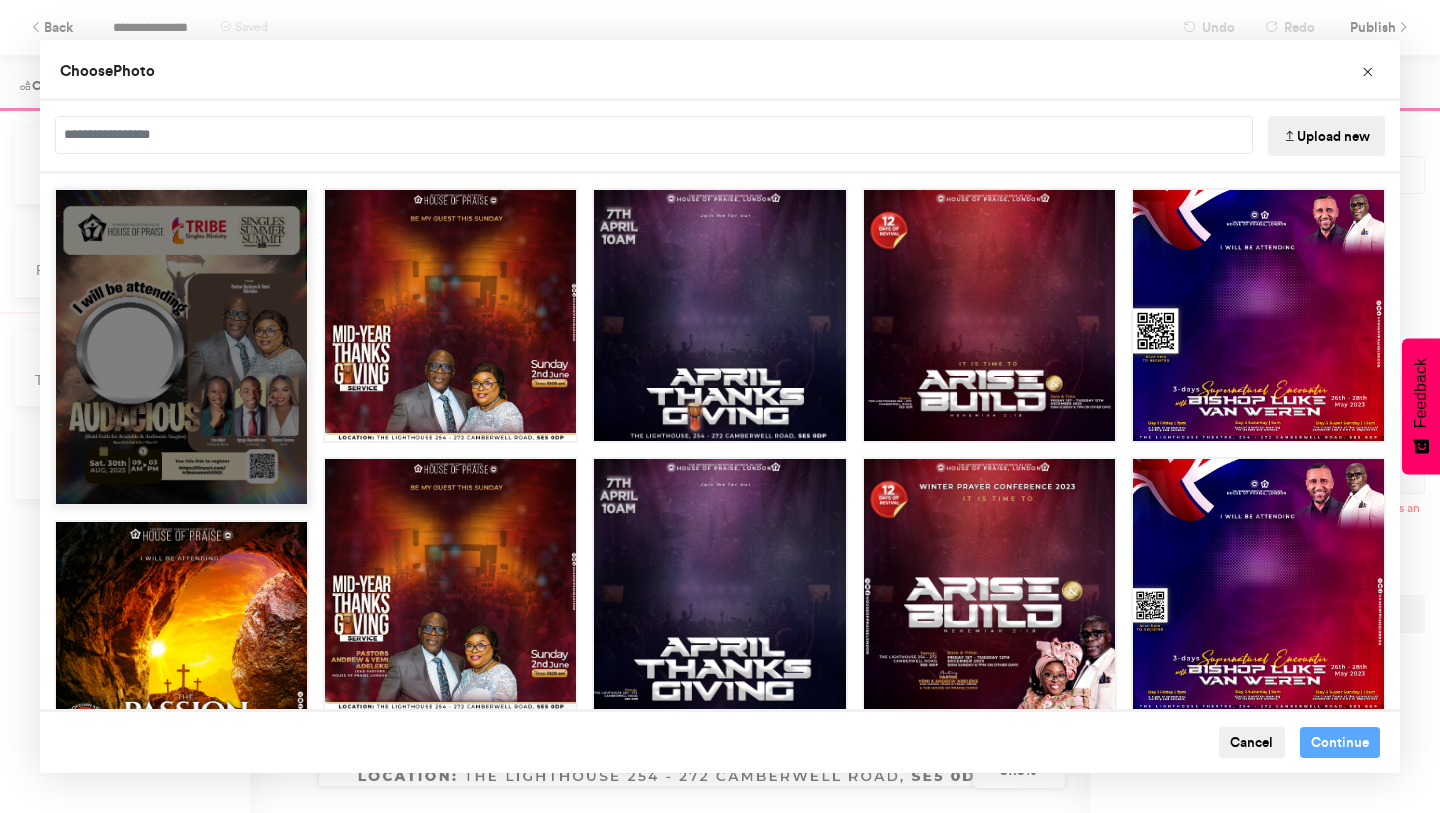 click at bounding box center [181, 347] 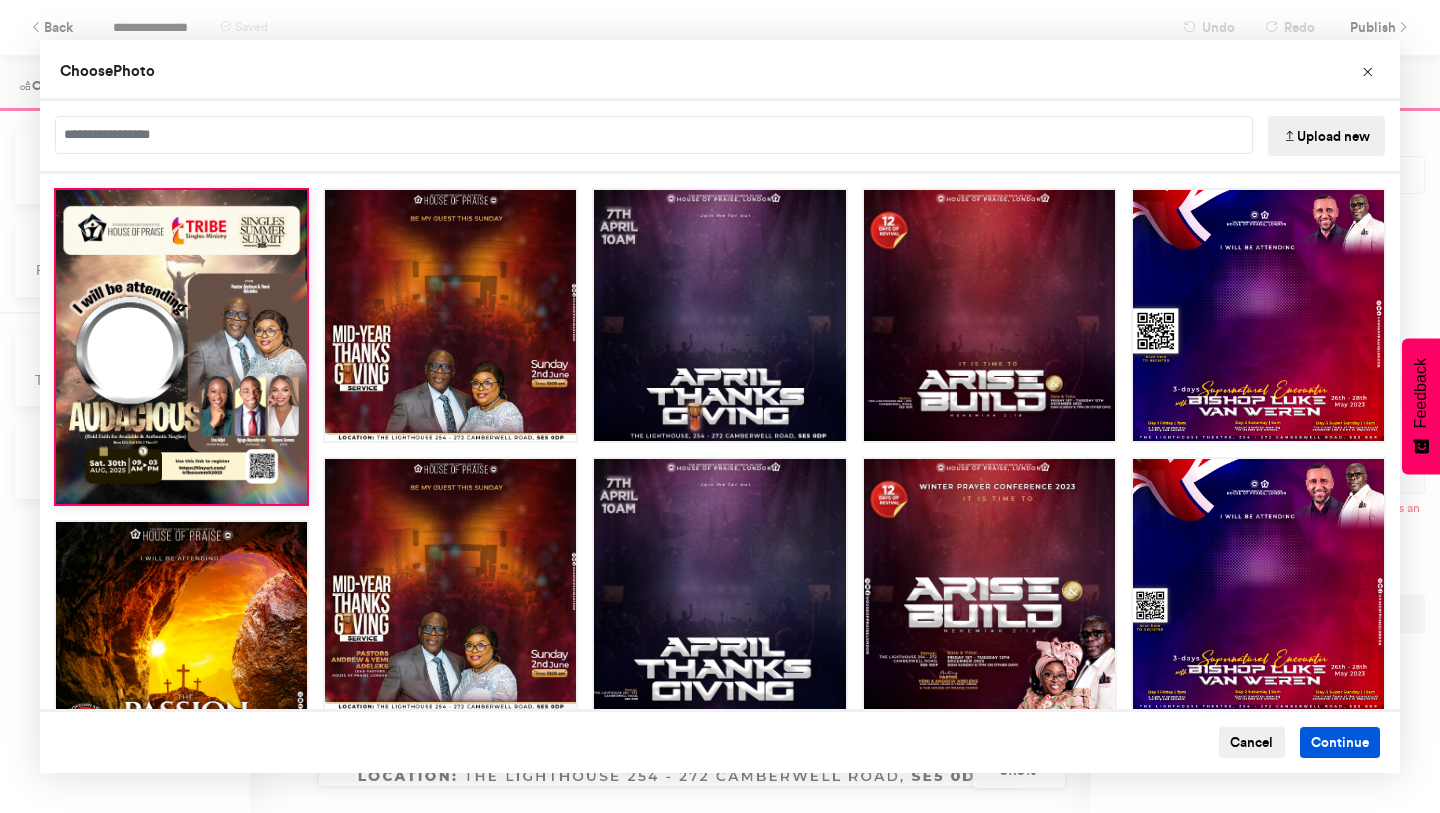 click on "Continue" at bounding box center (1340, 743) 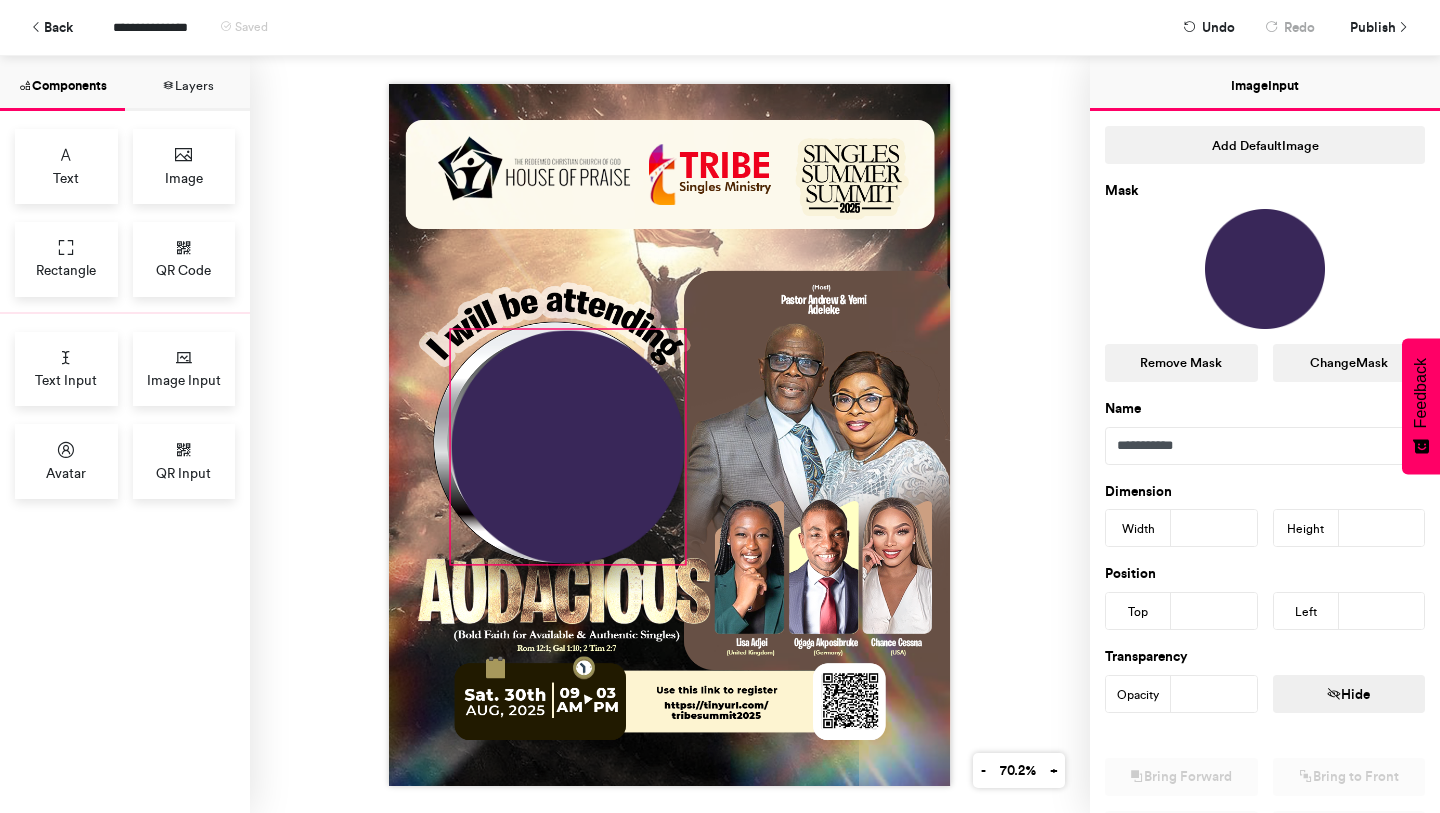 drag, startPoint x: 684, startPoint y: 325, endPoint x: 568, endPoint y: 465, distance: 181.8131 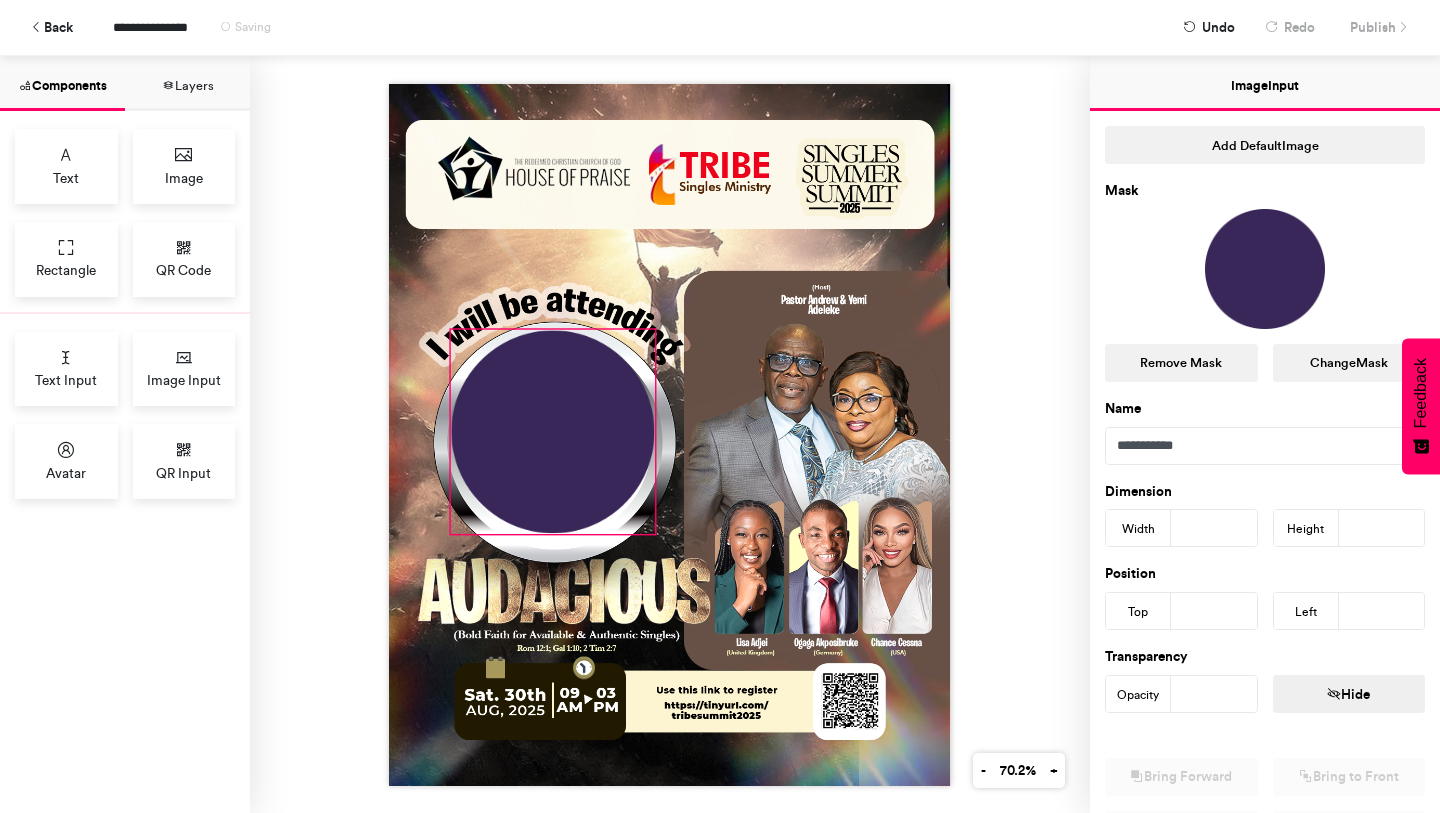 drag, startPoint x: 680, startPoint y: 566, endPoint x: 650, endPoint y: 554, distance: 32.31099 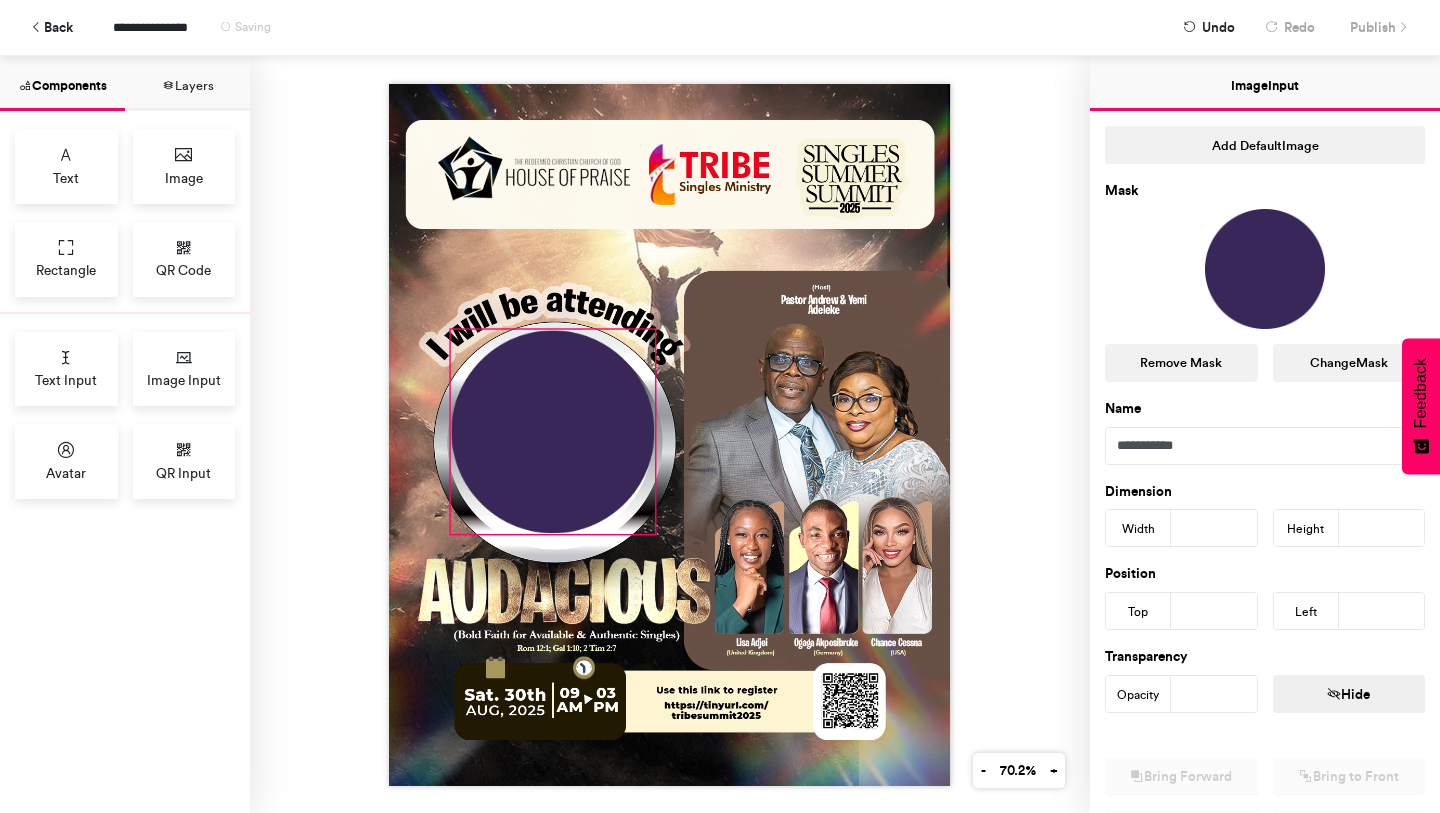 click at bounding box center (670, 435) 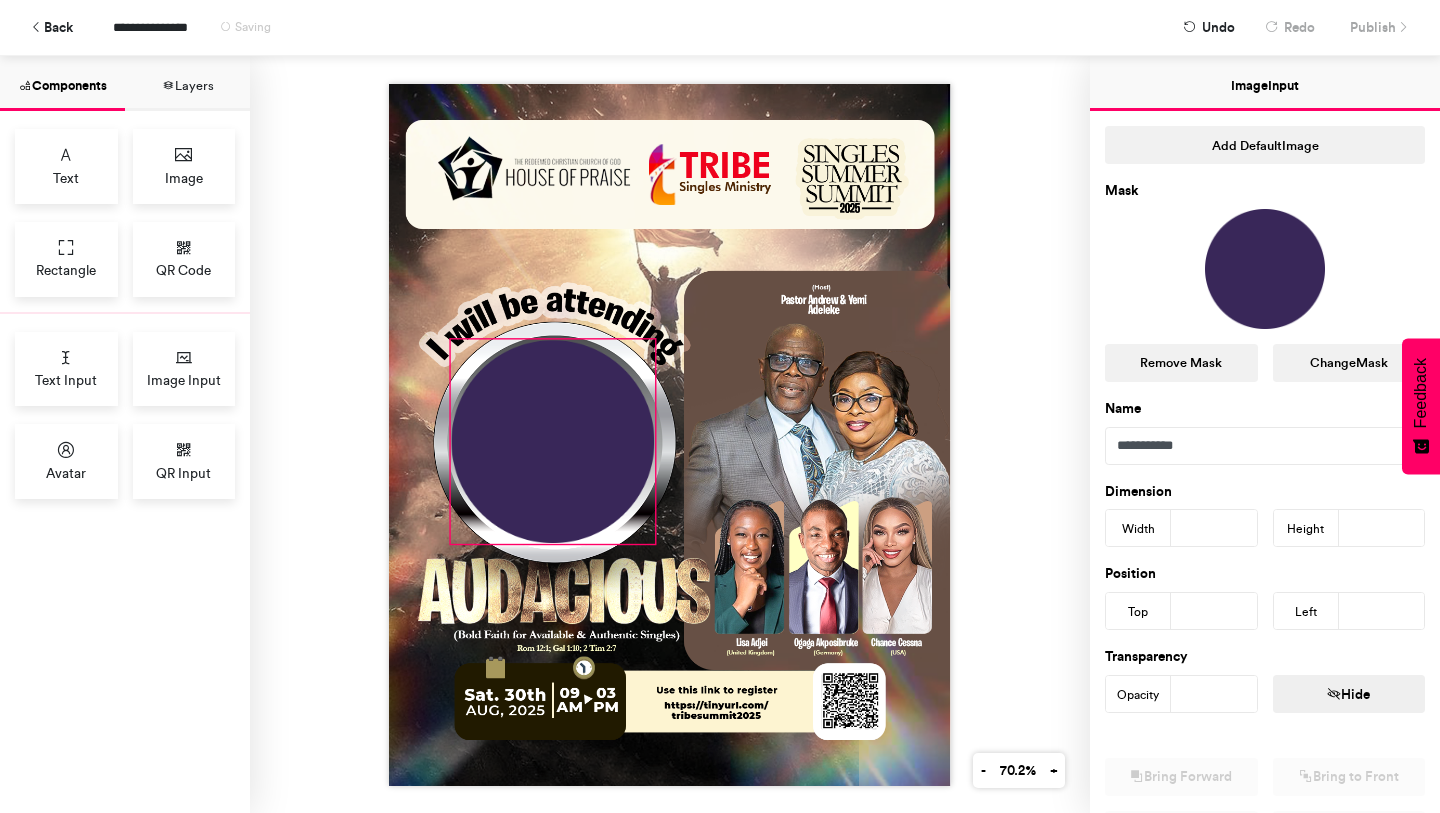 click at bounding box center [553, 441] 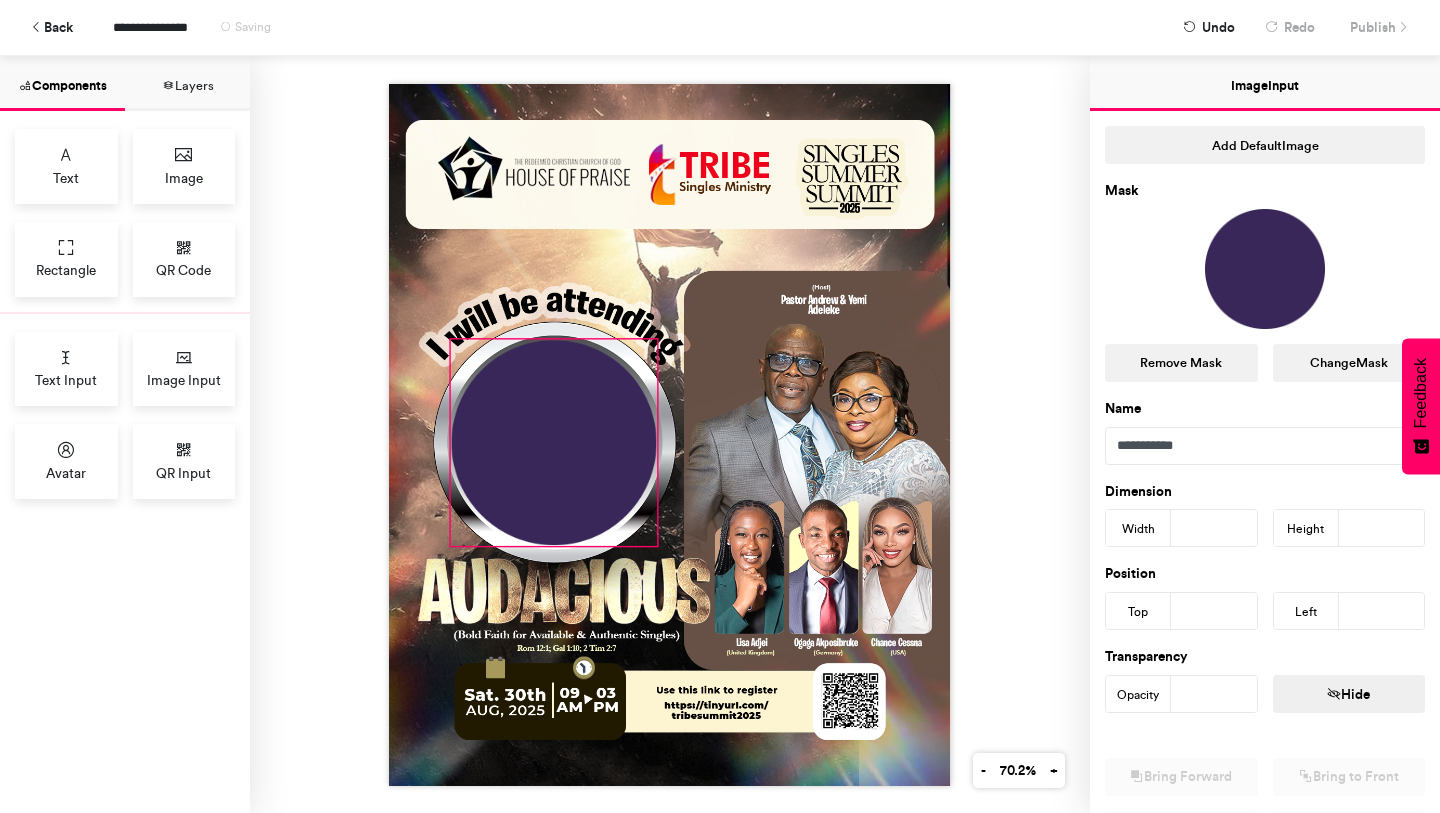click at bounding box center [670, 435] 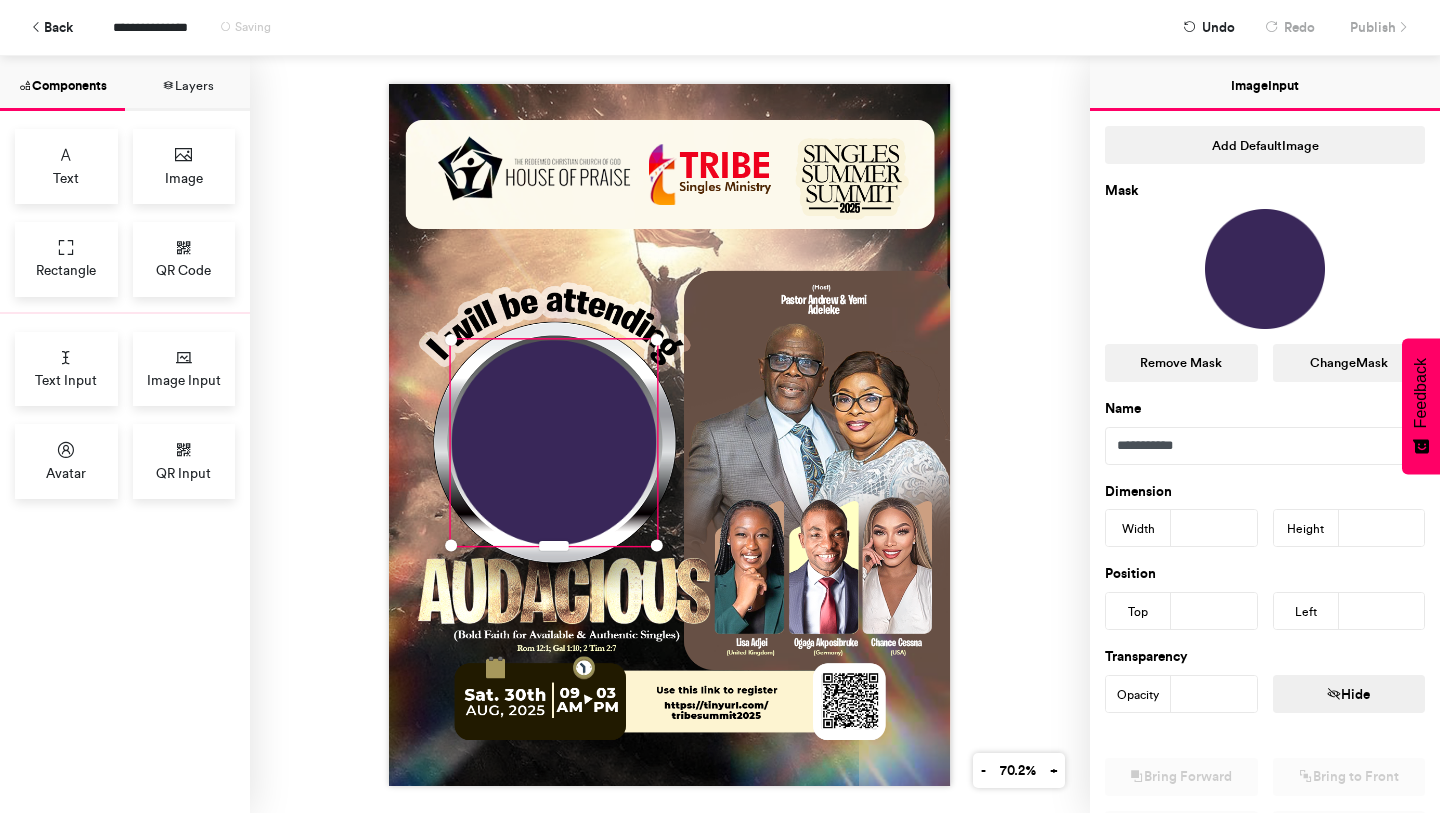 click at bounding box center [1265, 269] 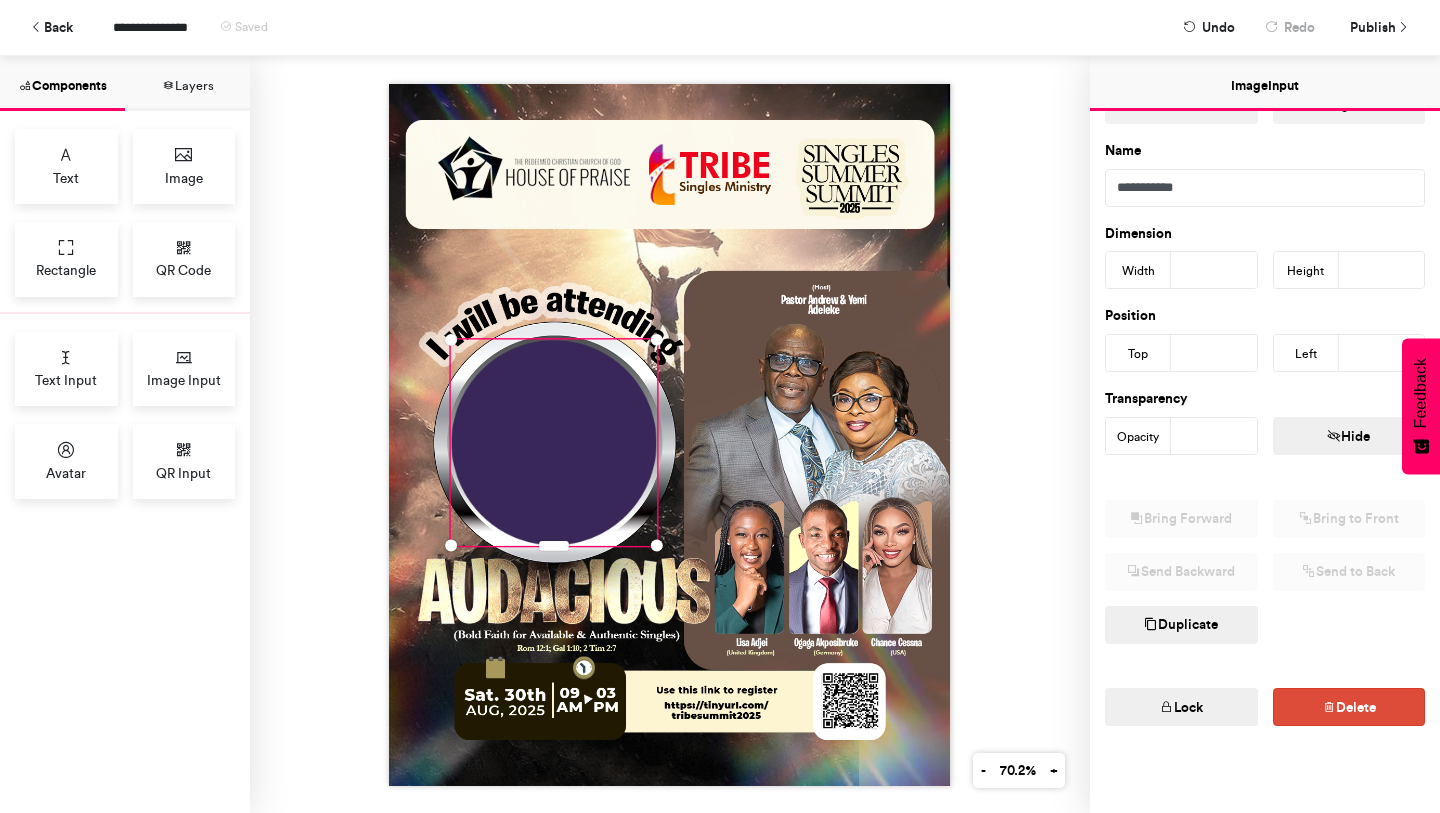 scroll, scrollTop: 0, scrollLeft: 0, axis: both 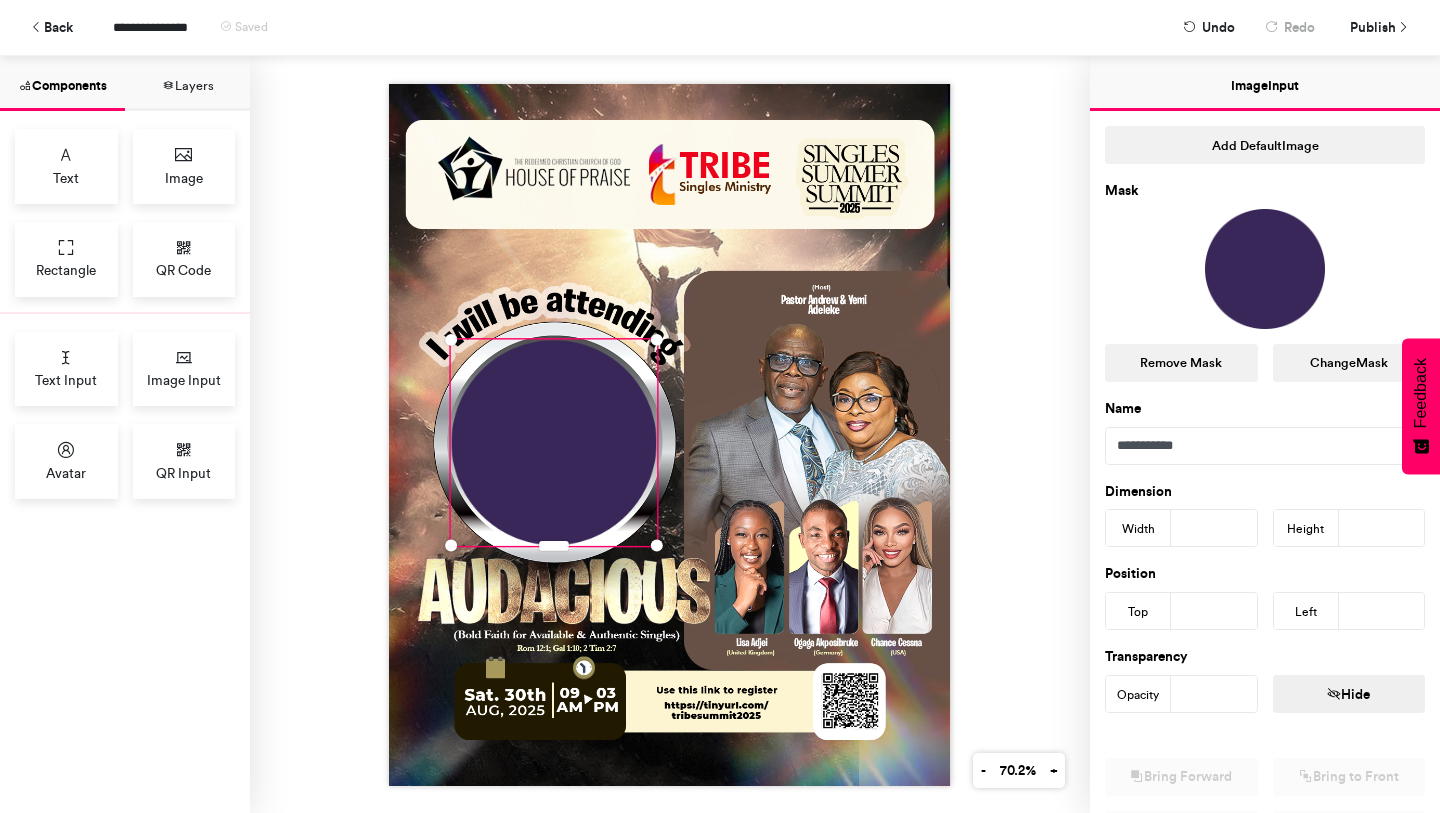 click at bounding box center [1265, 269] 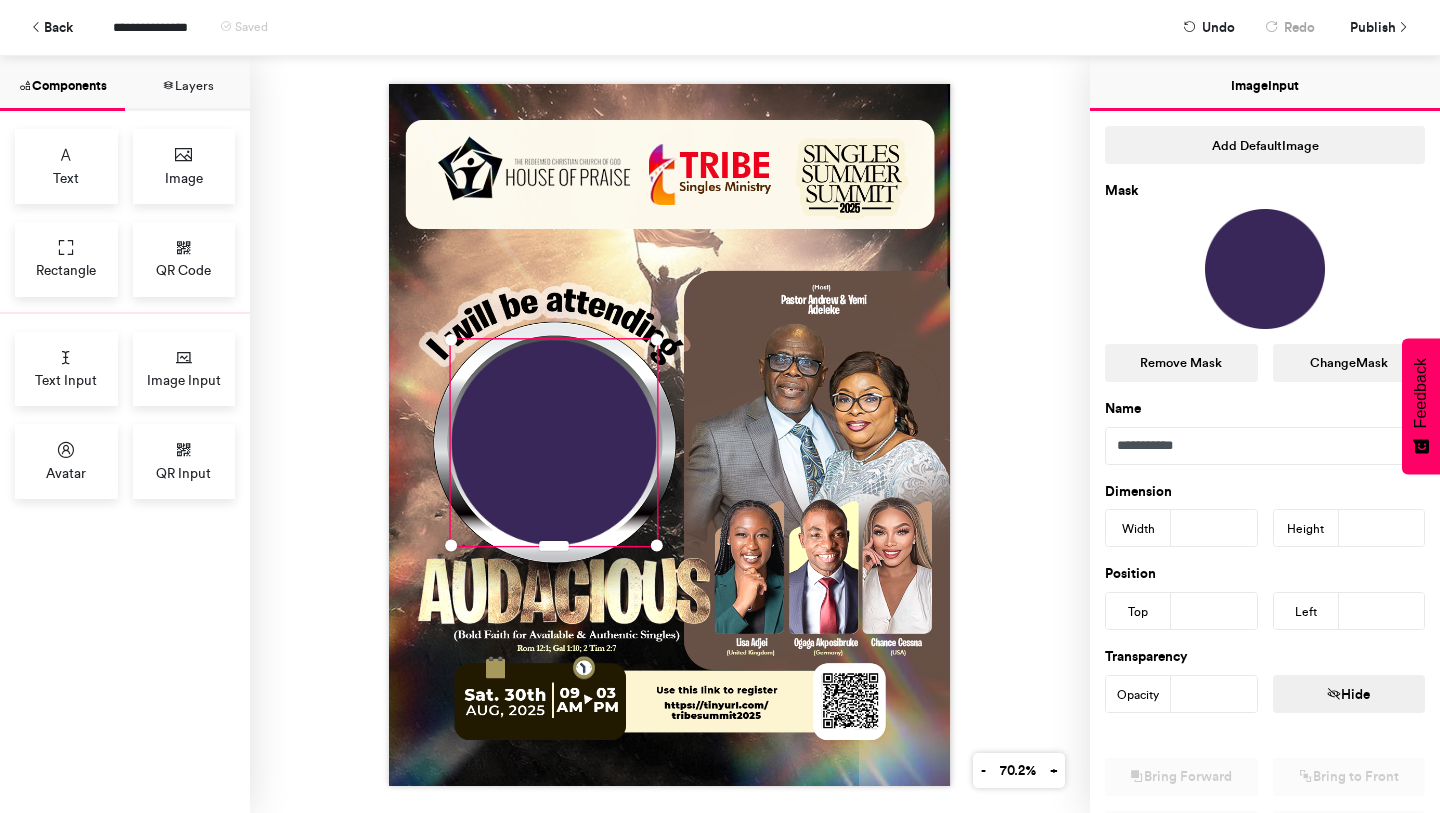 click on "**********" at bounding box center (720, 27) 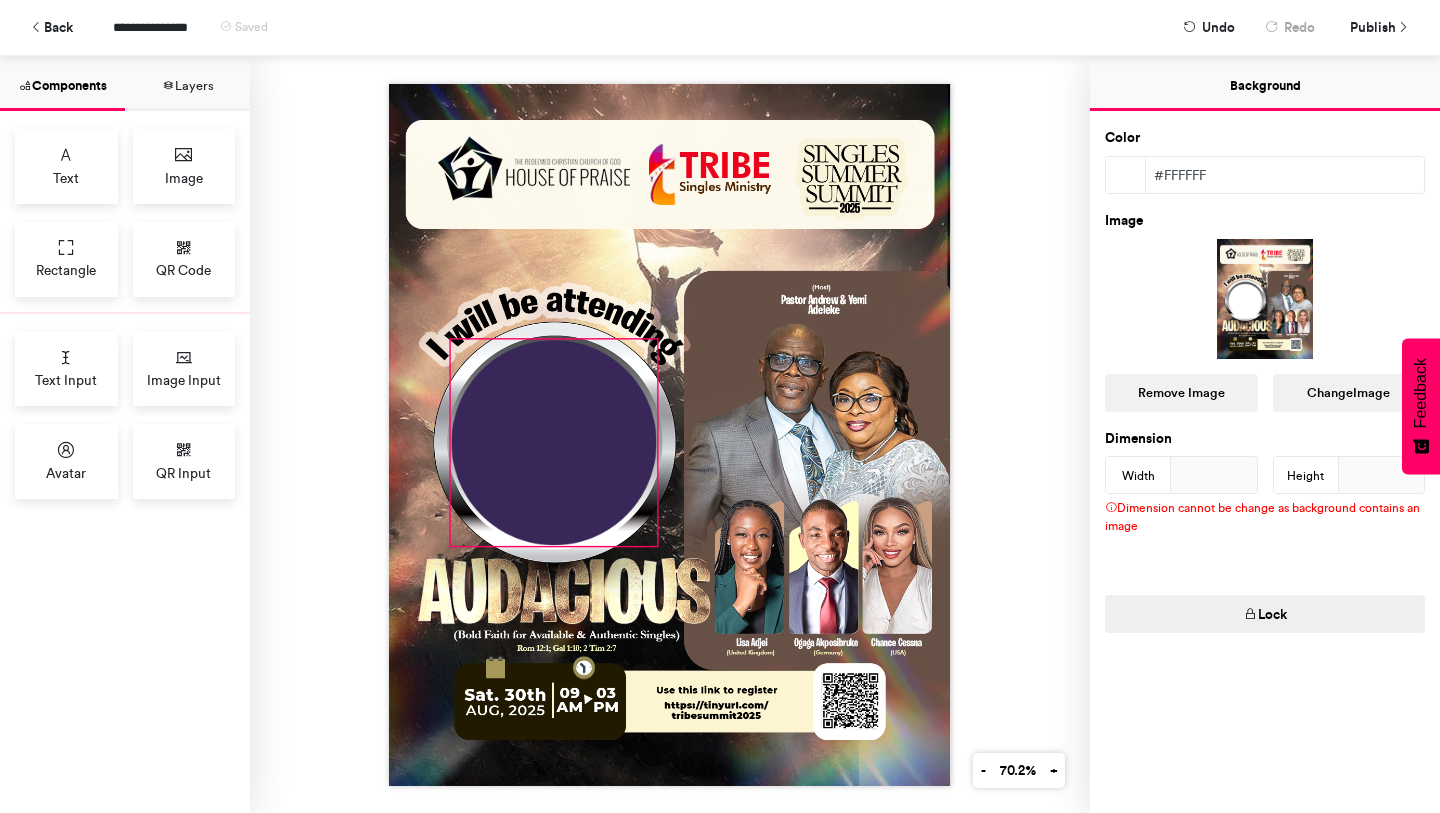 click at bounding box center (554, 442) 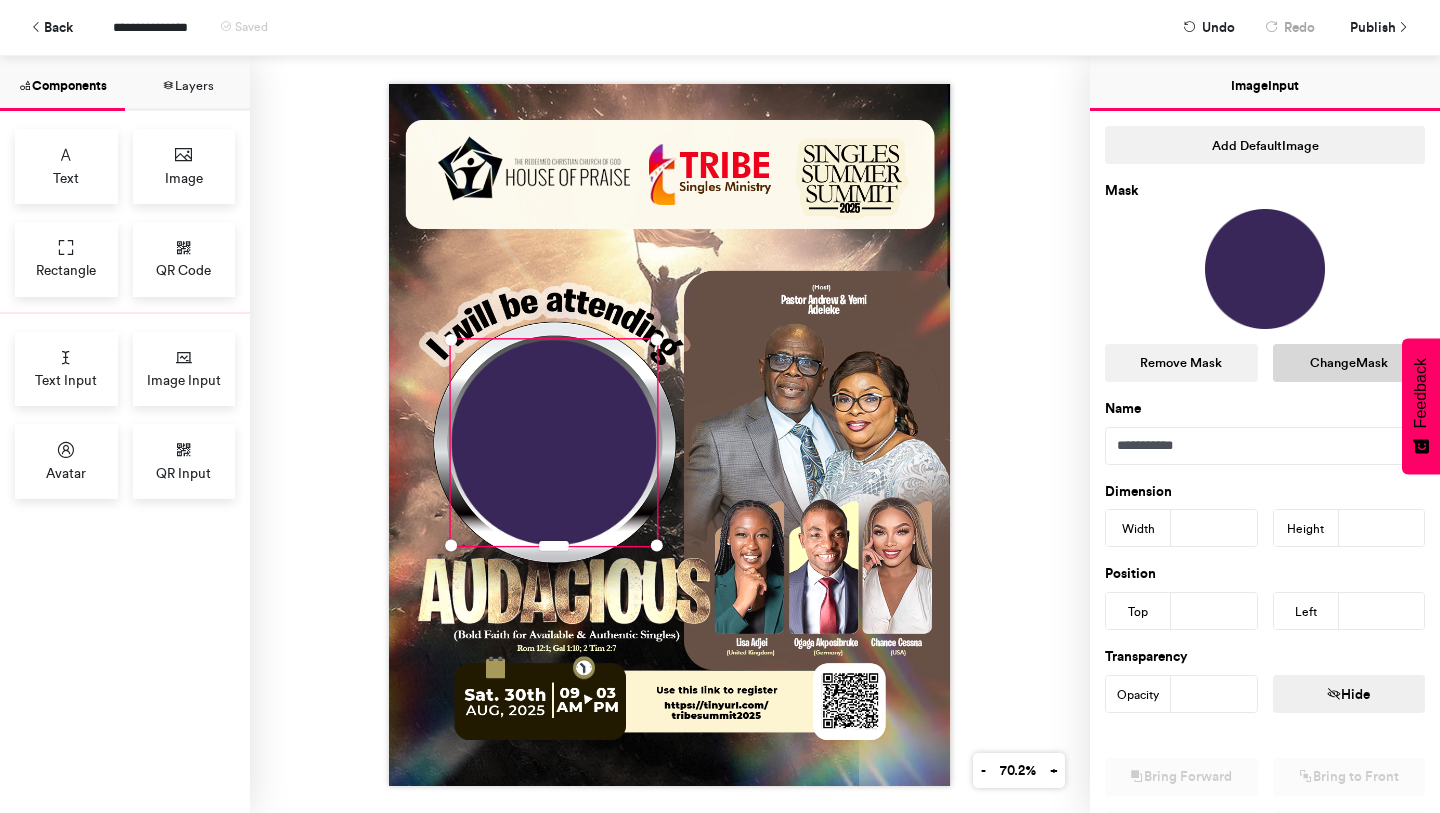 click on "Change  Mask" at bounding box center (1349, 363) 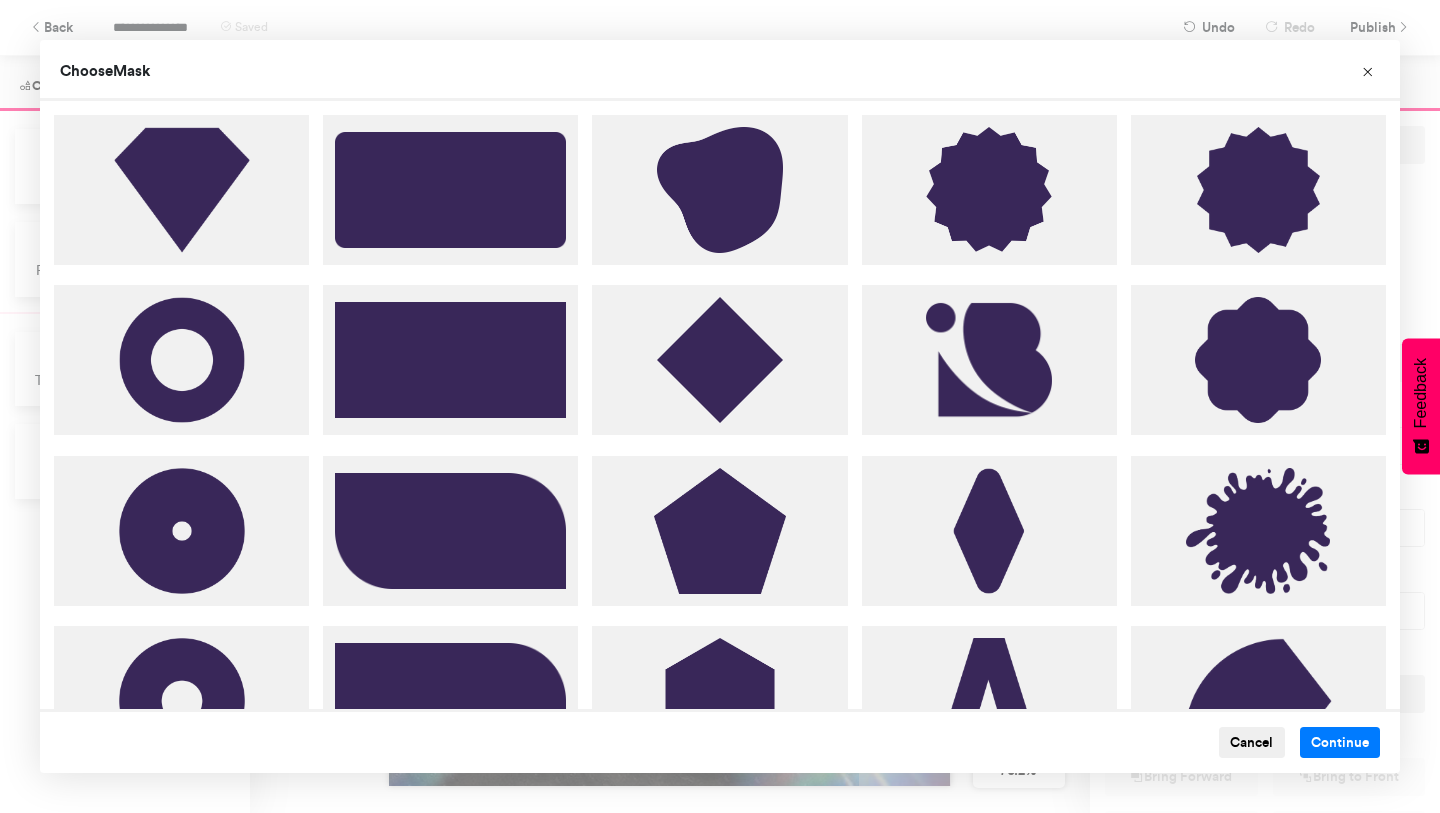 click on "Cancel" at bounding box center (1252, 743) 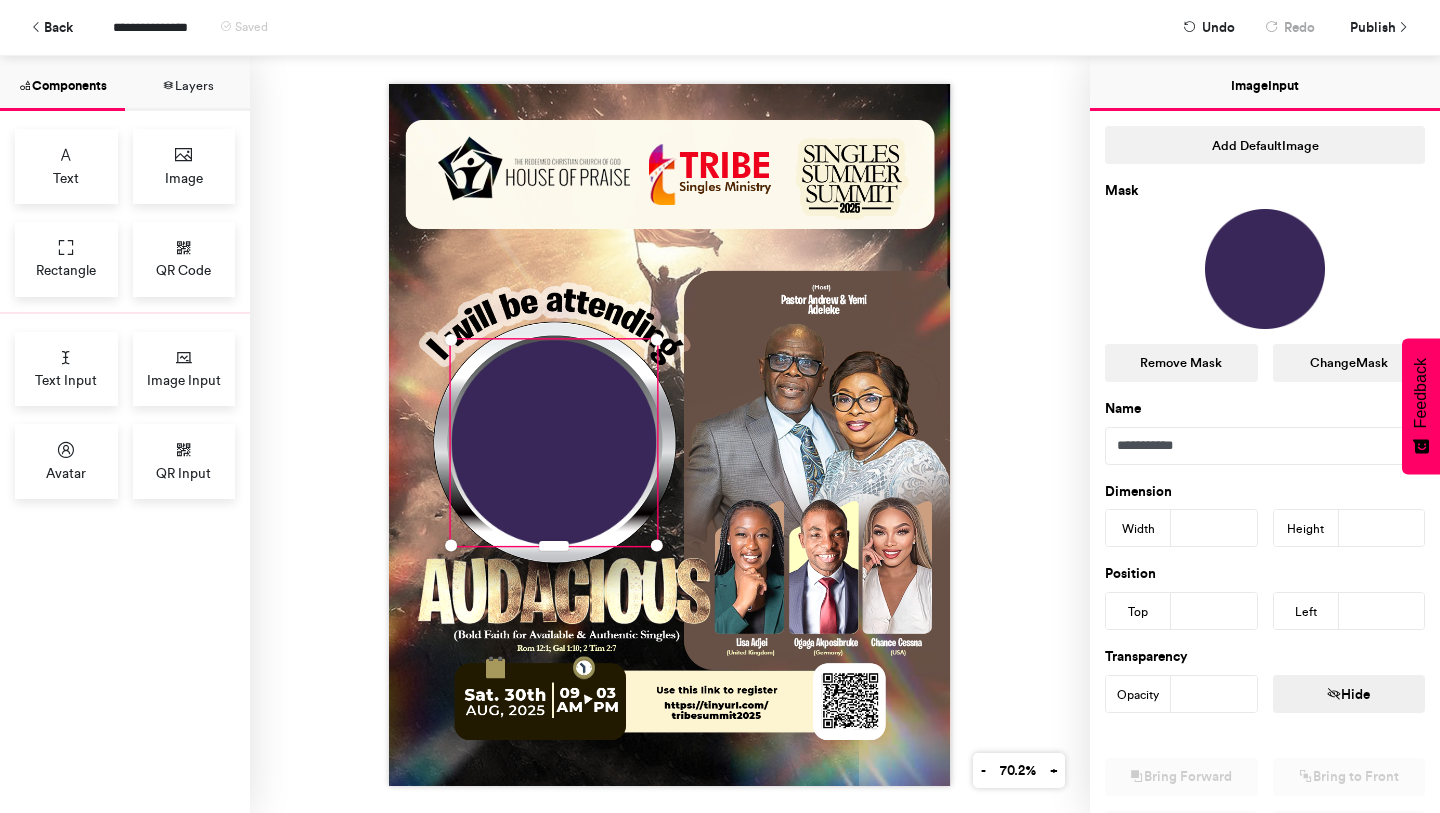 click at bounding box center (670, 434) 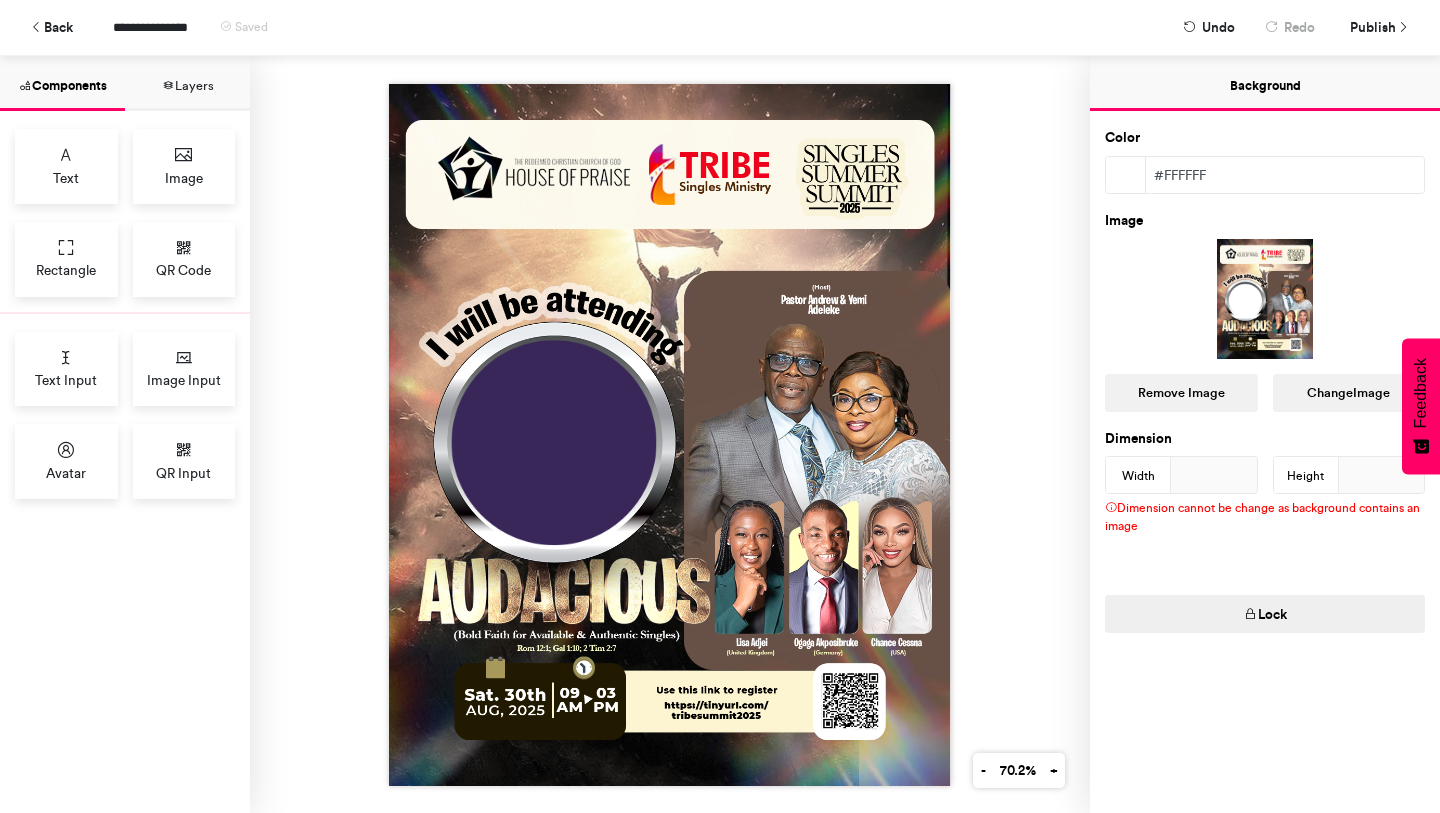 click at bounding box center [168, 86] 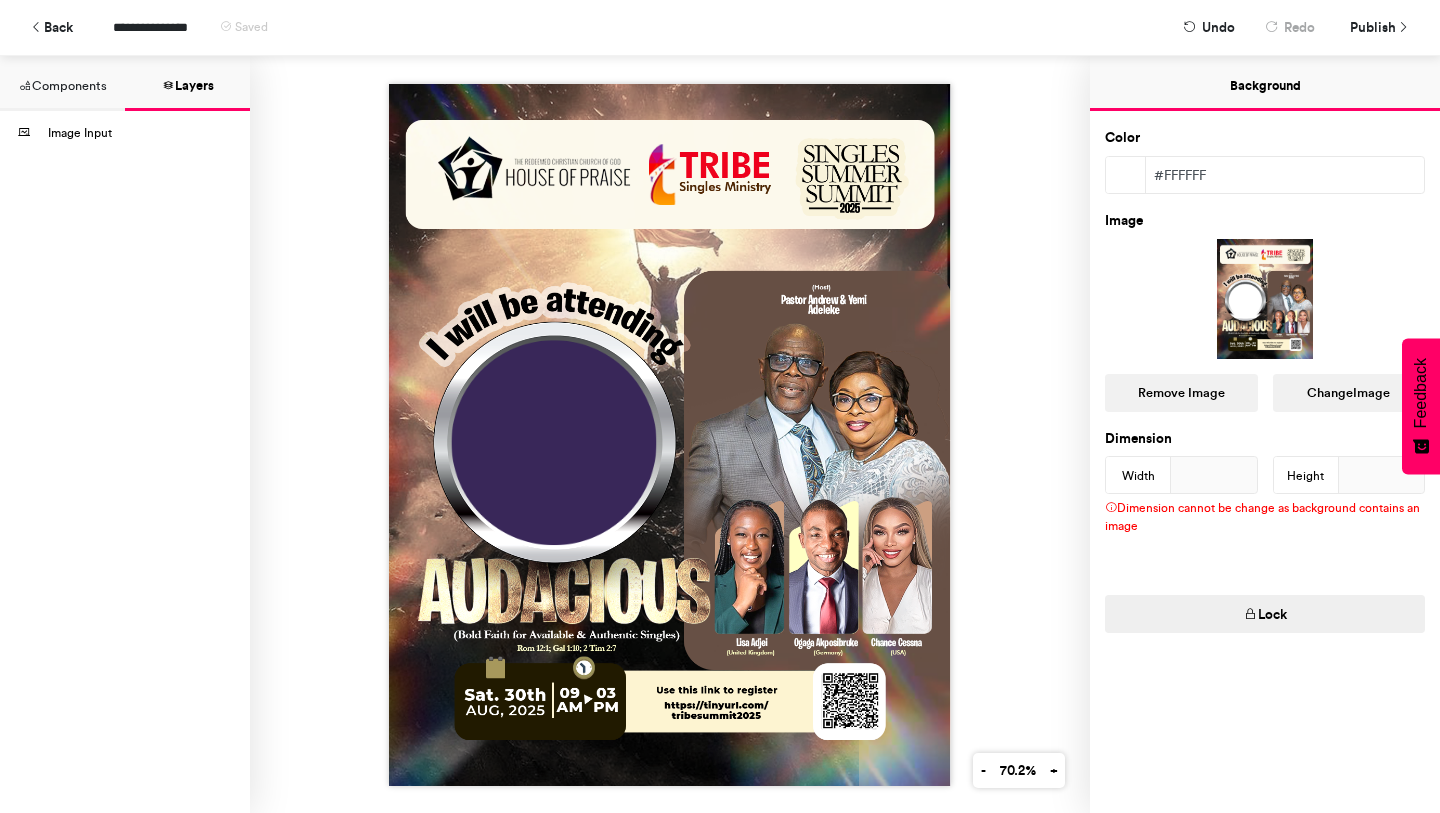 click on "Components" at bounding box center (62, 83) 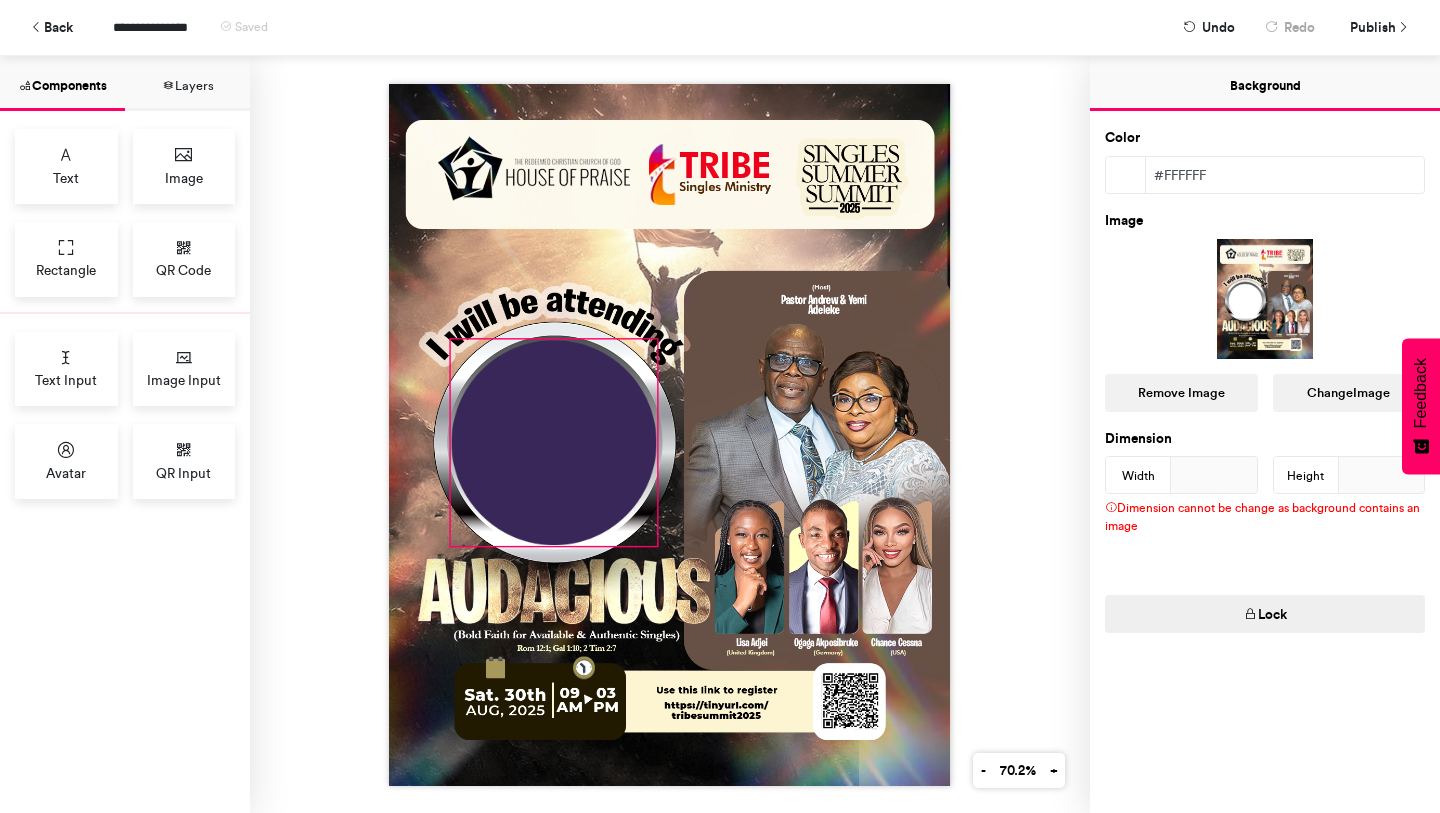 click at bounding box center [554, 442] 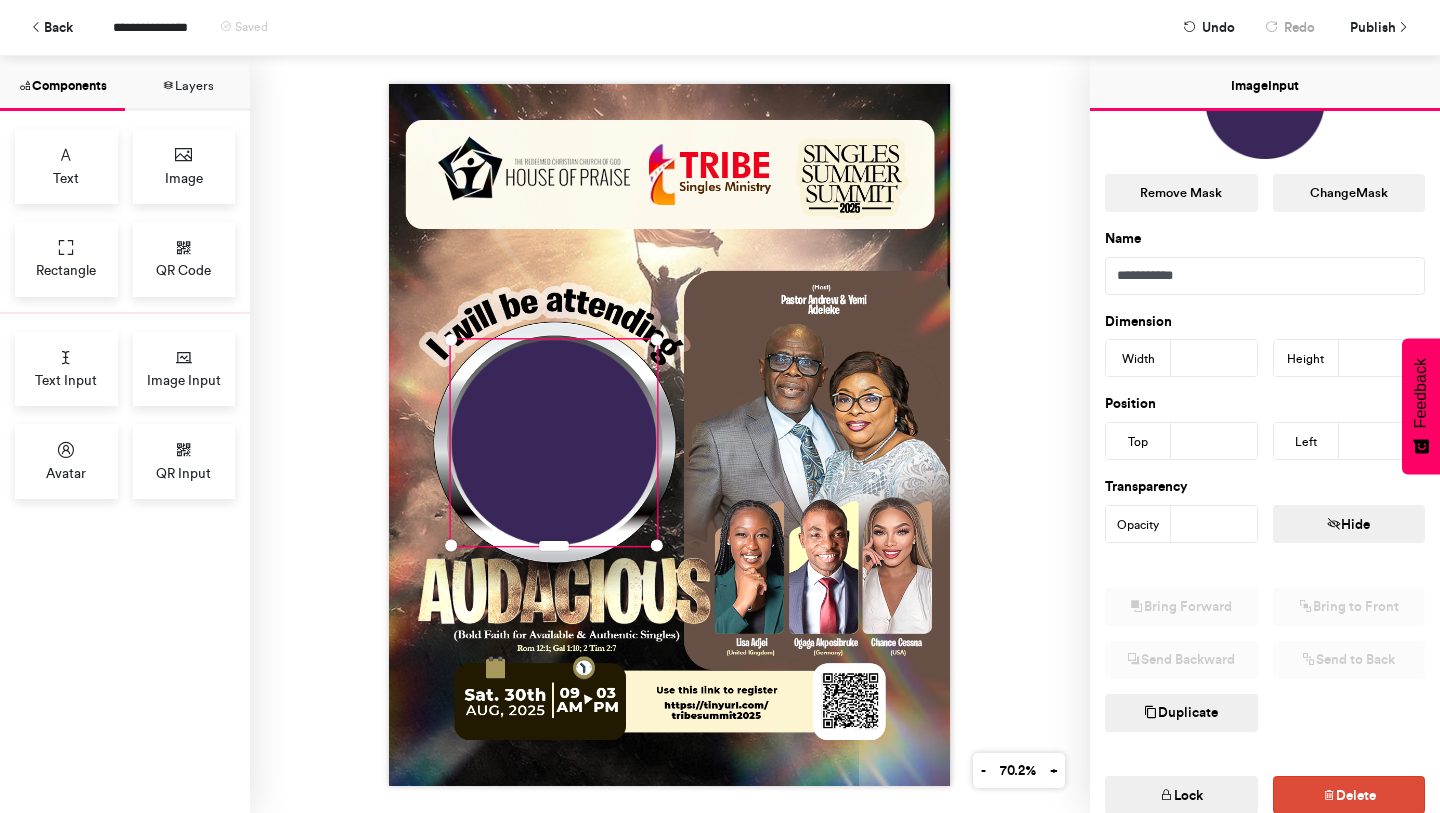 scroll, scrollTop: 0, scrollLeft: 0, axis: both 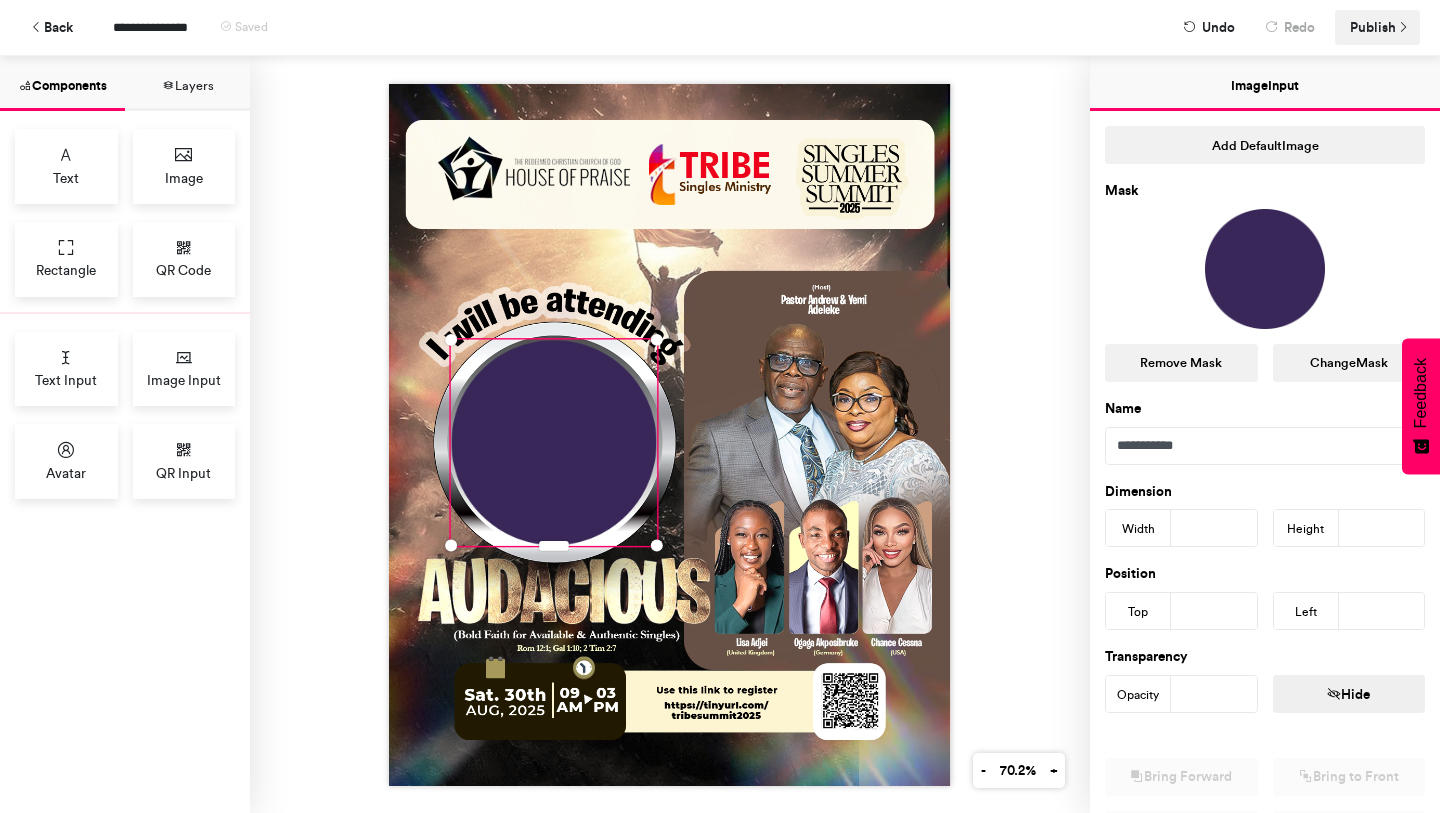click on "Publish" at bounding box center (1373, 27) 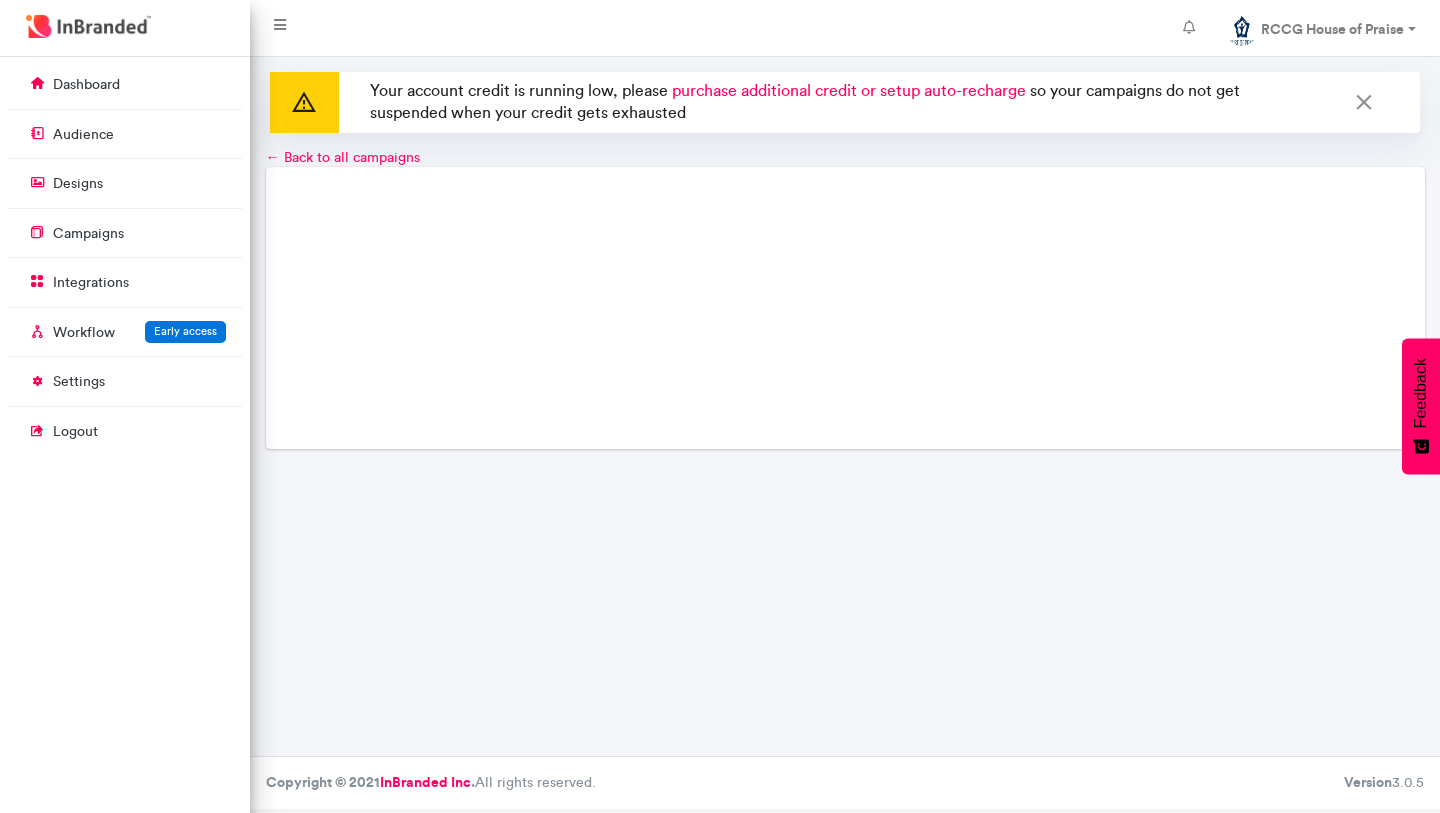 scroll, scrollTop: 0, scrollLeft: 0, axis: both 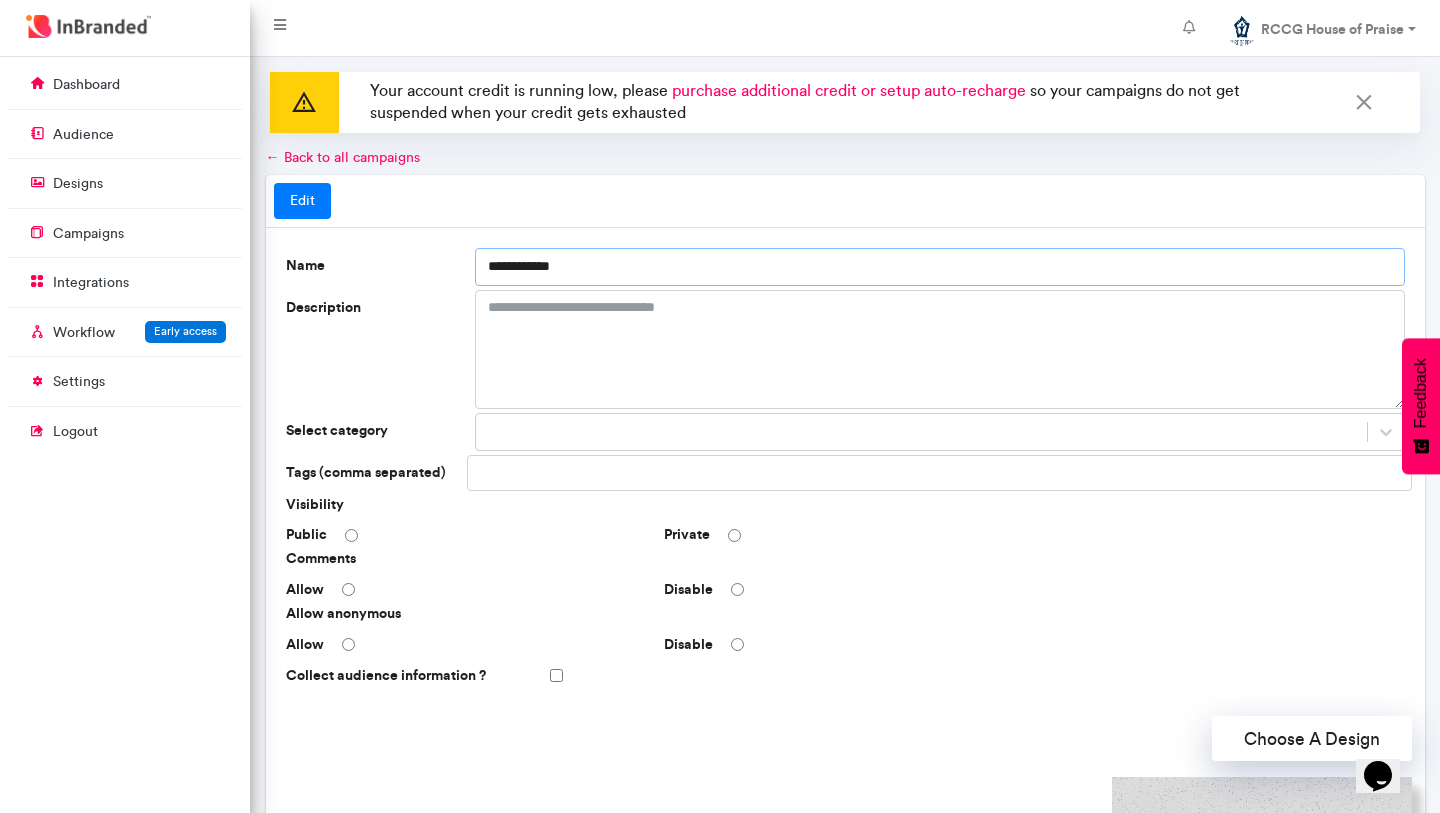 click on "**********" at bounding box center [940, 267] 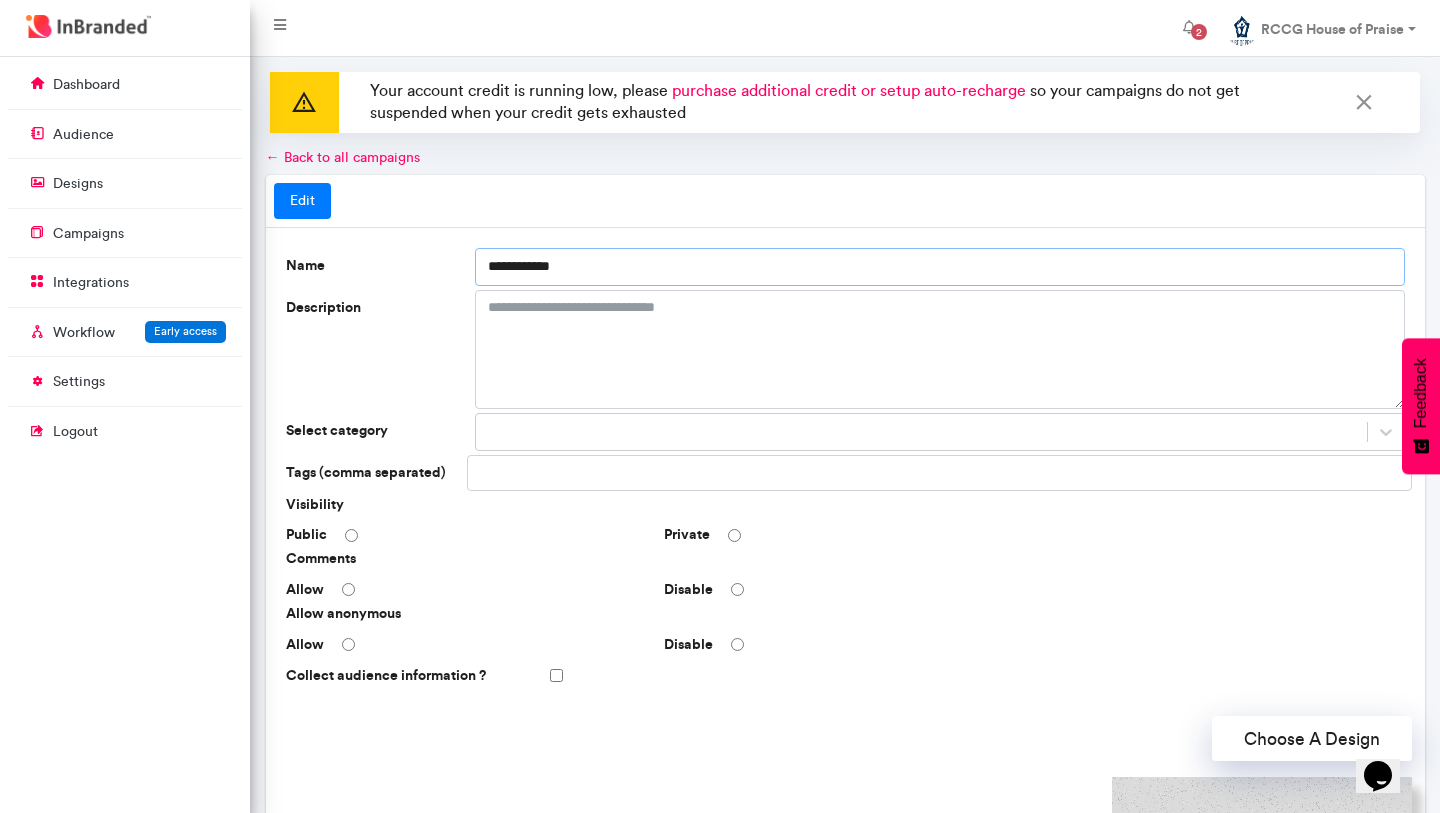 type on "**********" 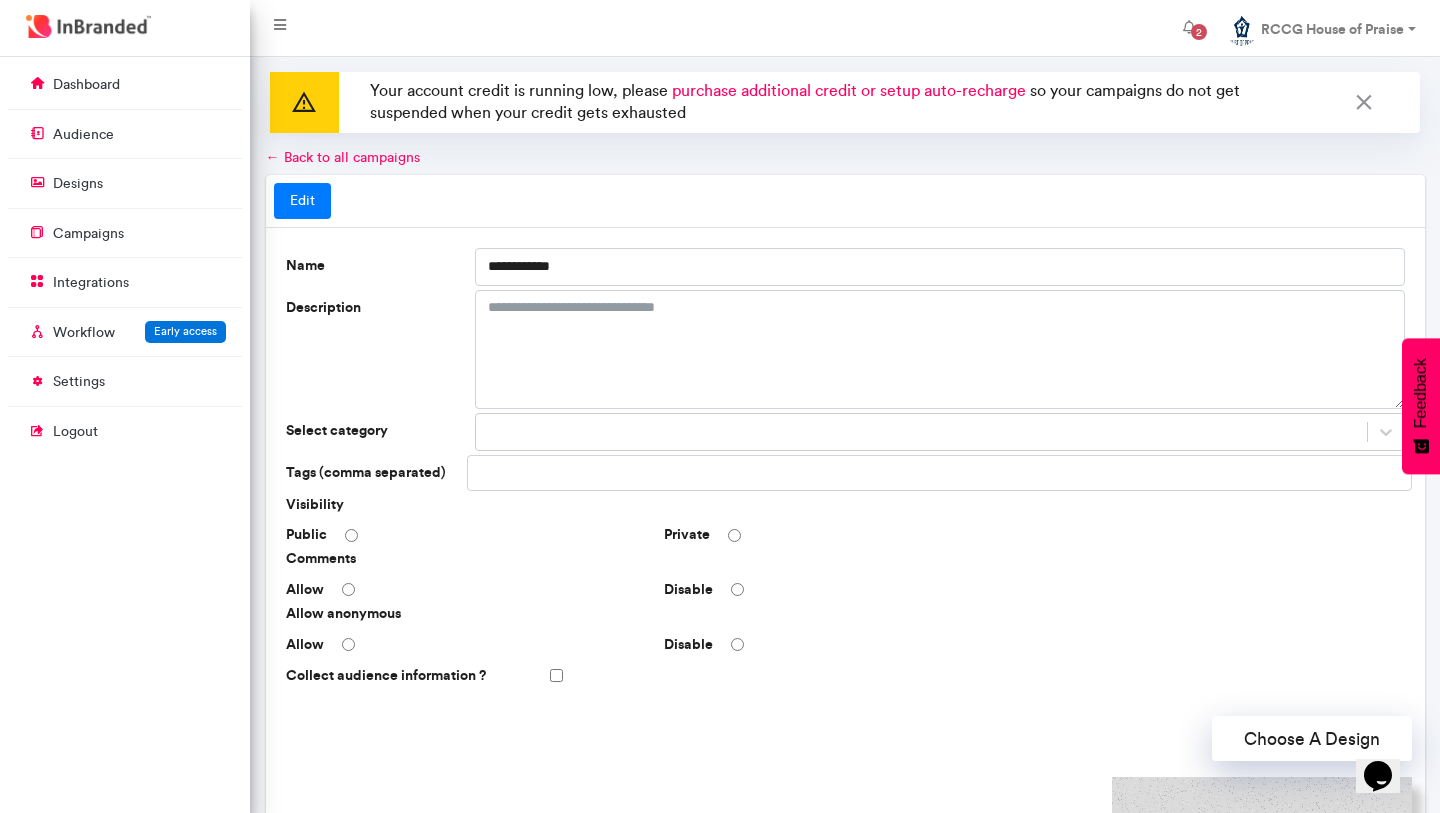 click on "Edit" at bounding box center (845, 201) 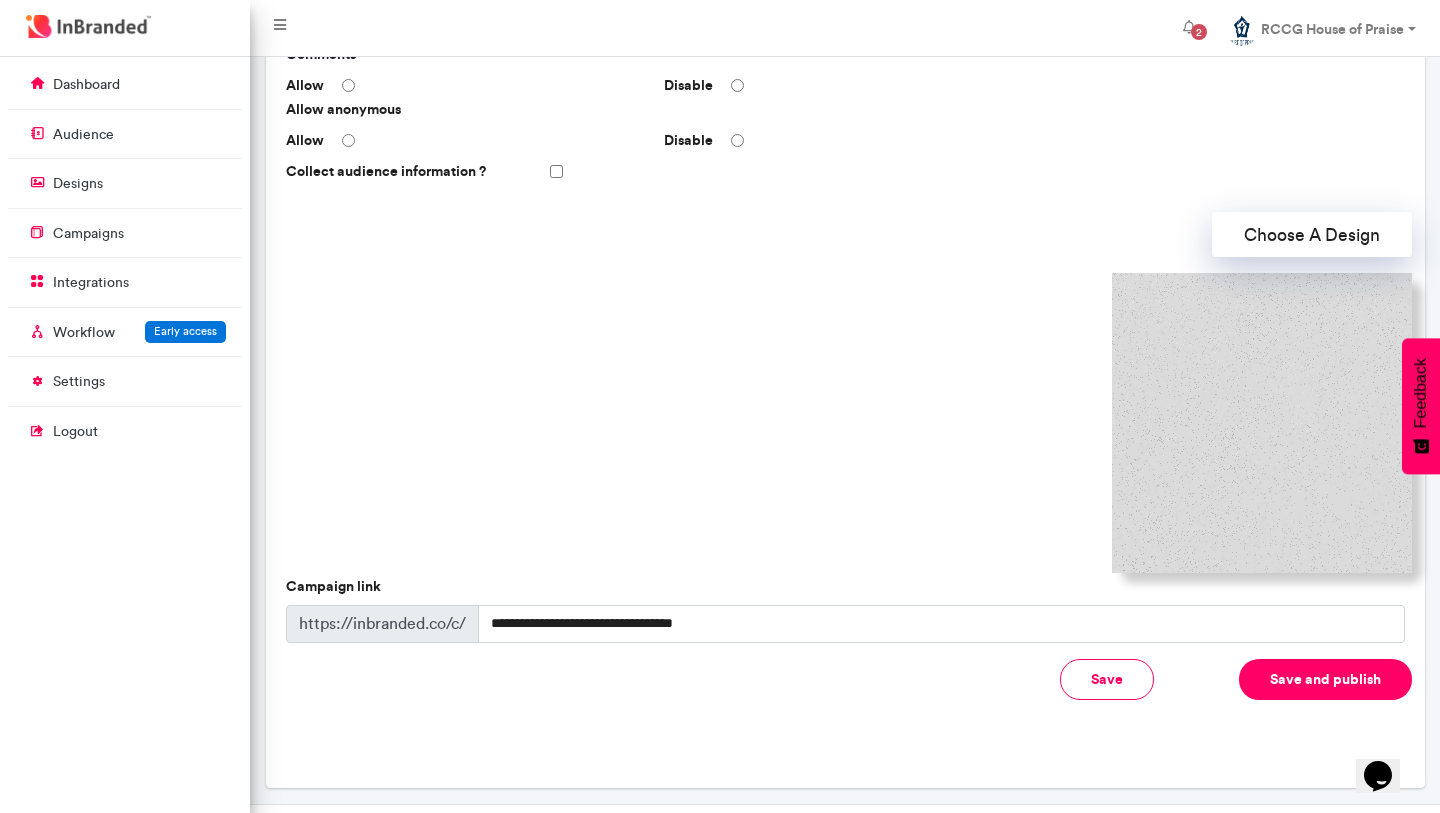 scroll, scrollTop: 547, scrollLeft: 0, axis: vertical 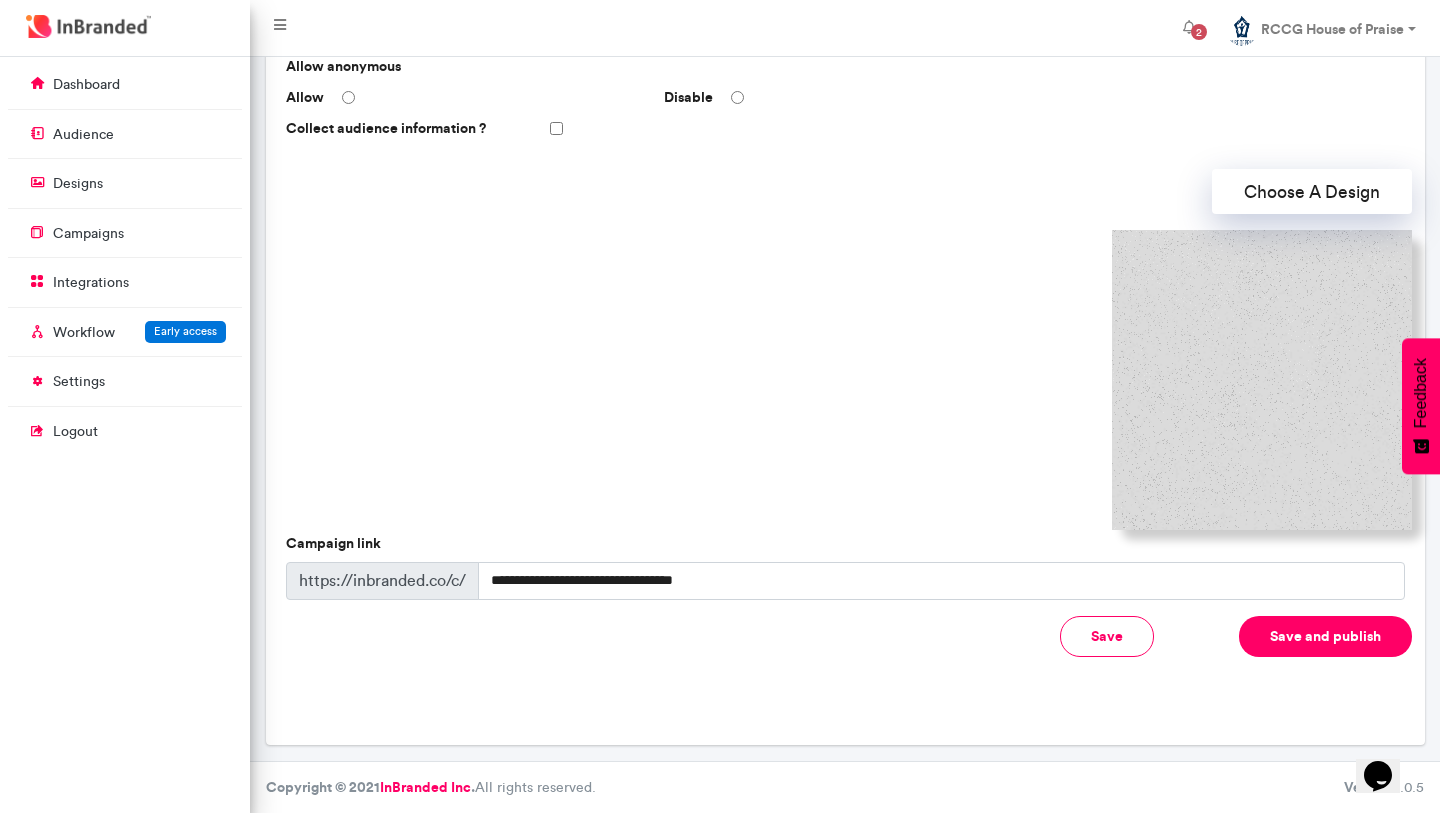 click on "Save and publish" at bounding box center (1325, 636) 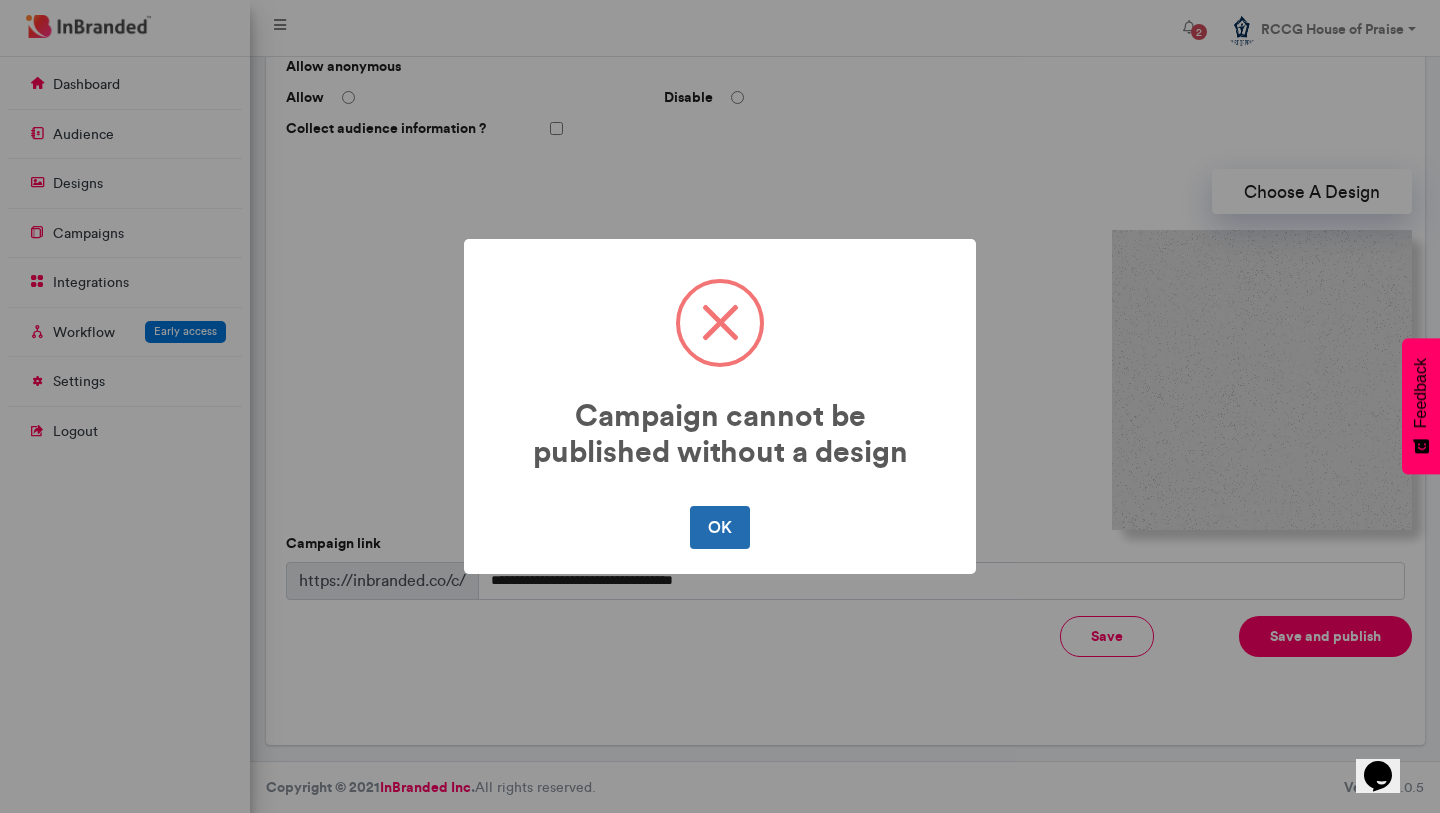 click on "OK" at bounding box center (719, 527) 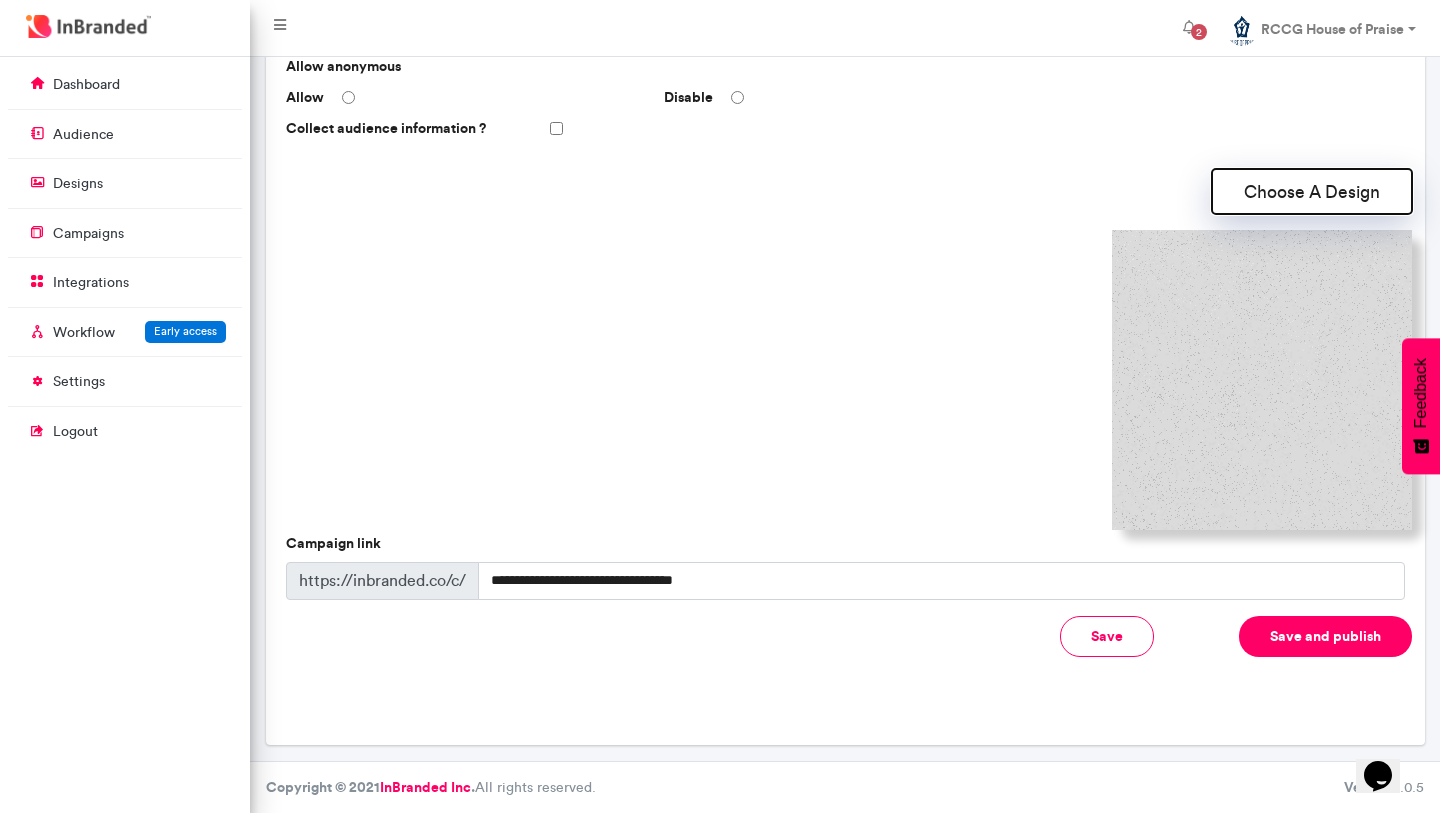 click on "Choose A Design" at bounding box center (1312, 191) 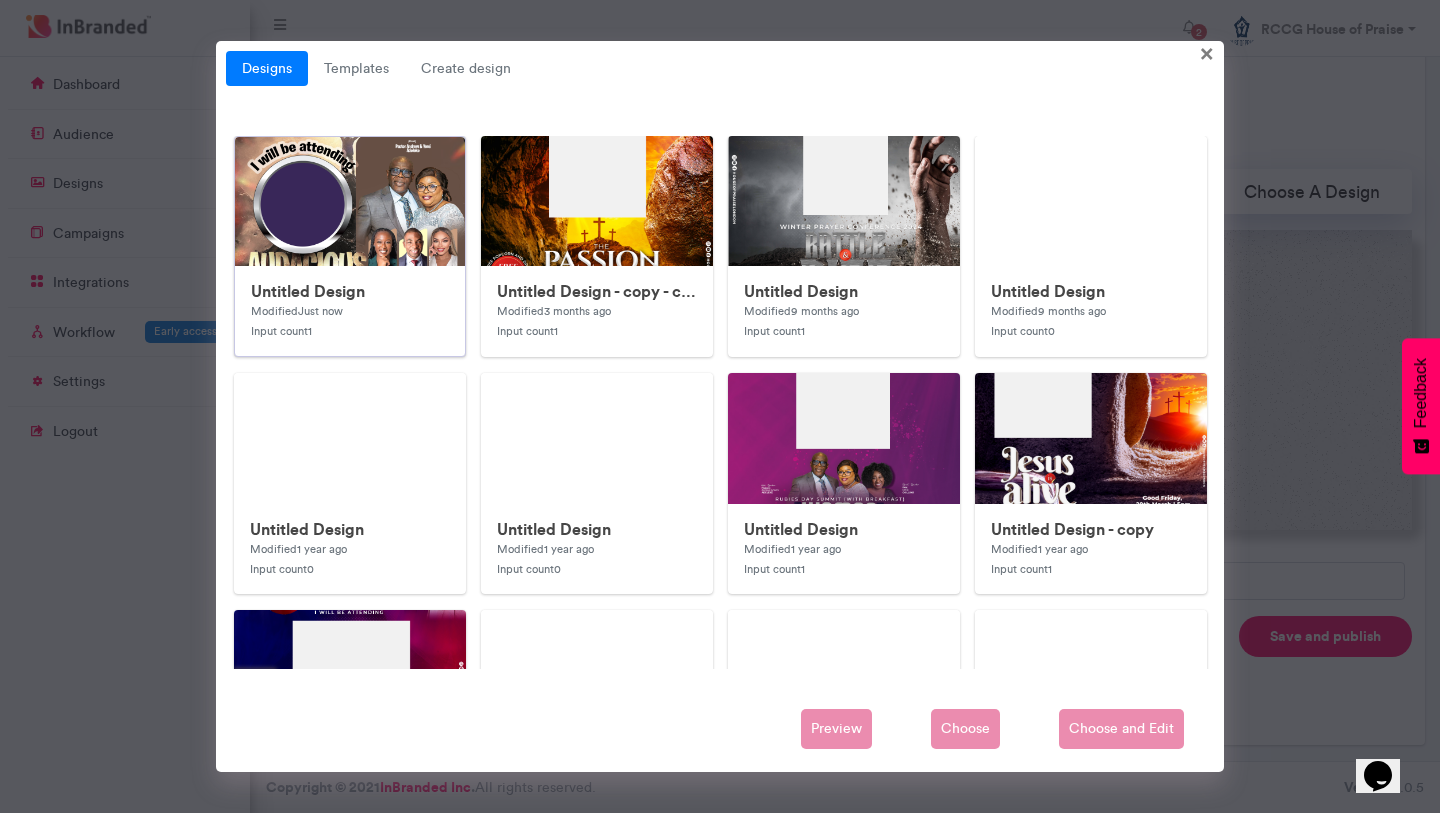 click at bounding box center [635, 637] 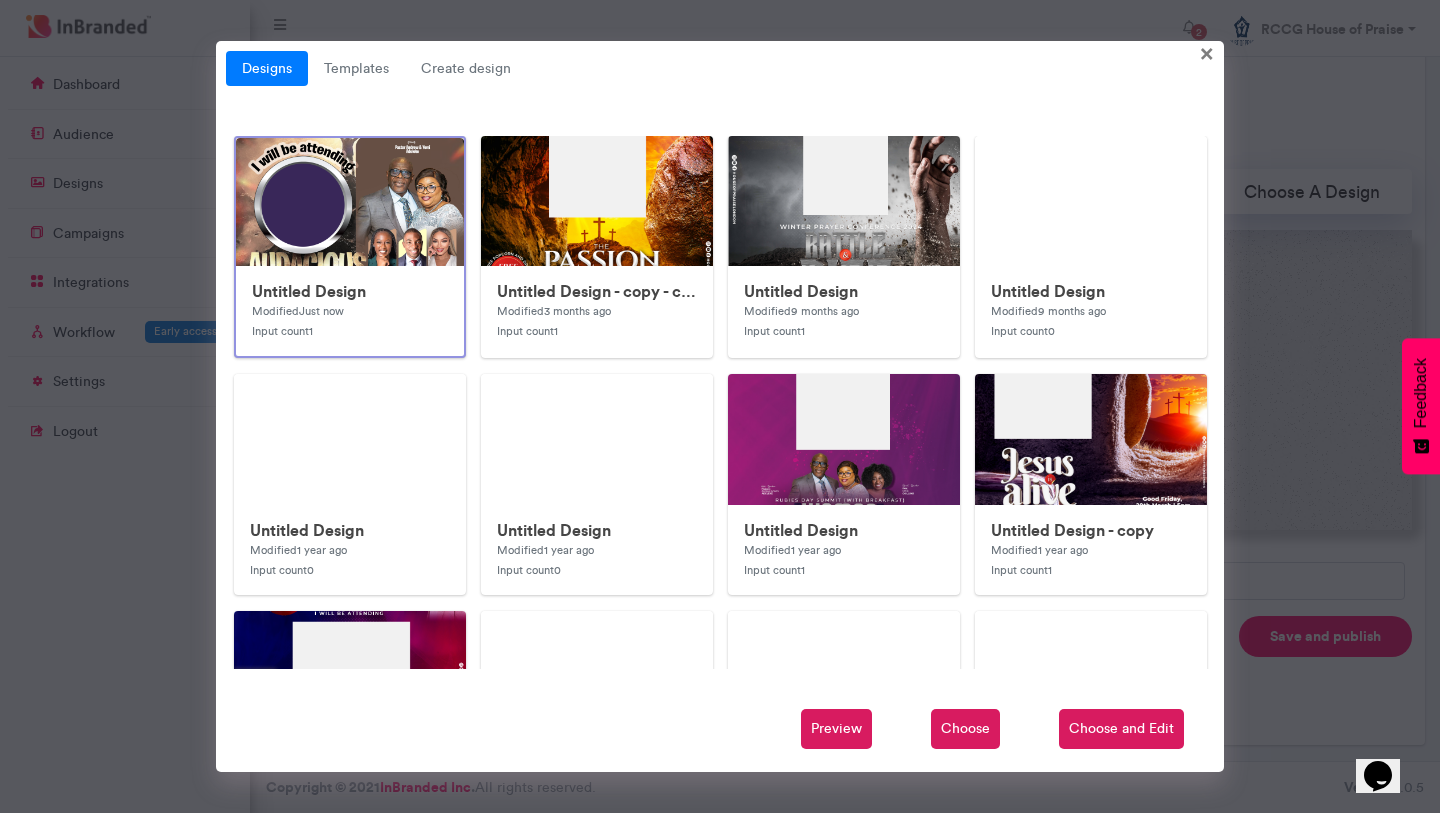 click on "Choose and Edit" at bounding box center (1121, 729) 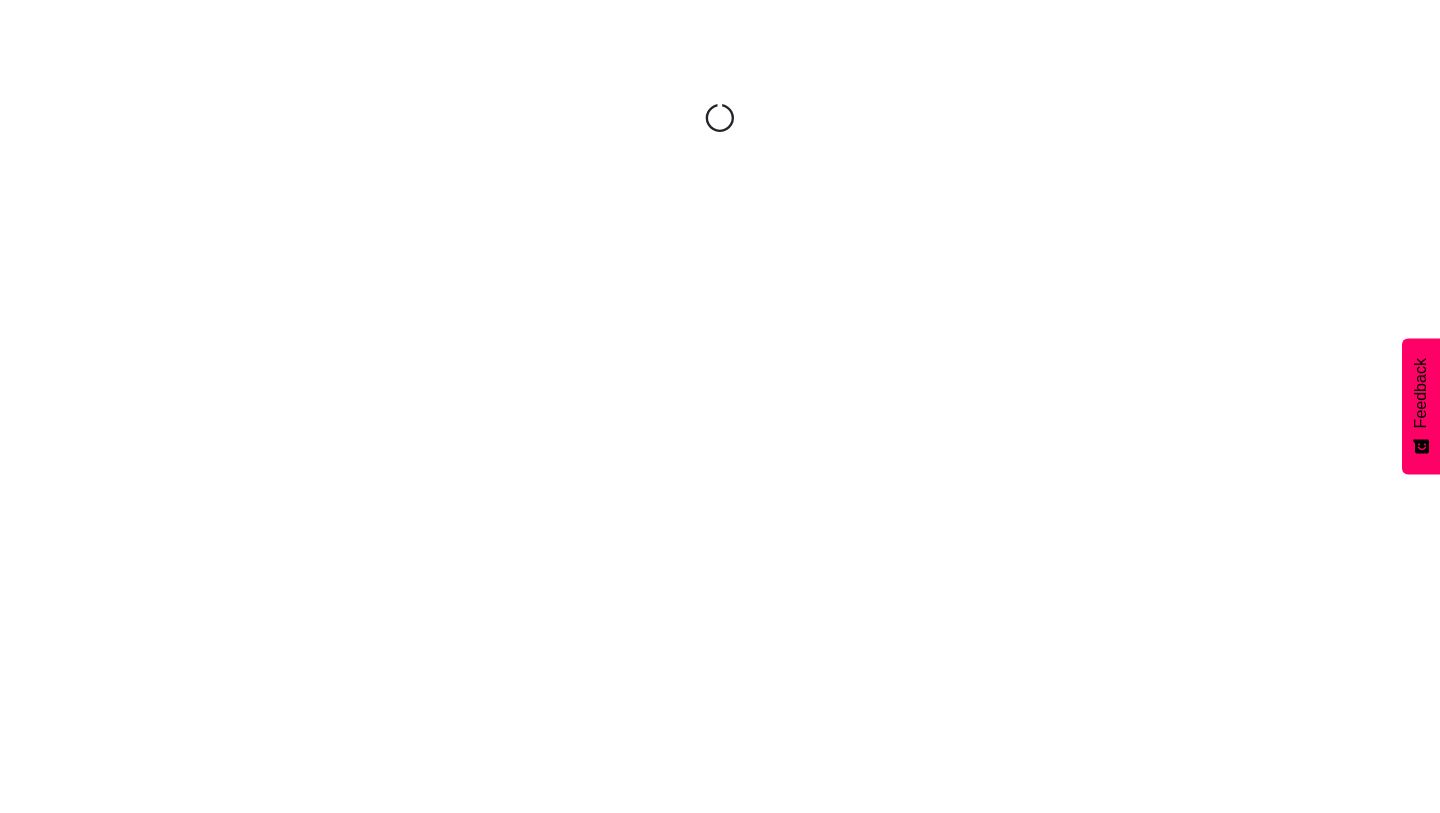 scroll, scrollTop: 0, scrollLeft: 0, axis: both 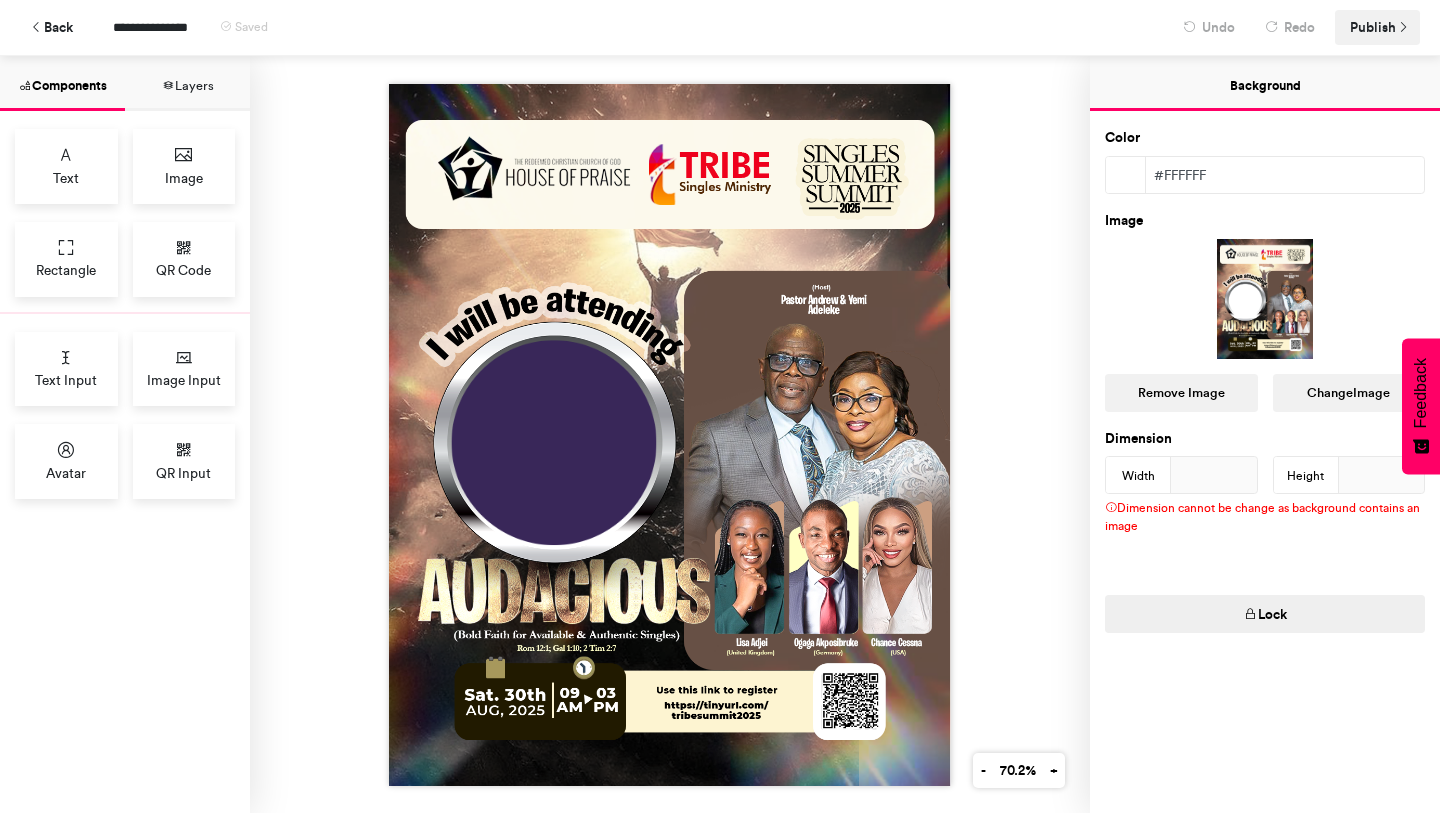 click on "Publish" at bounding box center (1377, 27) 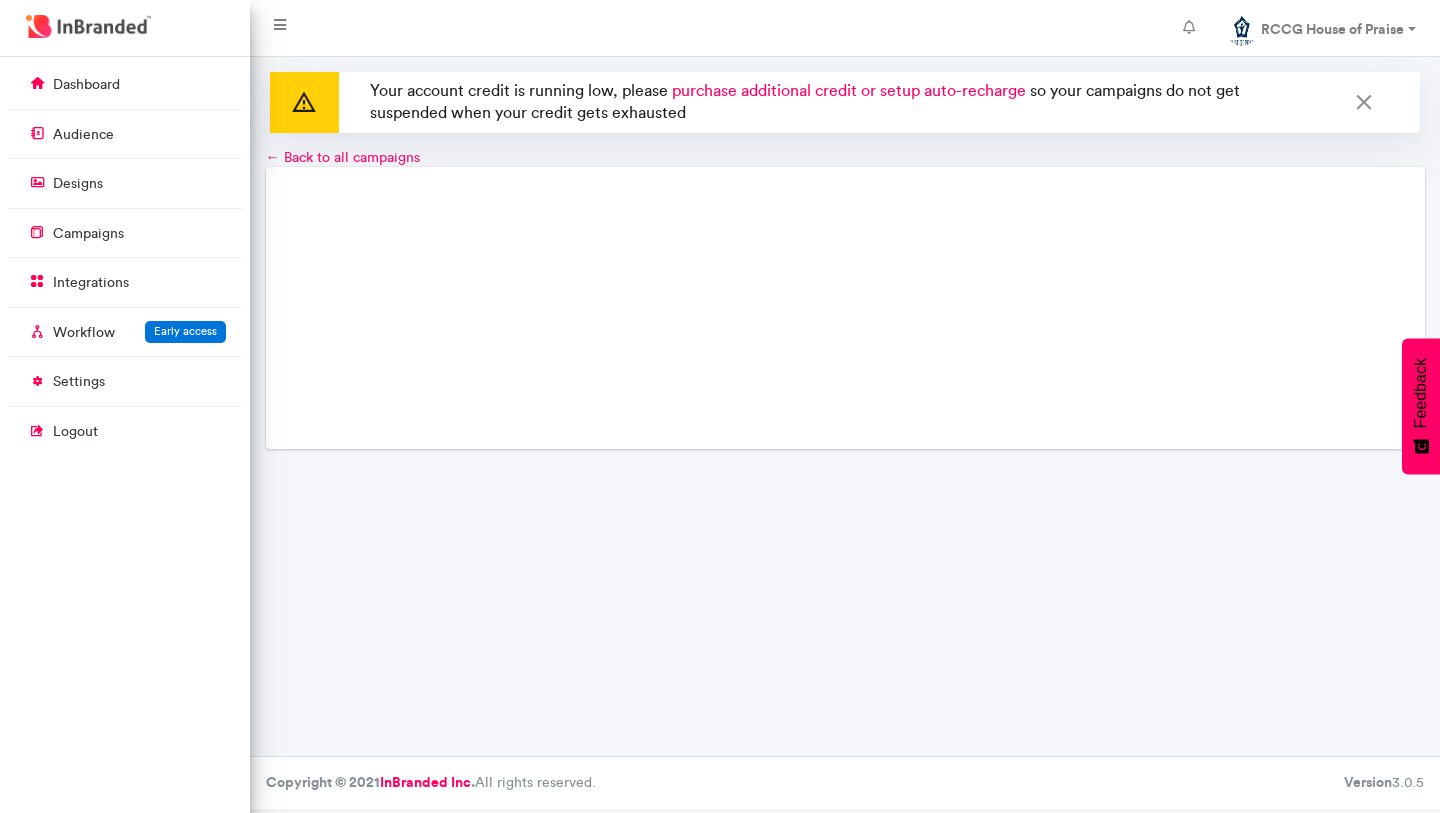 scroll, scrollTop: 0, scrollLeft: 0, axis: both 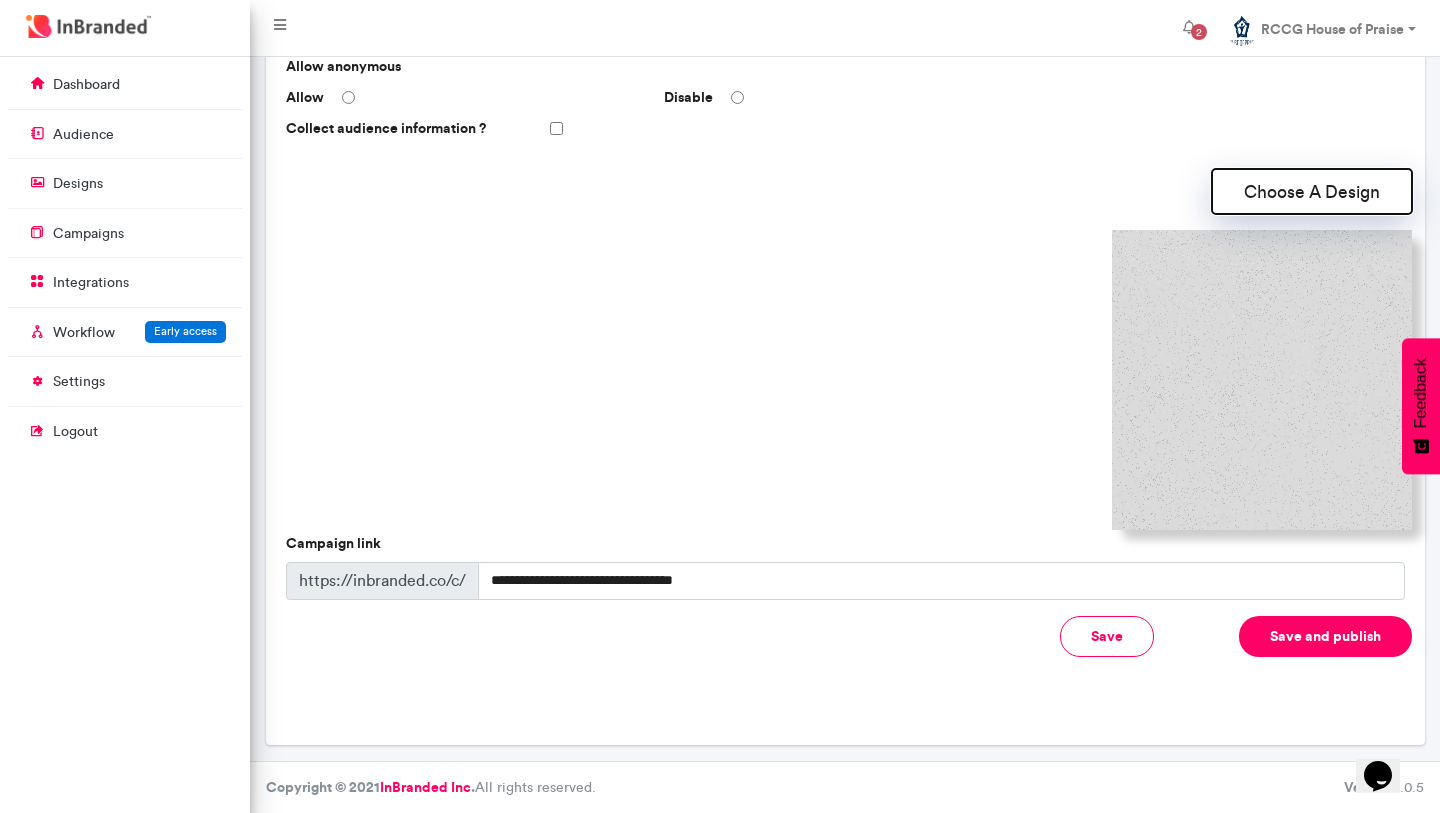 click on "Choose A Design" at bounding box center (1312, 191) 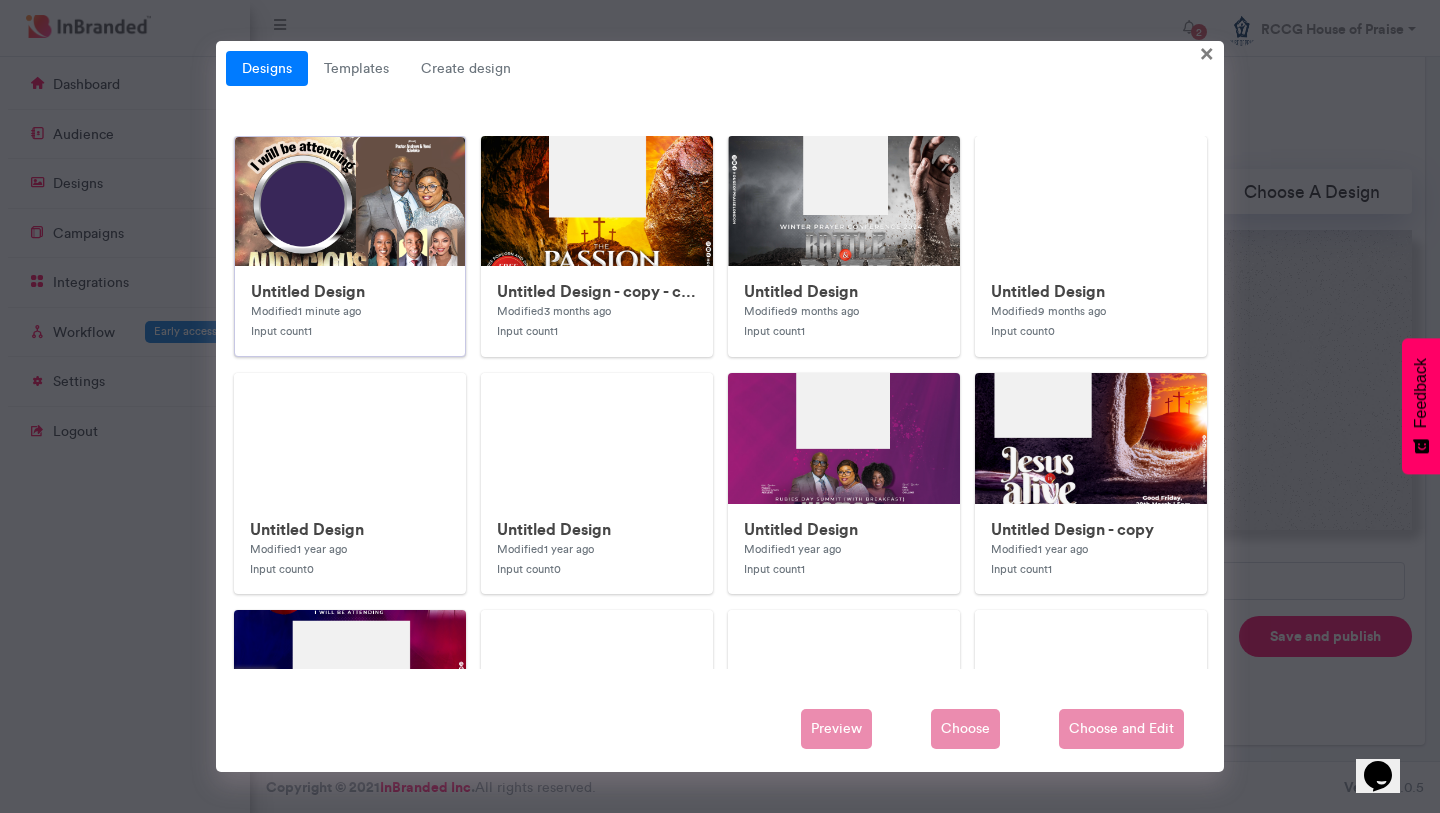 click at bounding box center [635, 637] 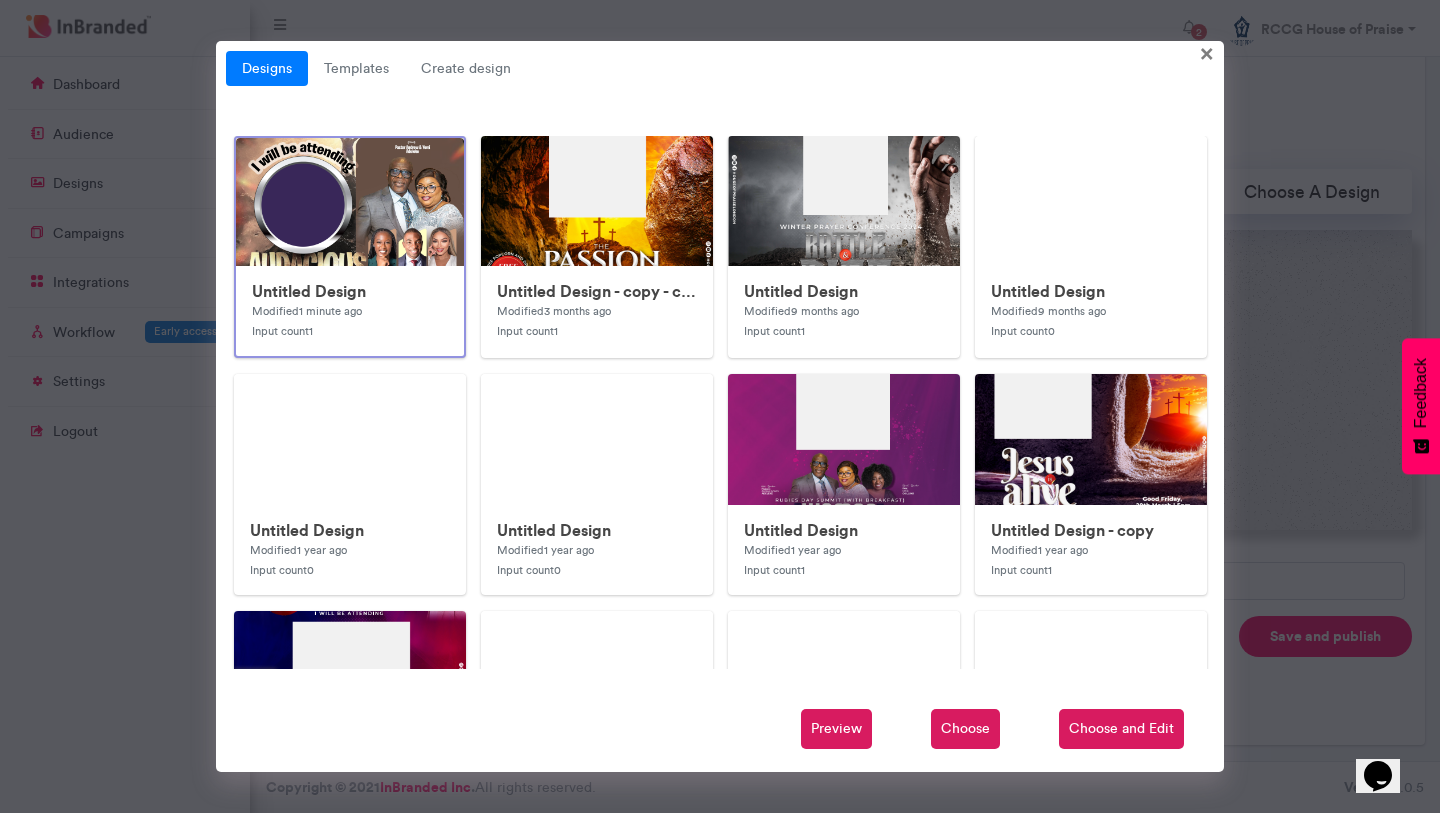 click on "Choose" at bounding box center (965, 729) 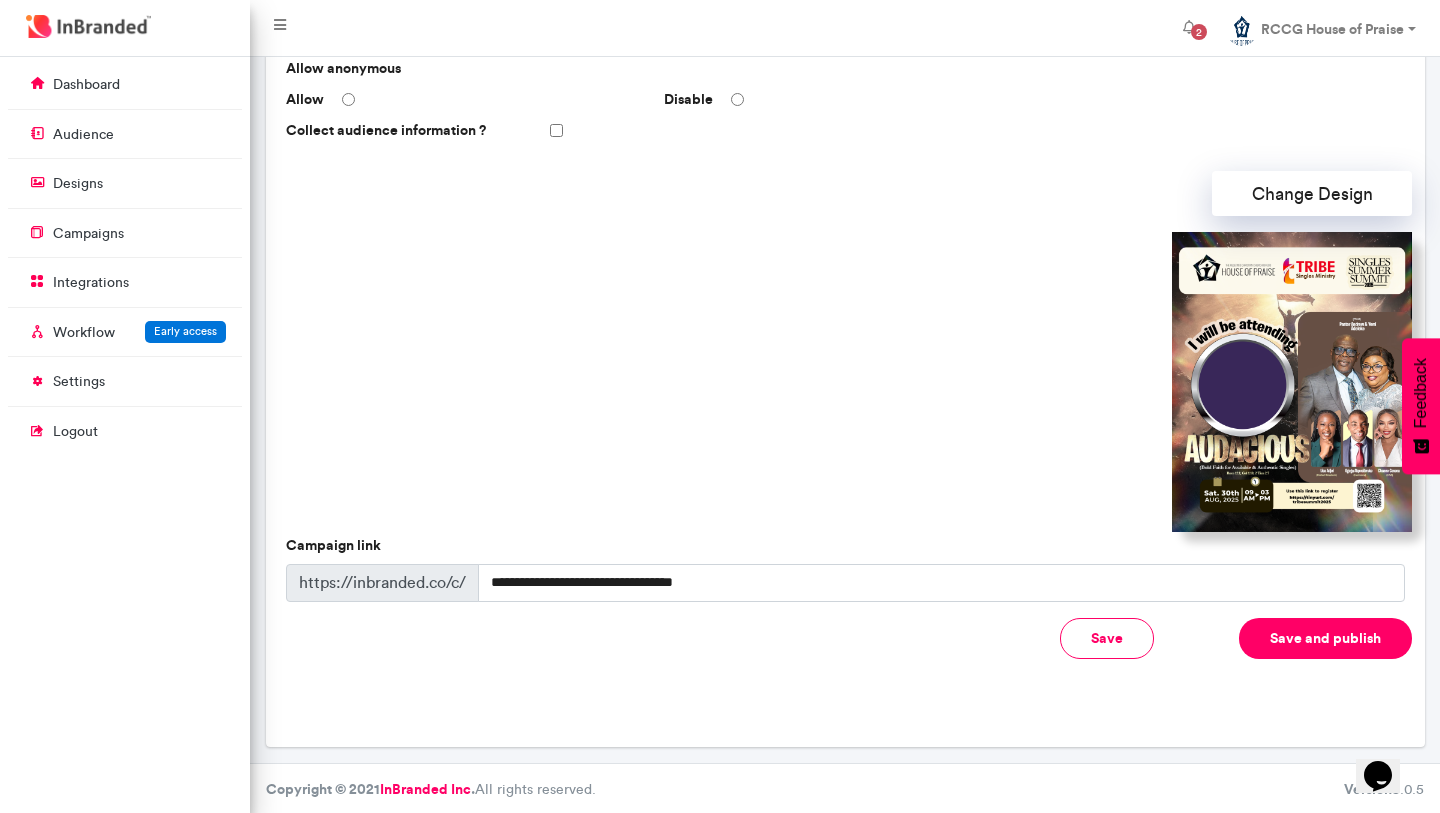 scroll, scrollTop: 547, scrollLeft: 0, axis: vertical 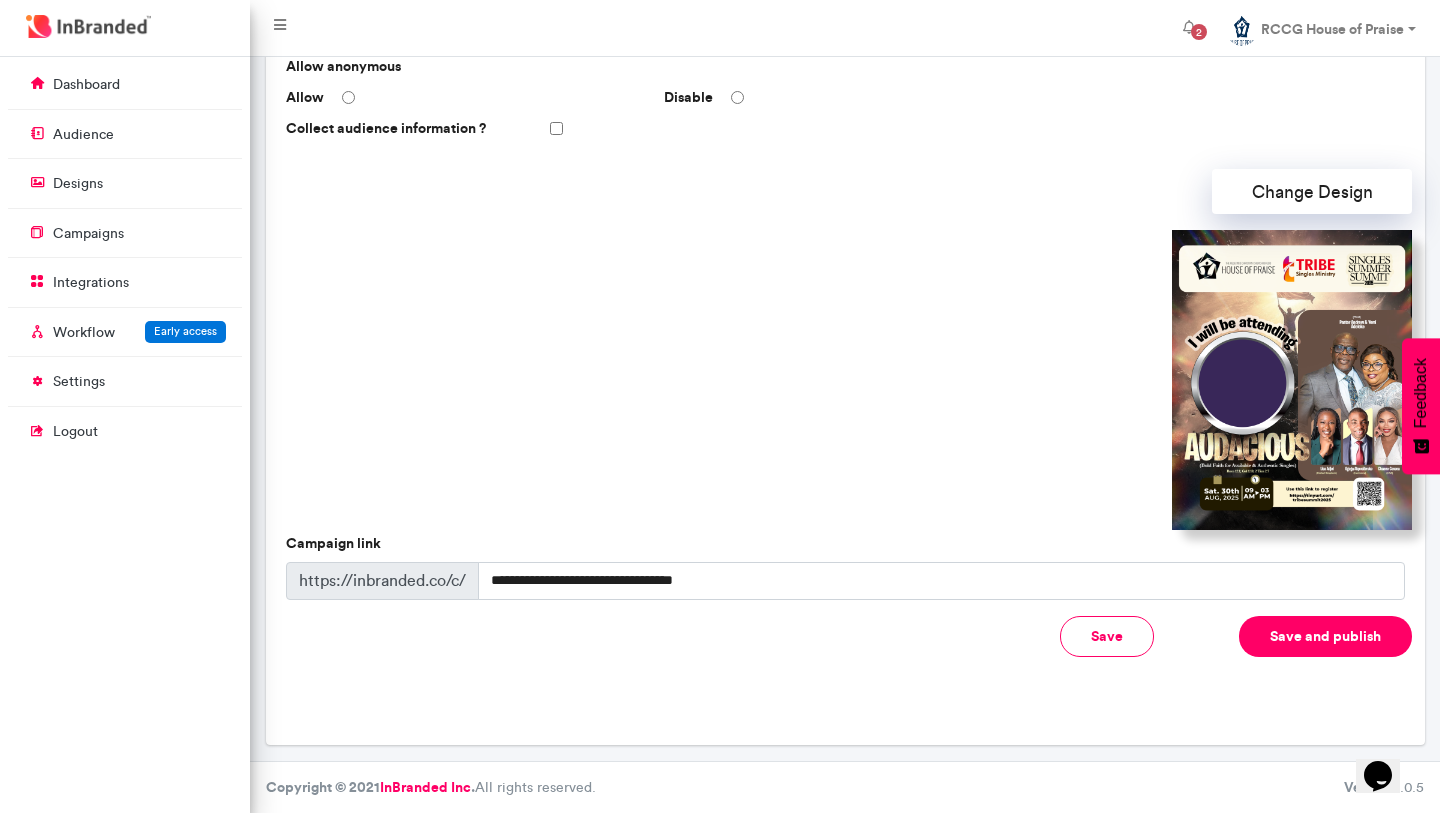 click on "Save and publish" at bounding box center (1325, 636) 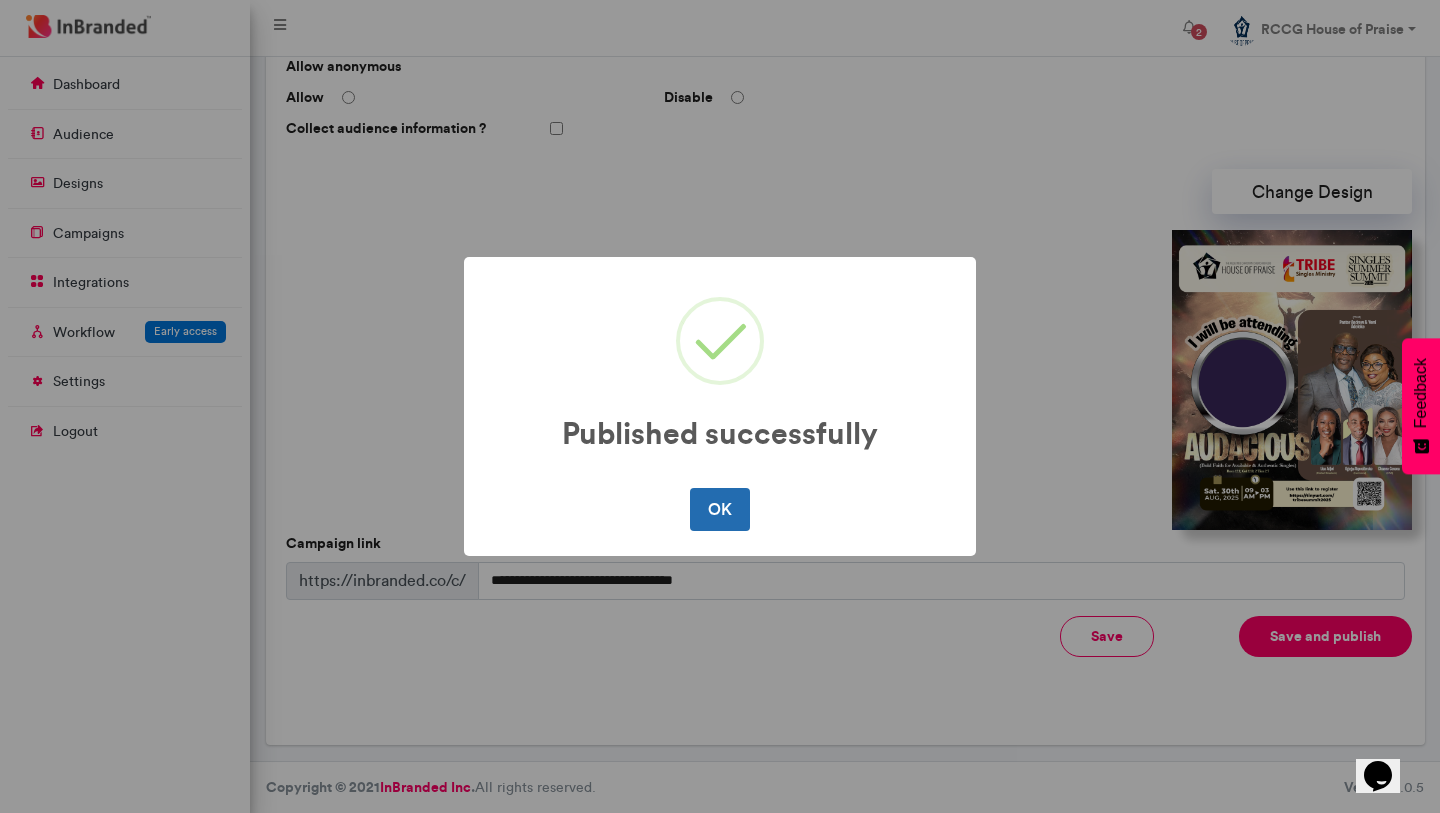 click on "OK" at bounding box center [719, 509] 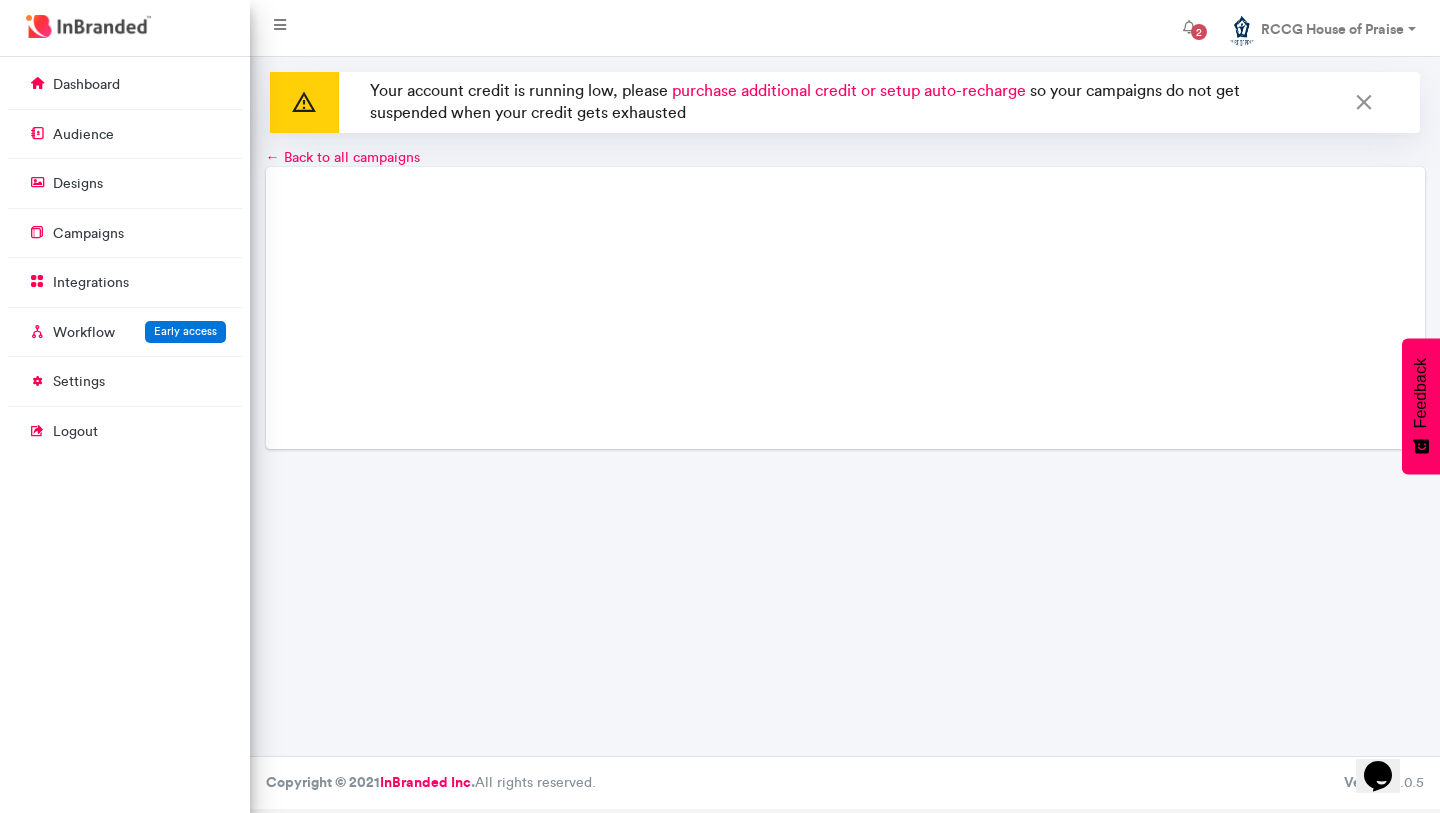 scroll, scrollTop: 0, scrollLeft: 0, axis: both 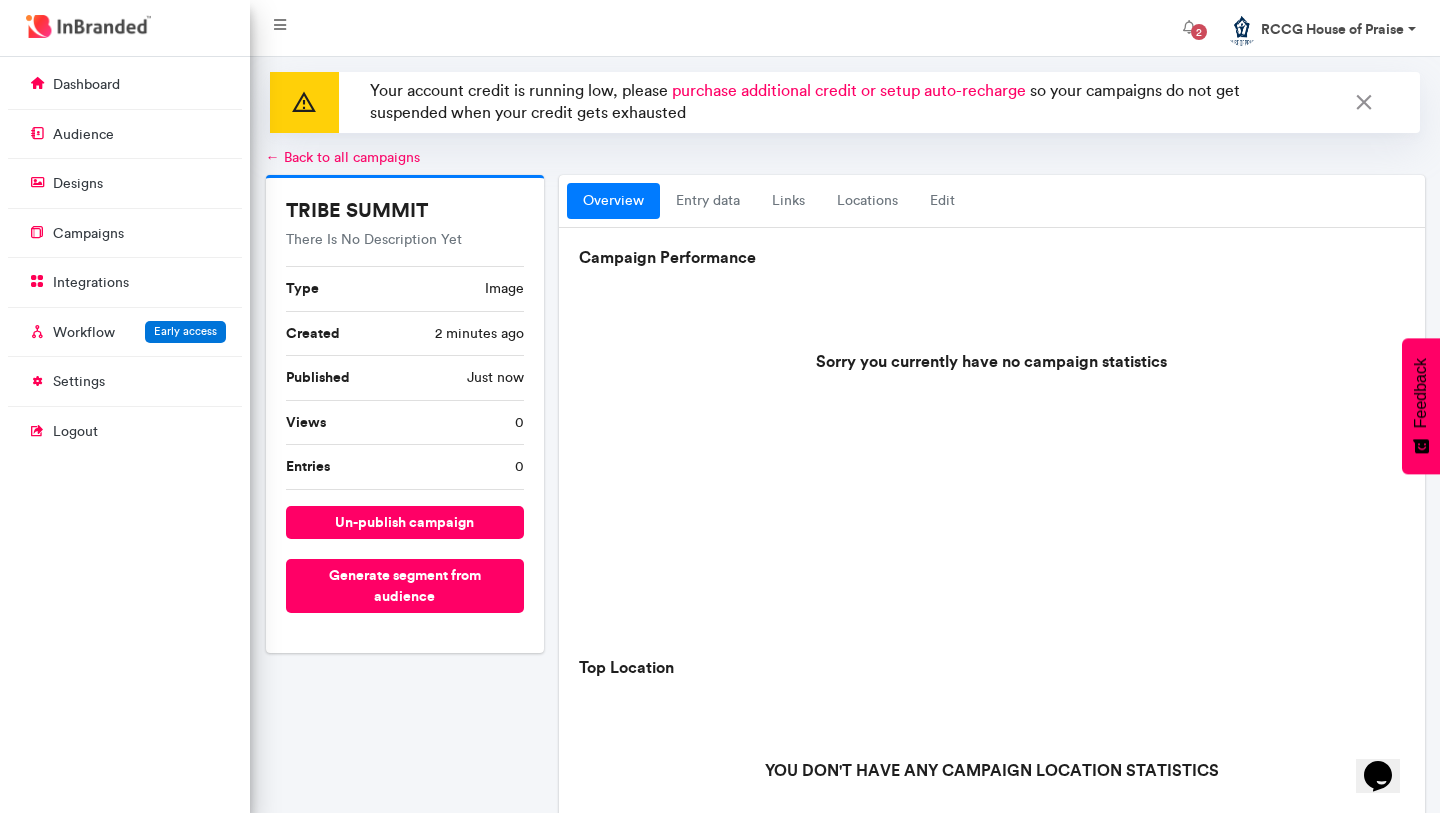 click on "RCCG House of Praise" at bounding box center [1332, 29] 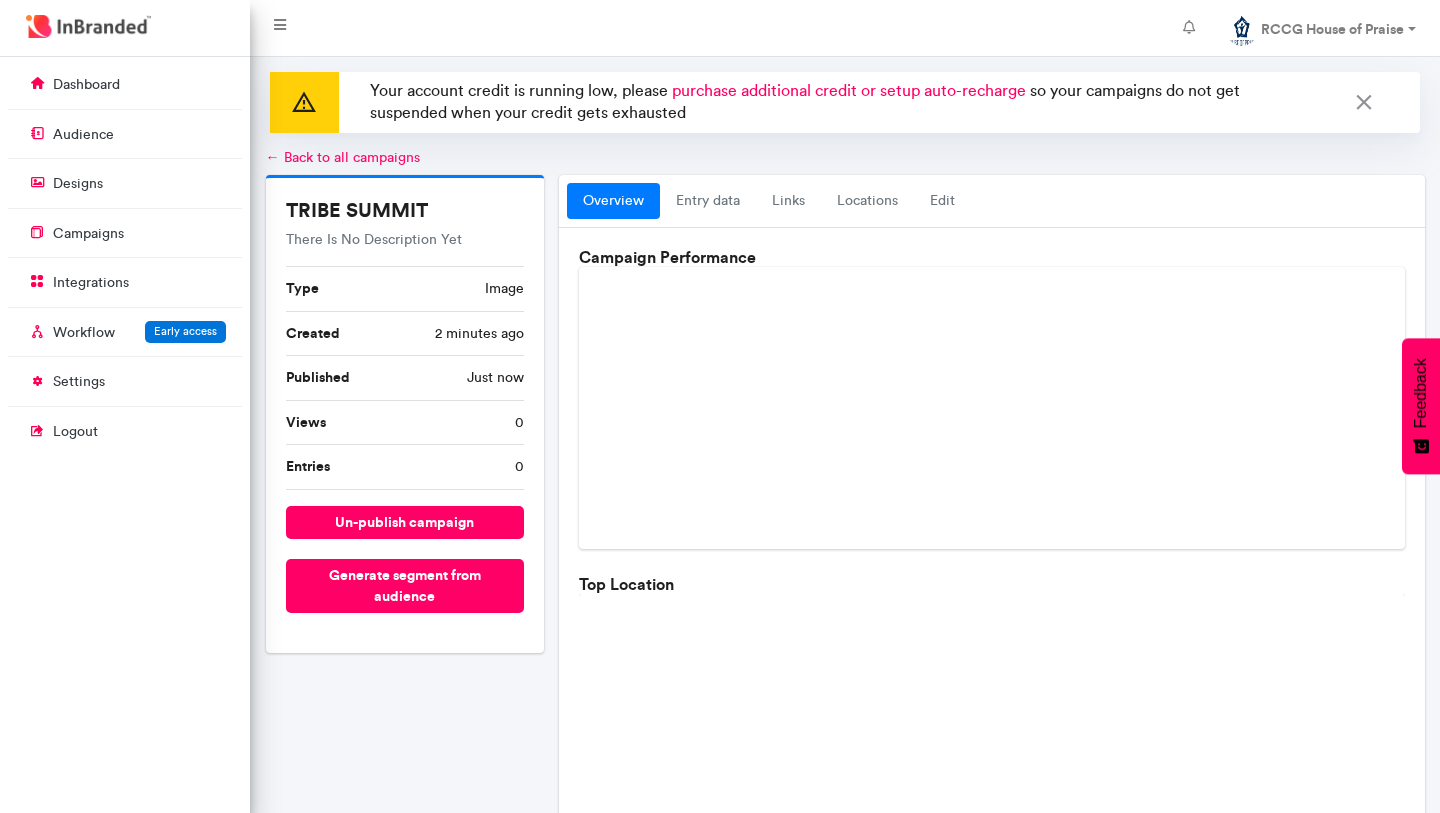 scroll, scrollTop: 0, scrollLeft: 0, axis: both 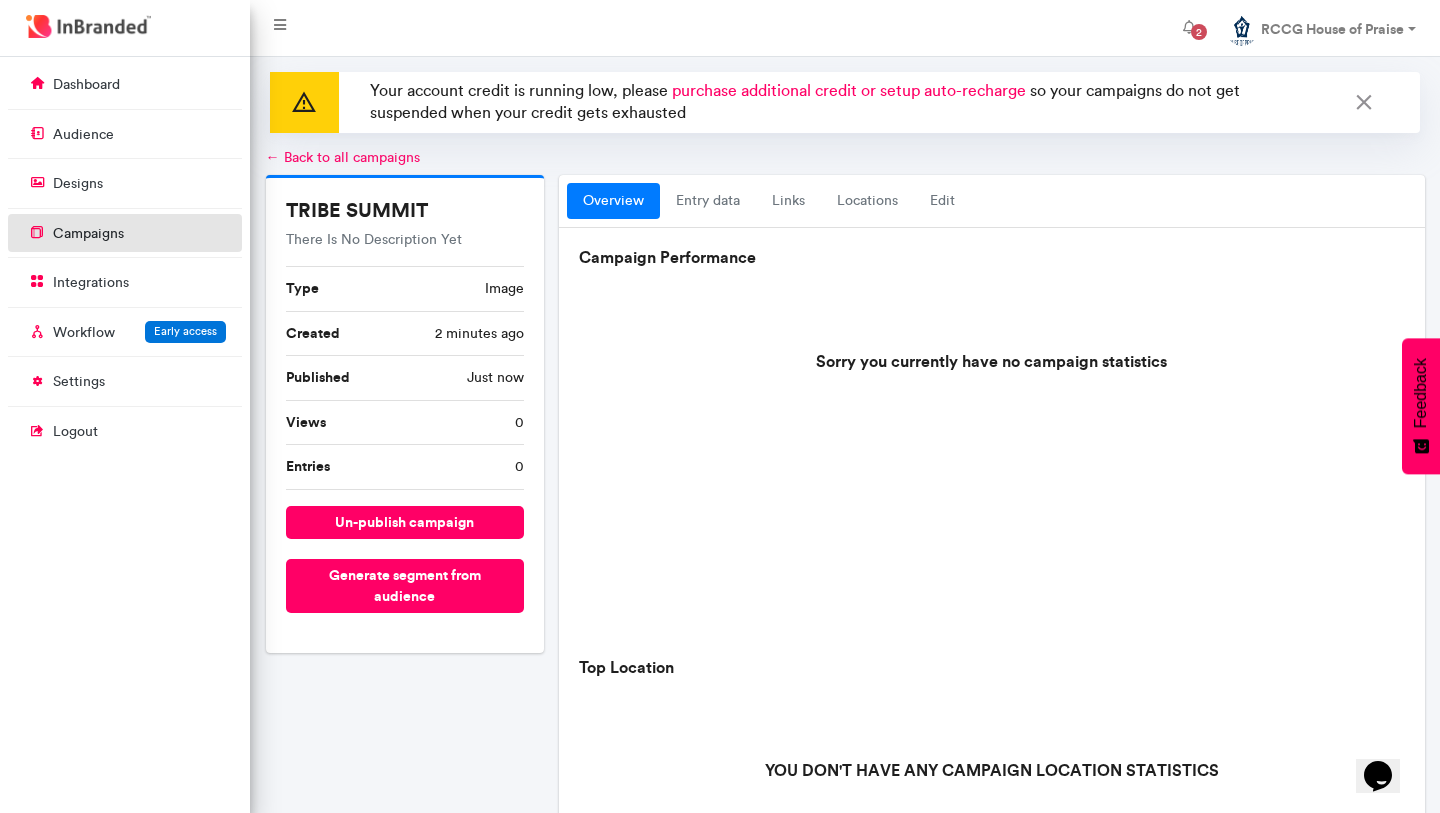 click on "campaigns" at bounding box center [125, 233] 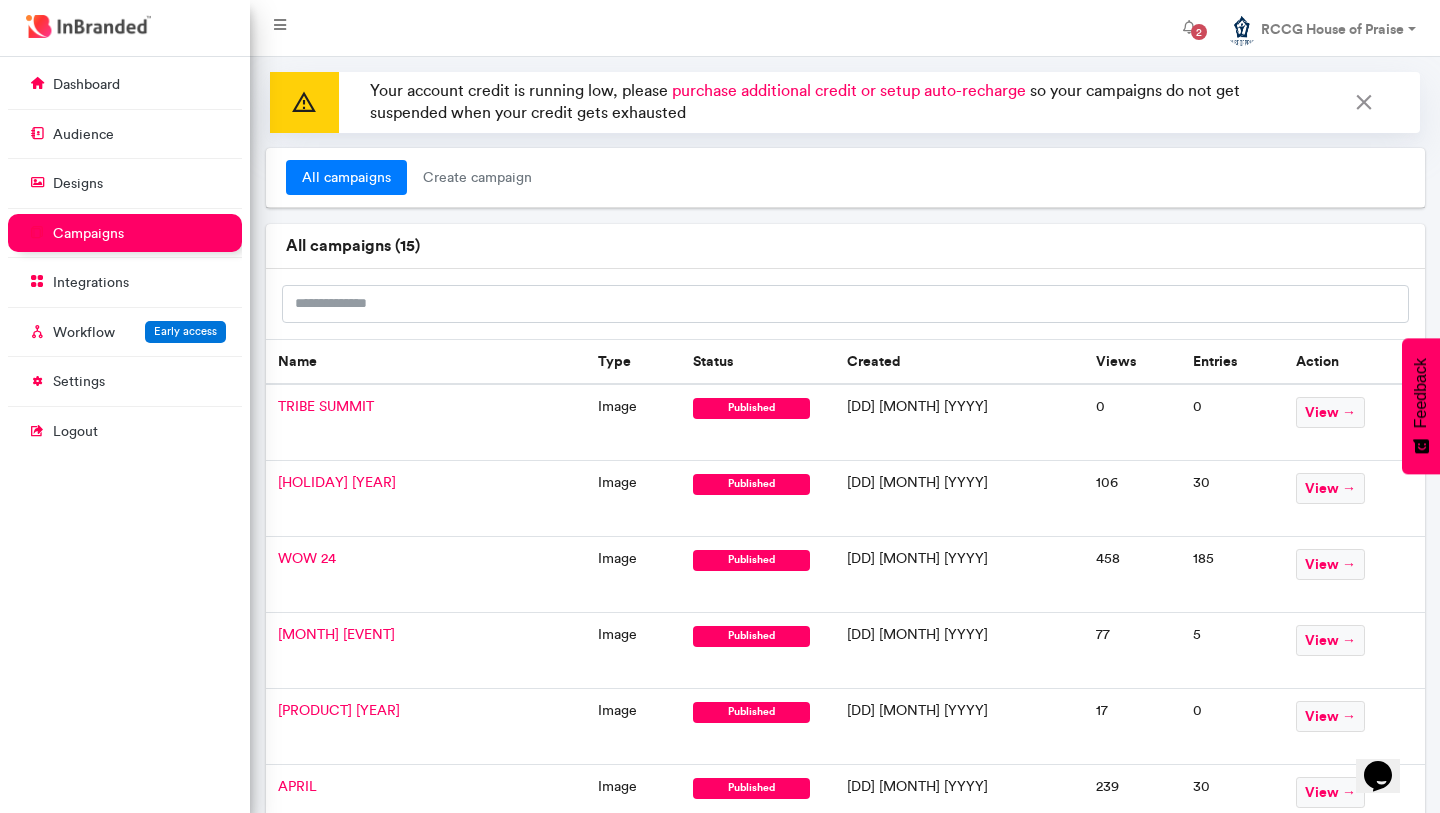click on "TRIBE SUMMIT" at bounding box center [326, 406] 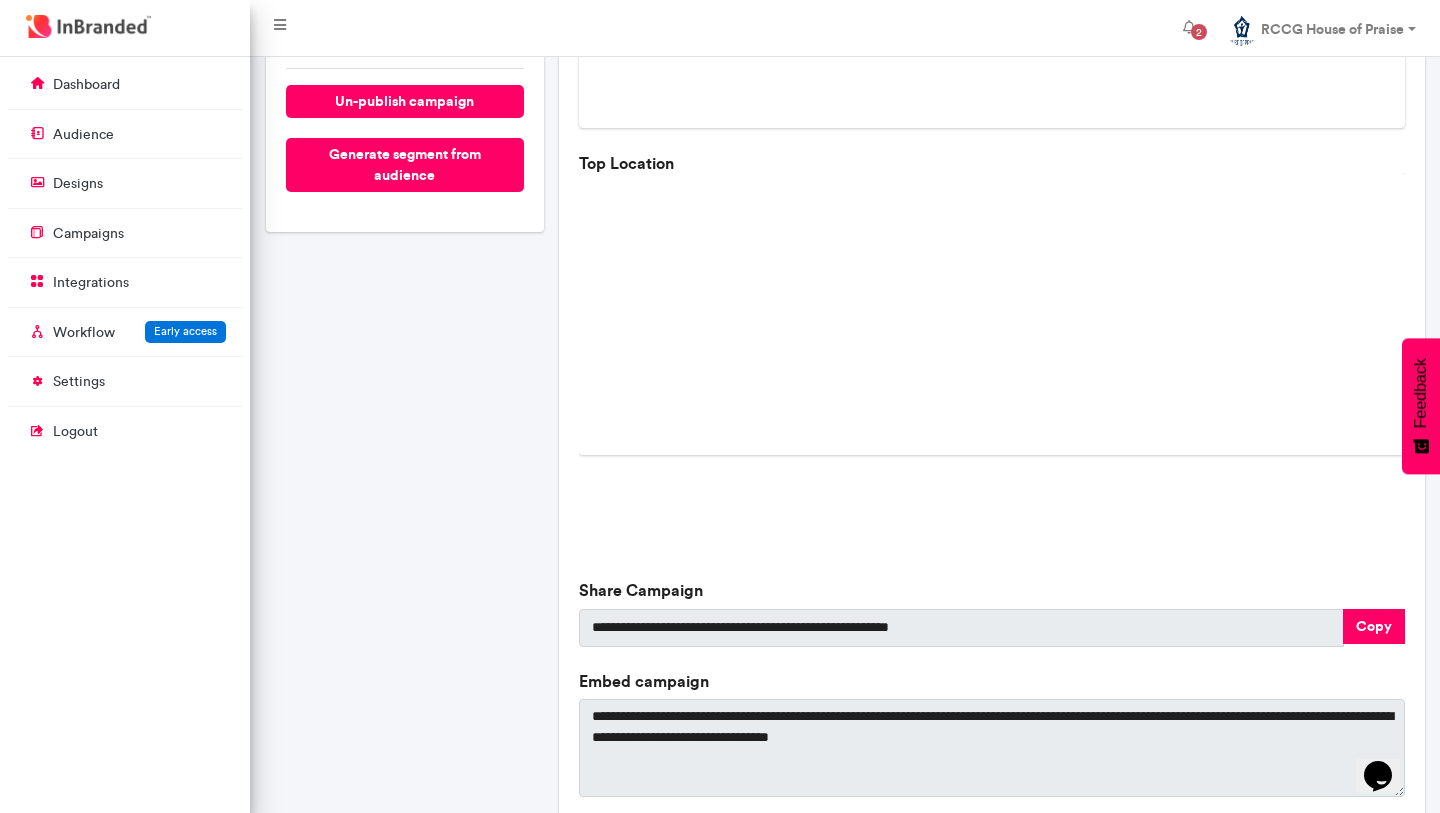 scroll, scrollTop: 588, scrollLeft: 0, axis: vertical 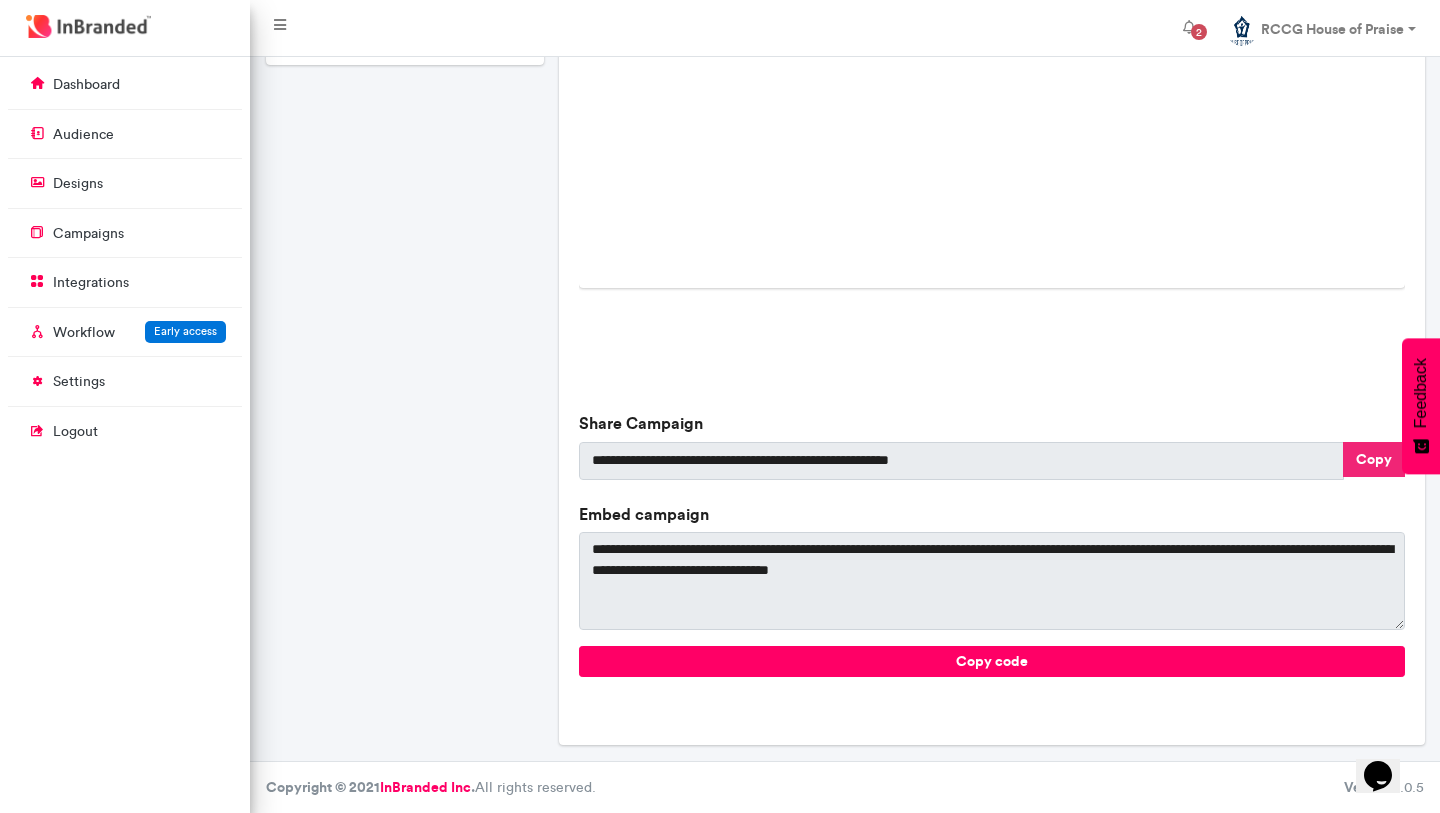 click on "Copy" at bounding box center (1374, 459) 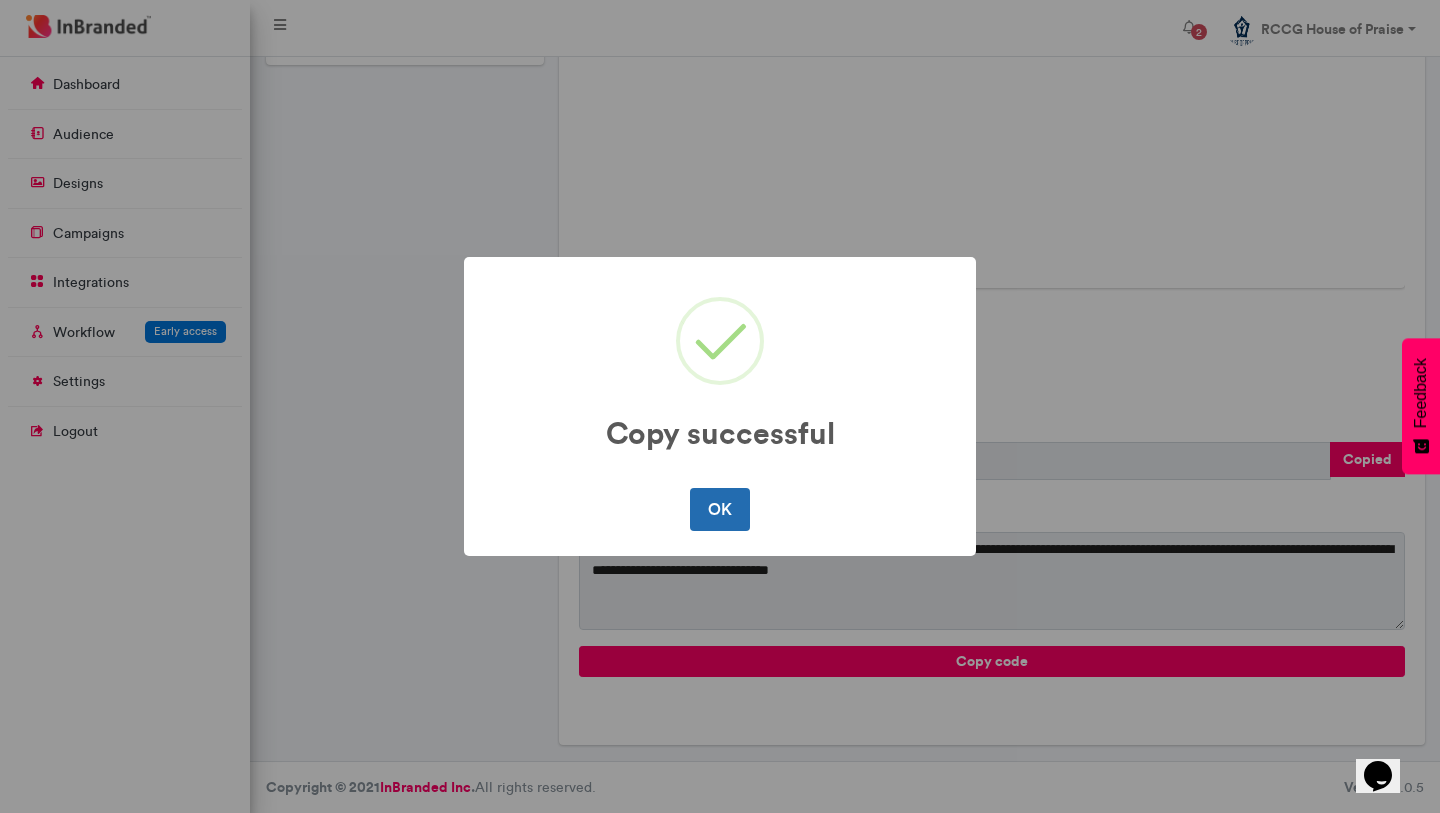 click on "OK" at bounding box center [719, 509] 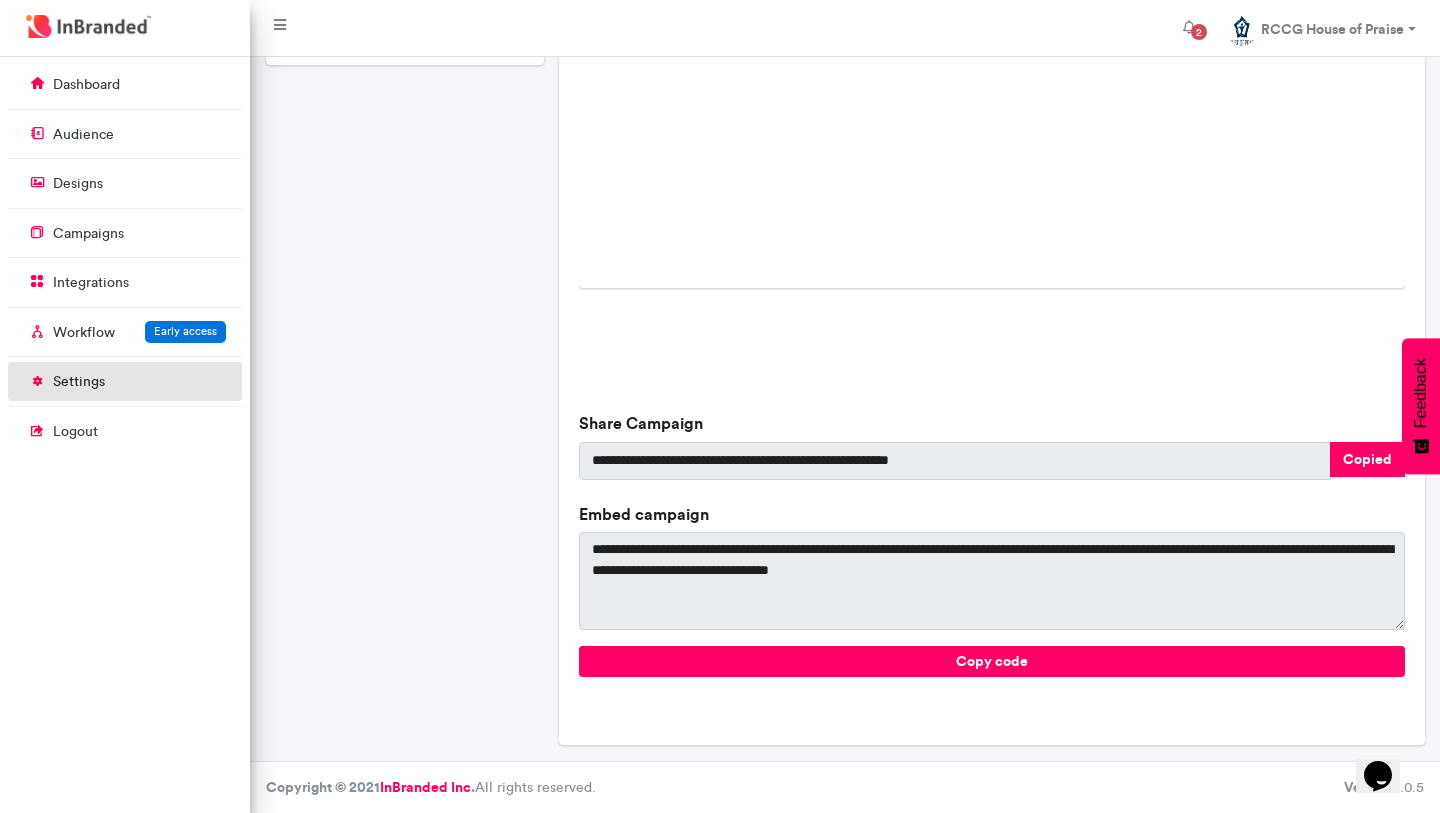 click on "settings" at bounding box center (125, 381) 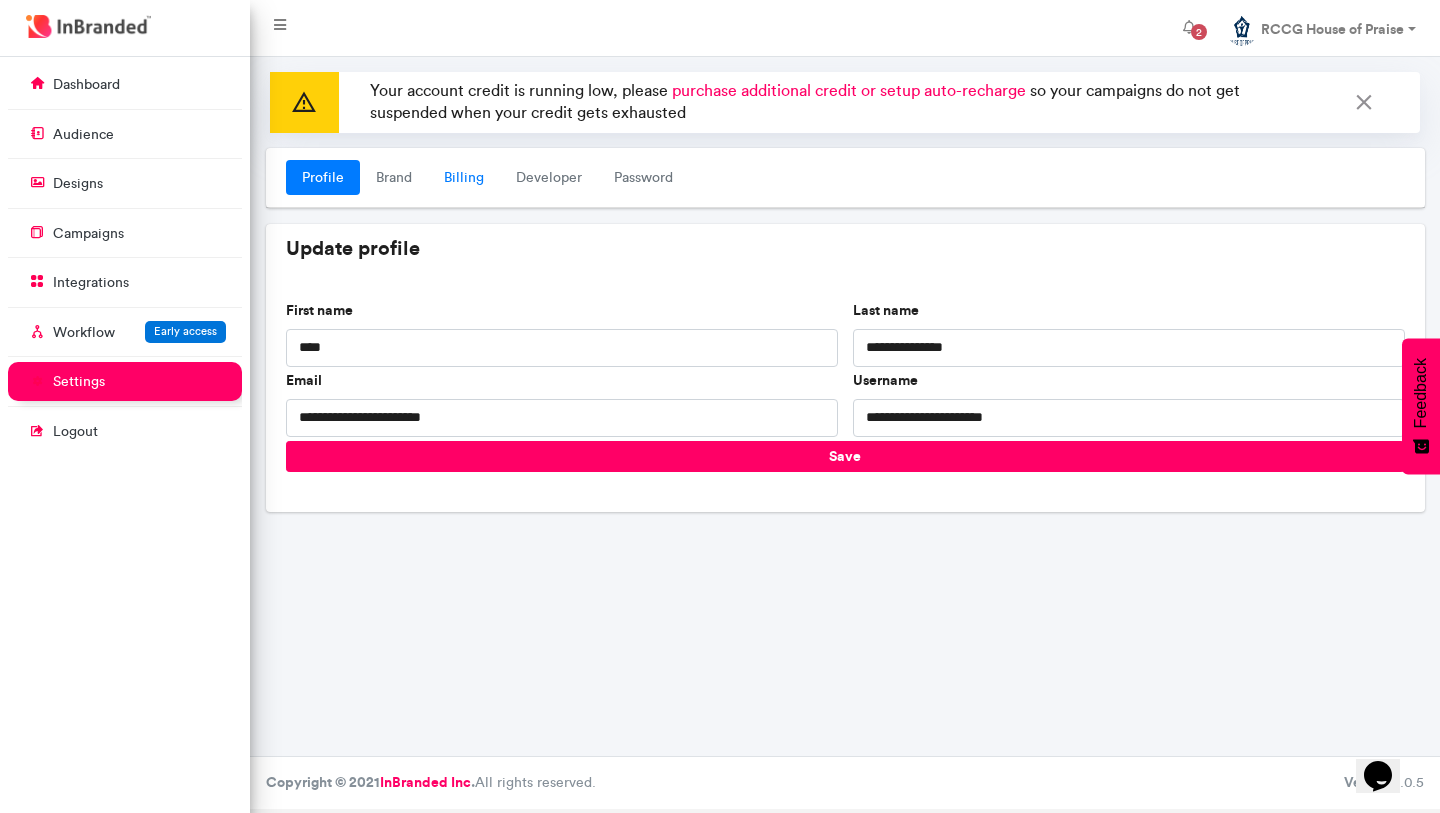 click on "Billing" at bounding box center (464, 178) 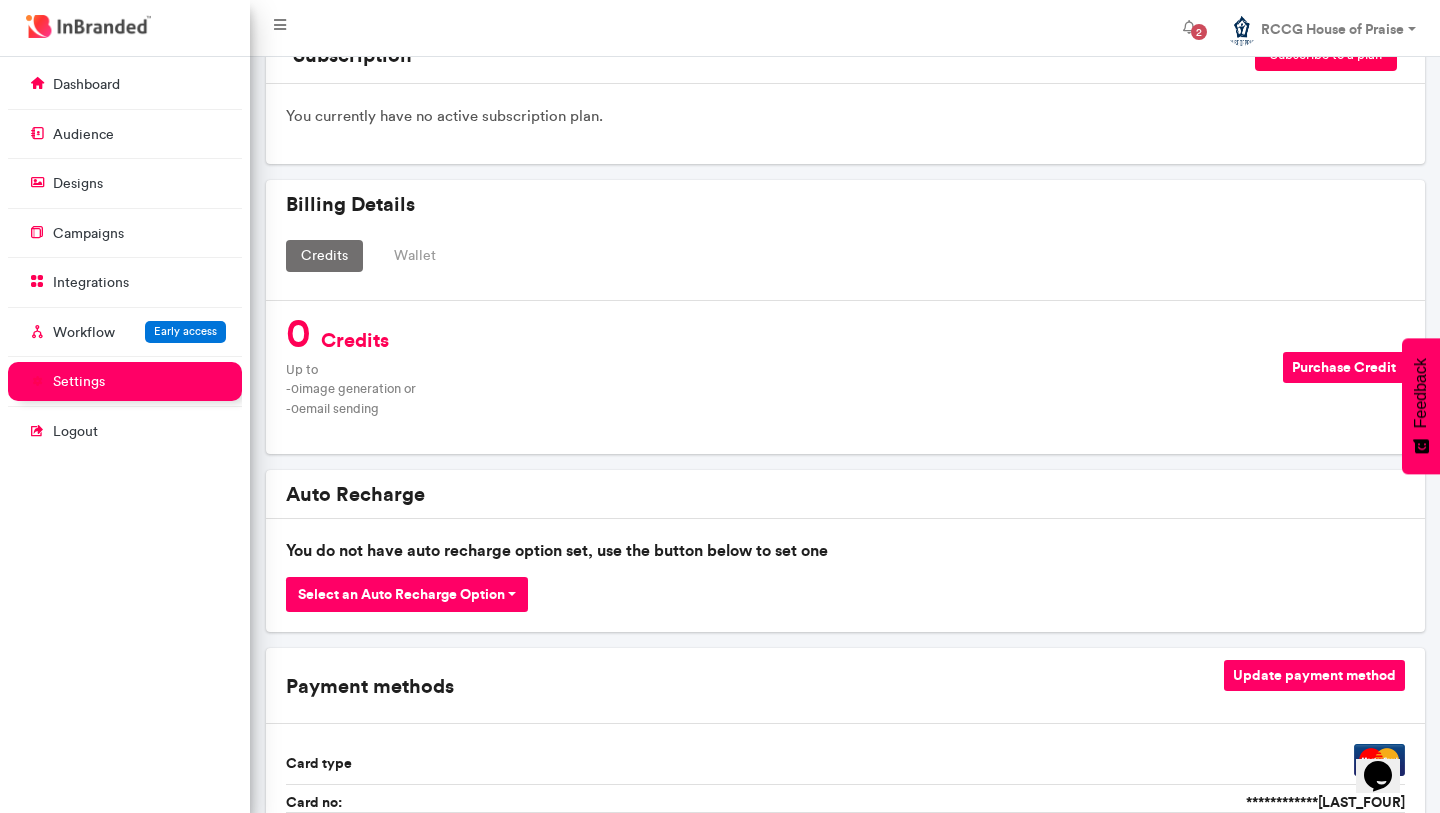 scroll, scrollTop: 168, scrollLeft: 0, axis: vertical 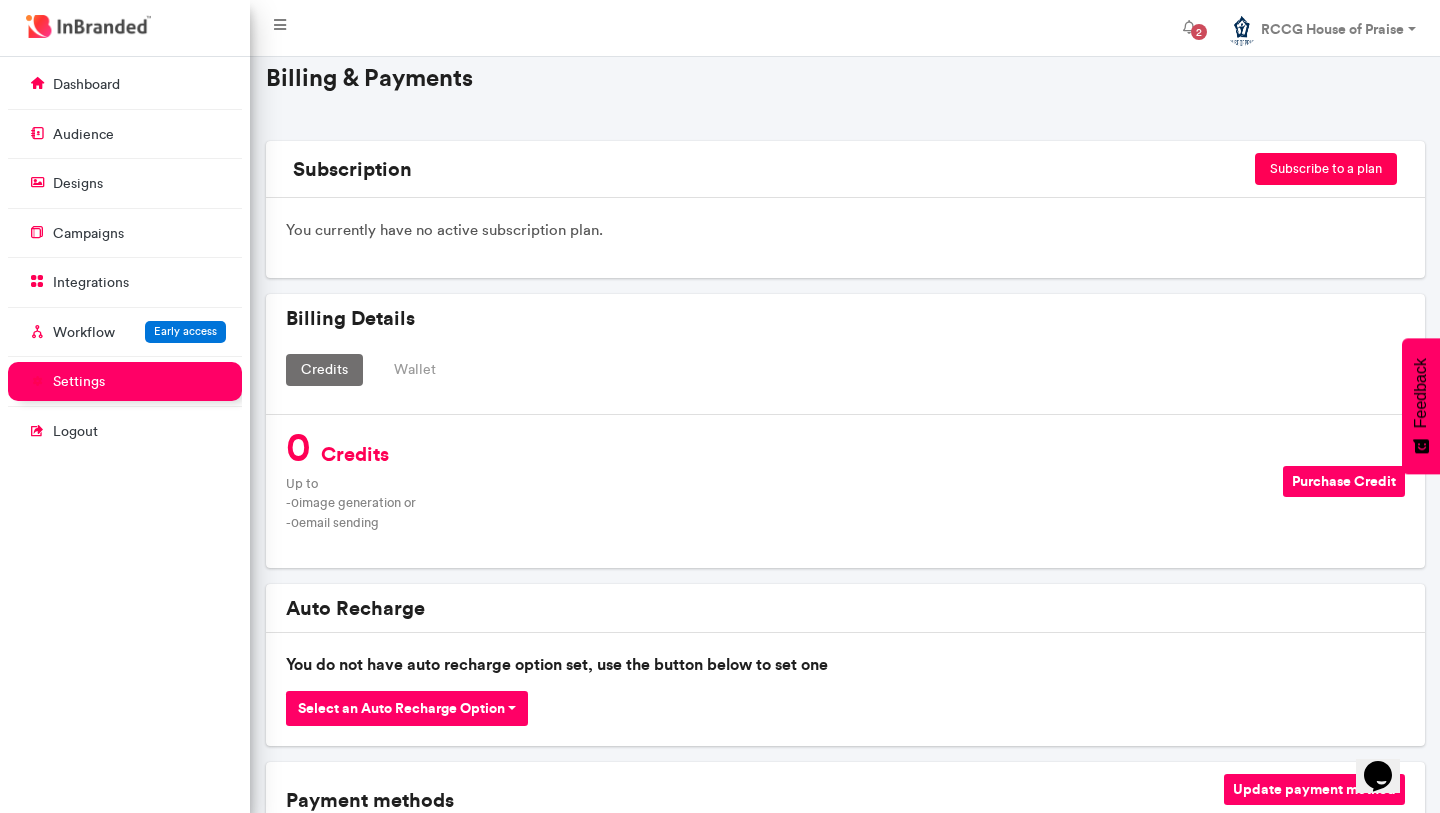click on "Purchase Credit" at bounding box center (1344, 481) 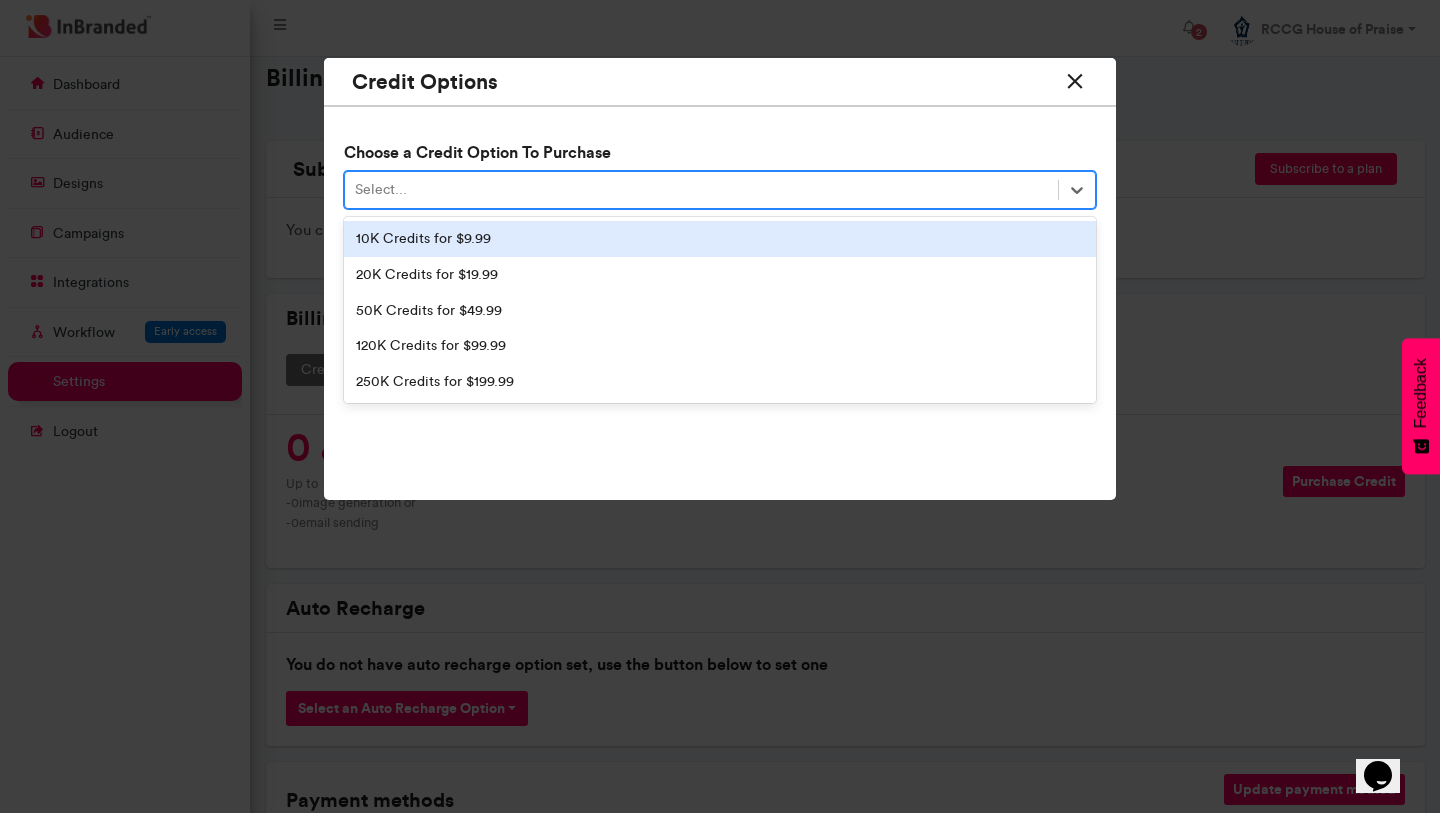 click on "Select..." at bounding box center [701, 190] 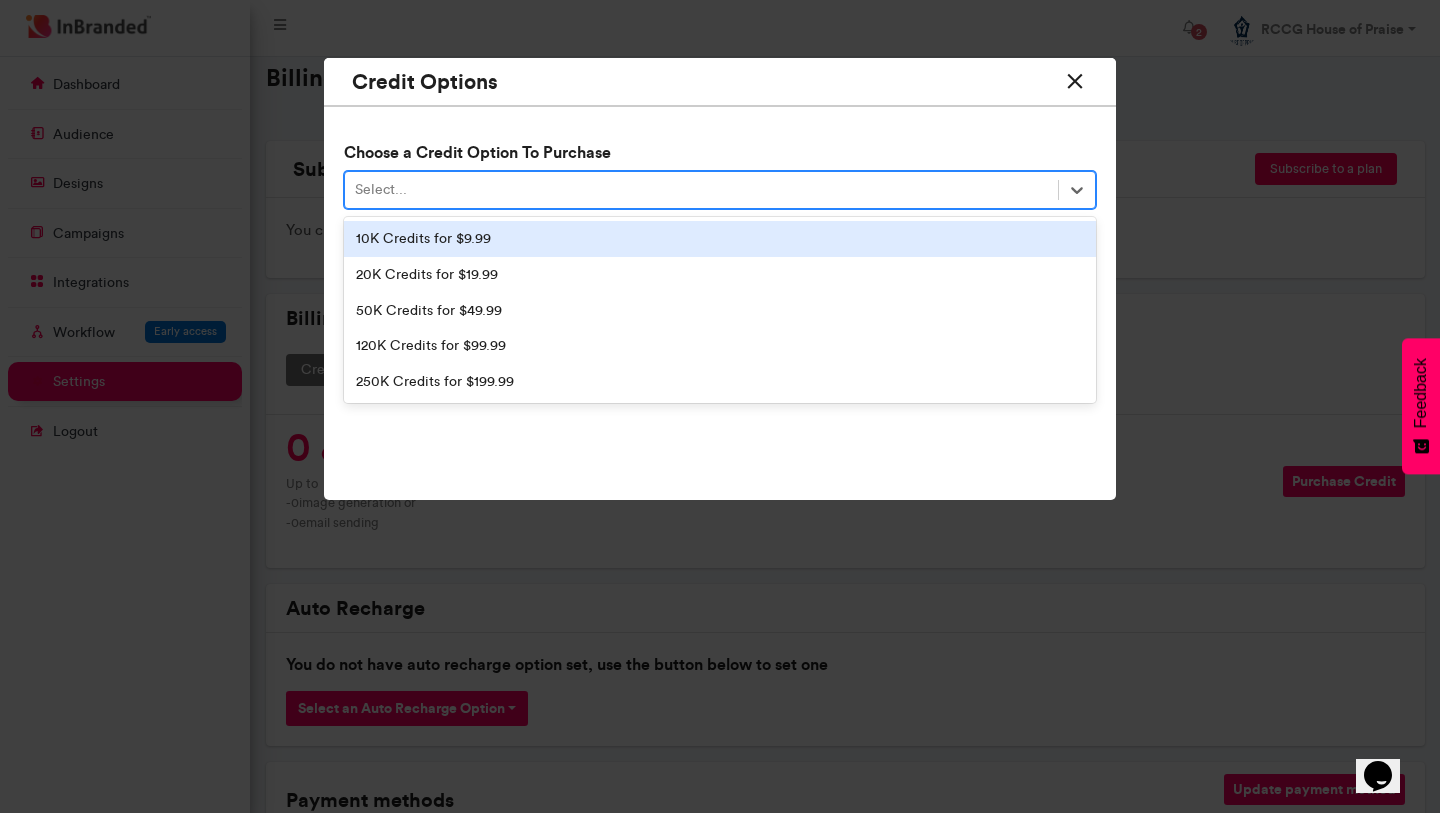 click on "10K Credits for $9.99" at bounding box center (720, 239) 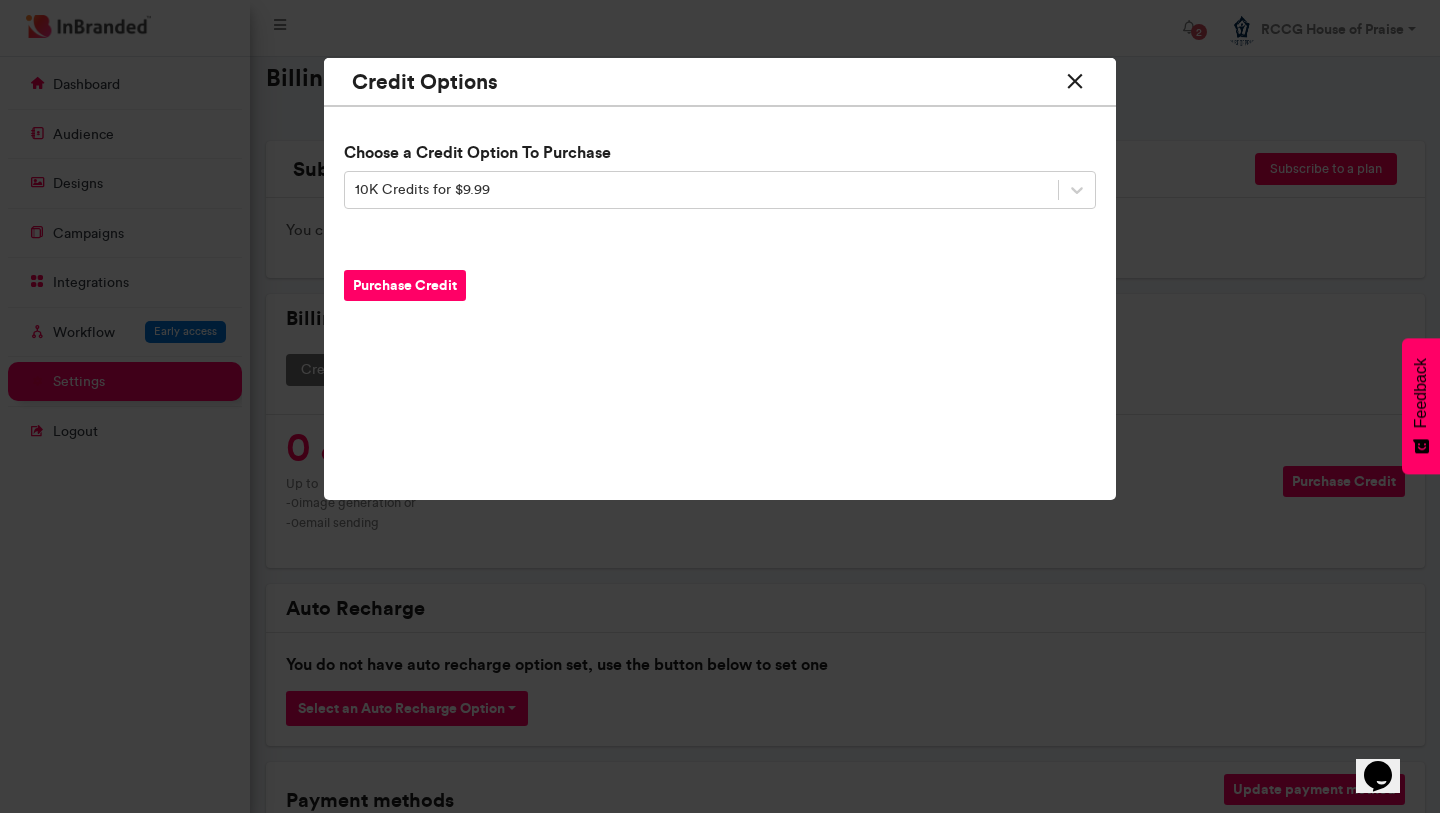 click on "Purchase Credit" at bounding box center (405, 285) 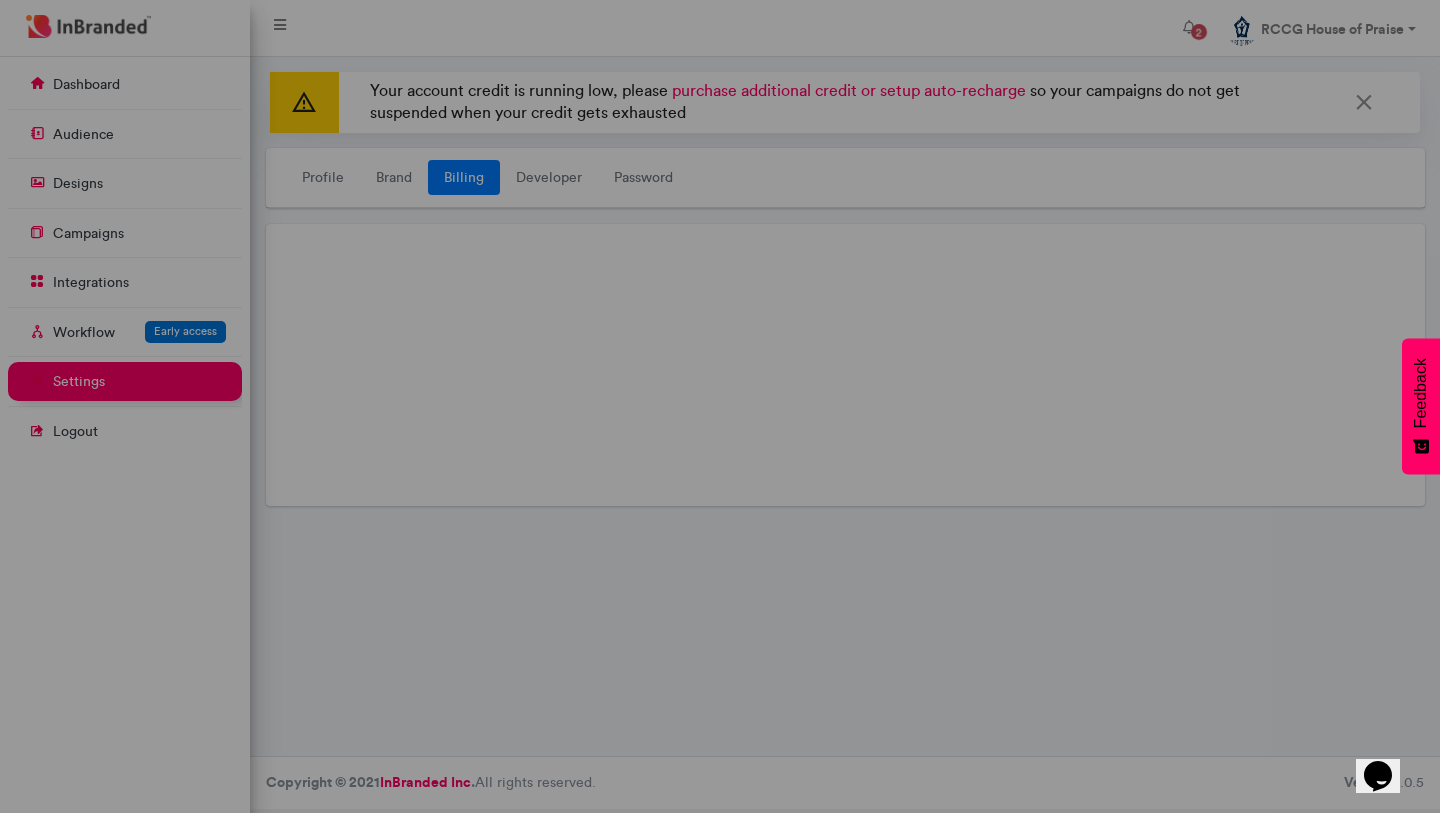 scroll, scrollTop: 0, scrollLeft: 0, axis: both 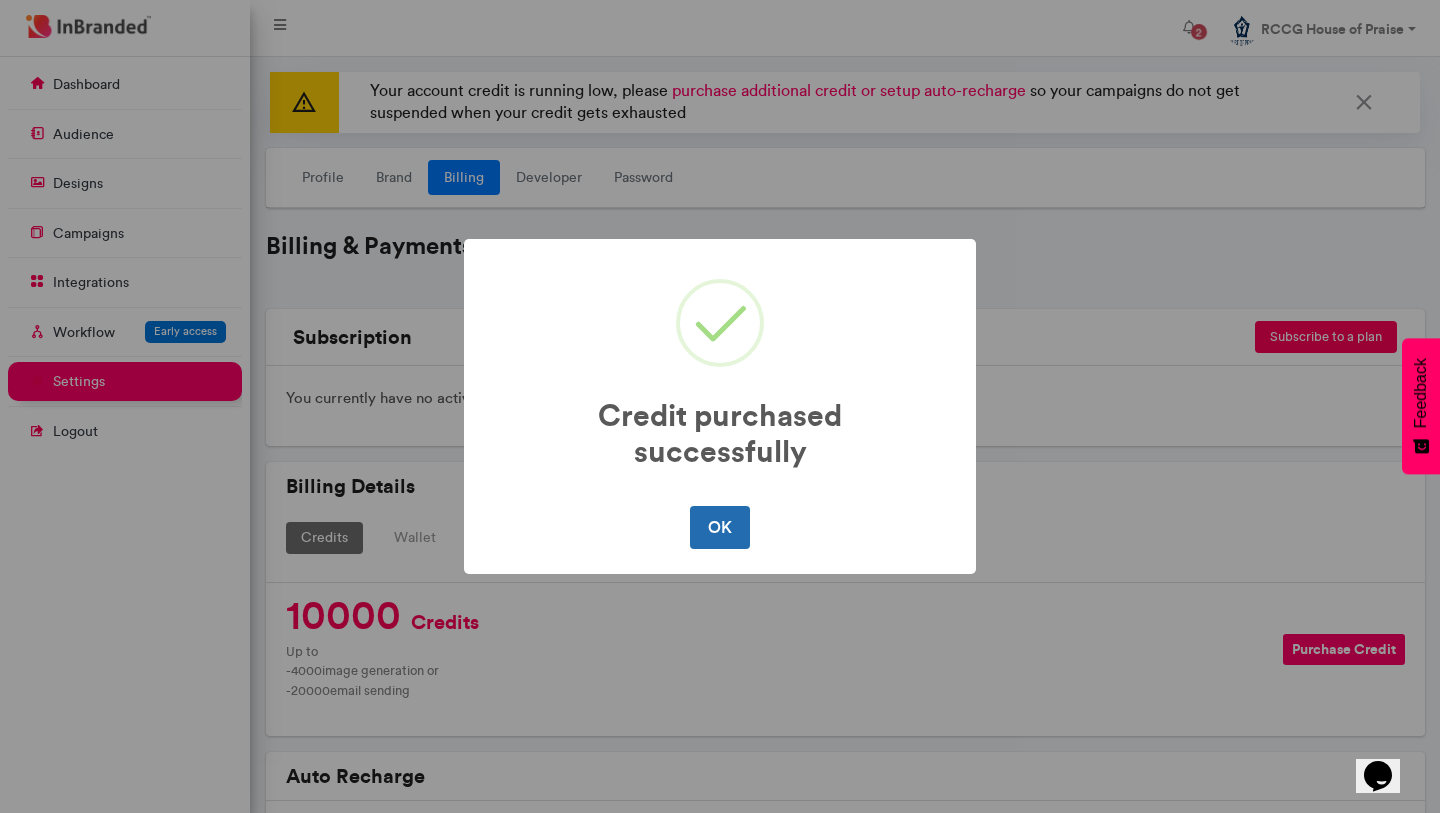 click on "OK" at bounding box center [719, 527] 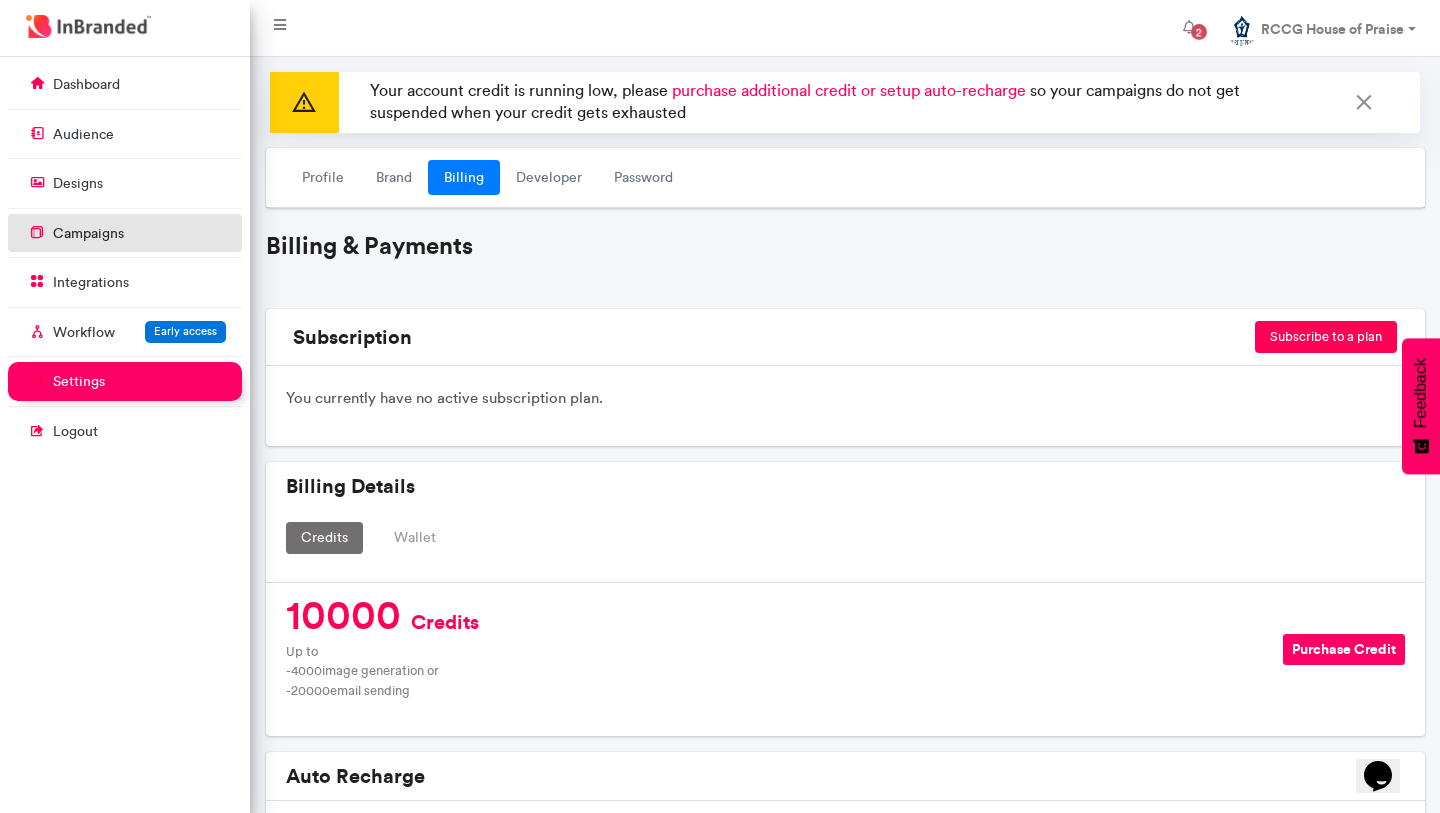 click on "campaigns" at bounding box center [125, 233] 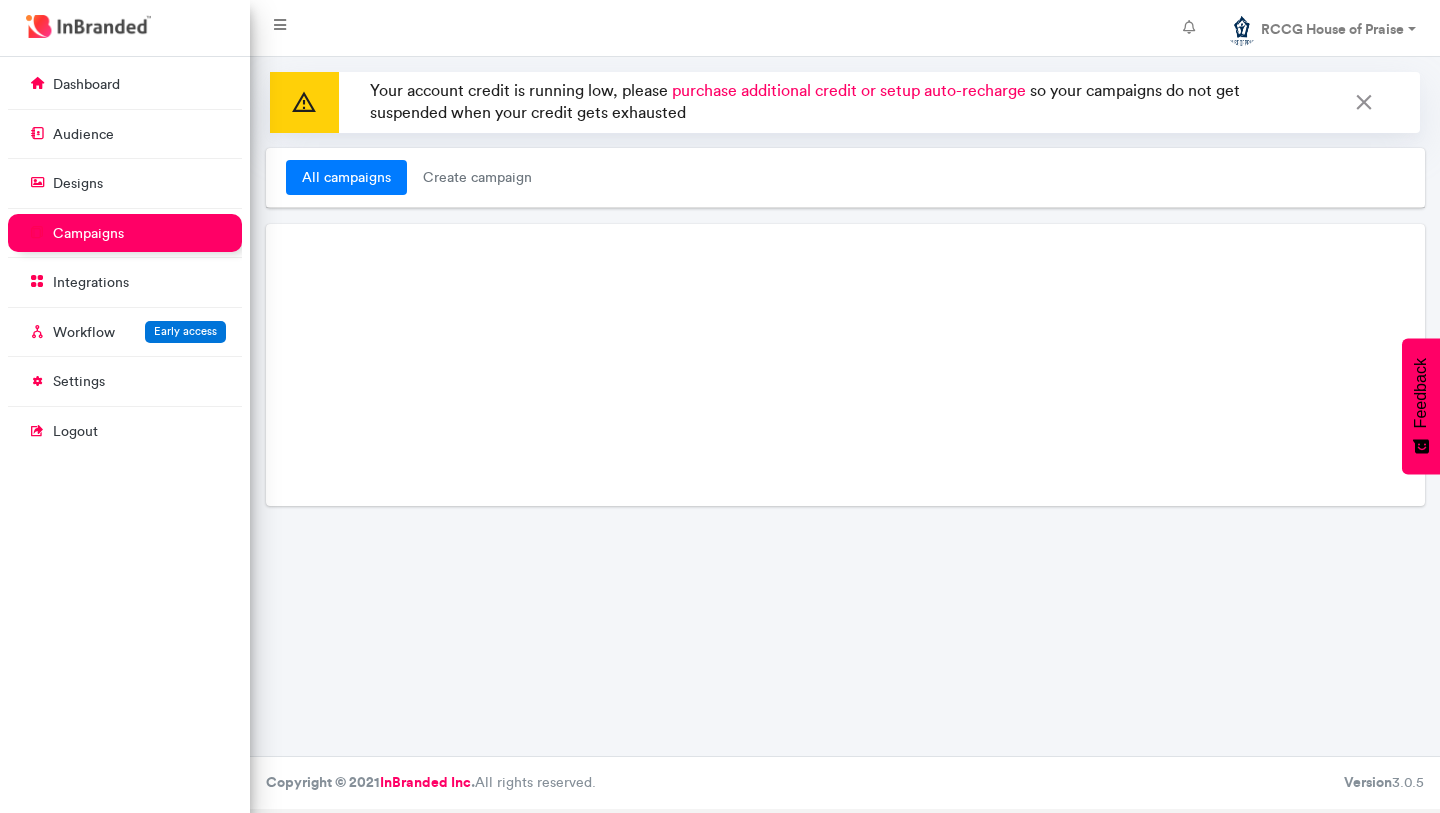 scroll, scrollTop: 0, scrollLeft: 0, axis: both 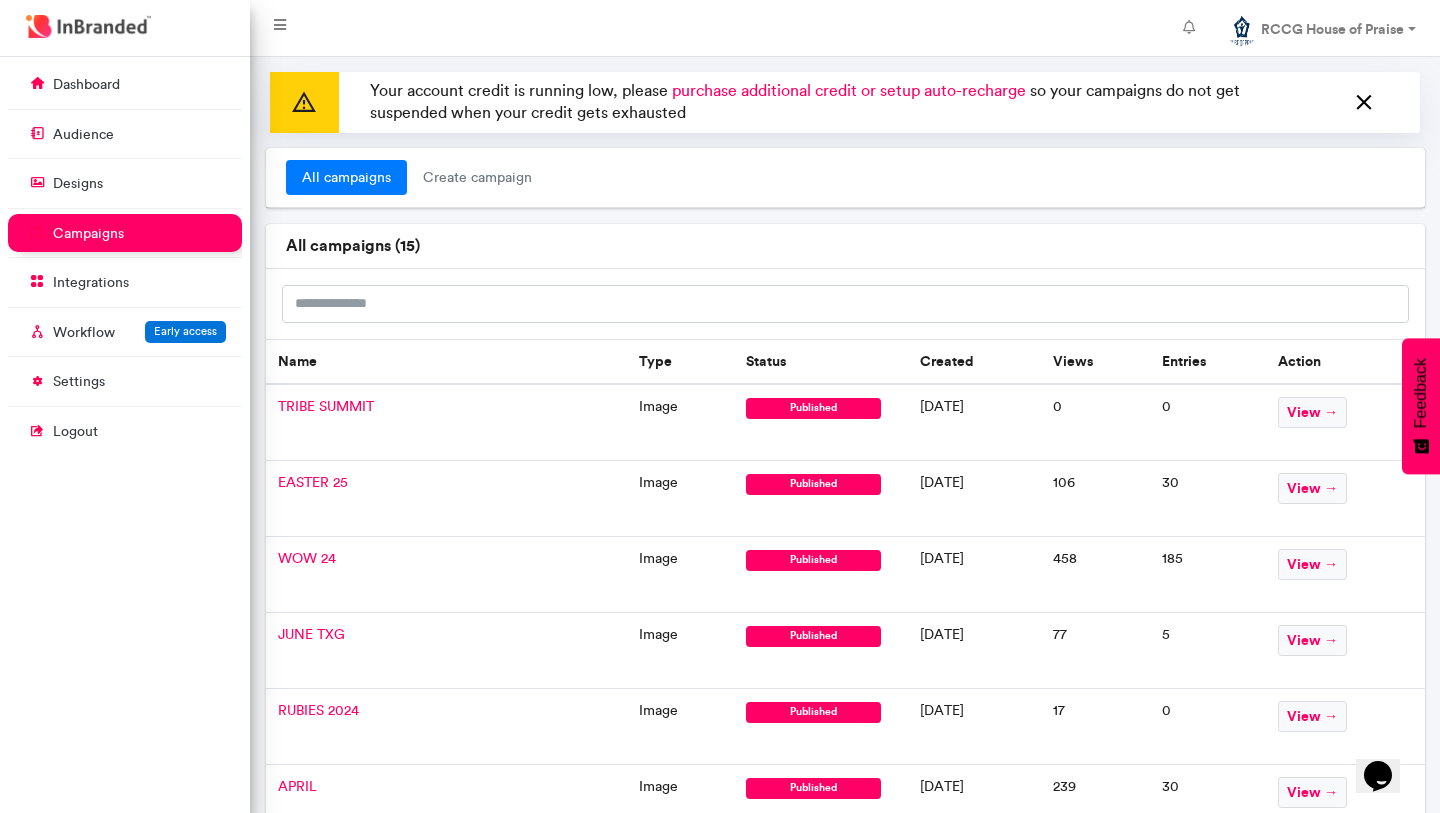 click at bounding box center (1364, 103) 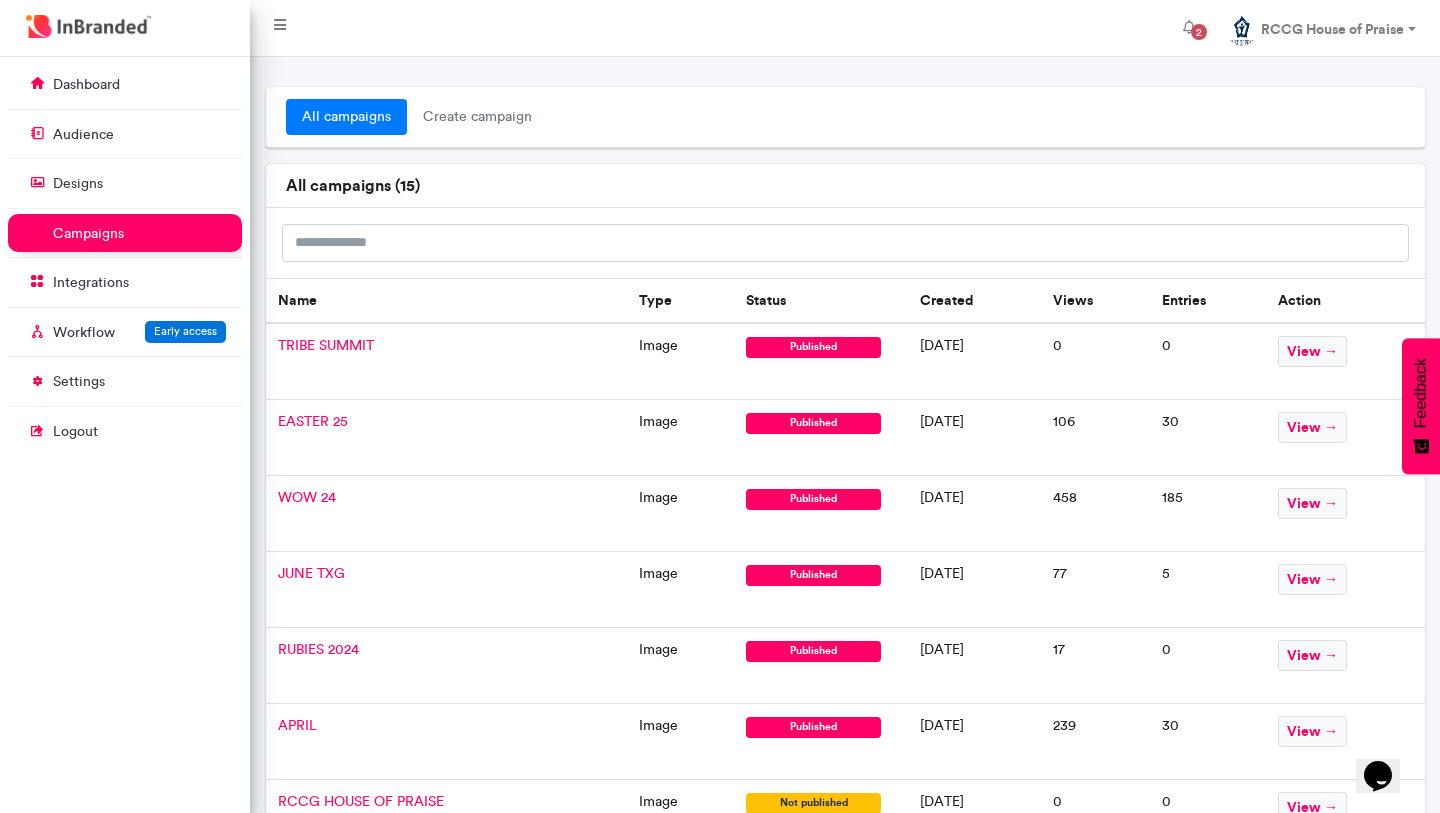 click on "TRIBE SUMMIT" at bounding box center (446, 361) 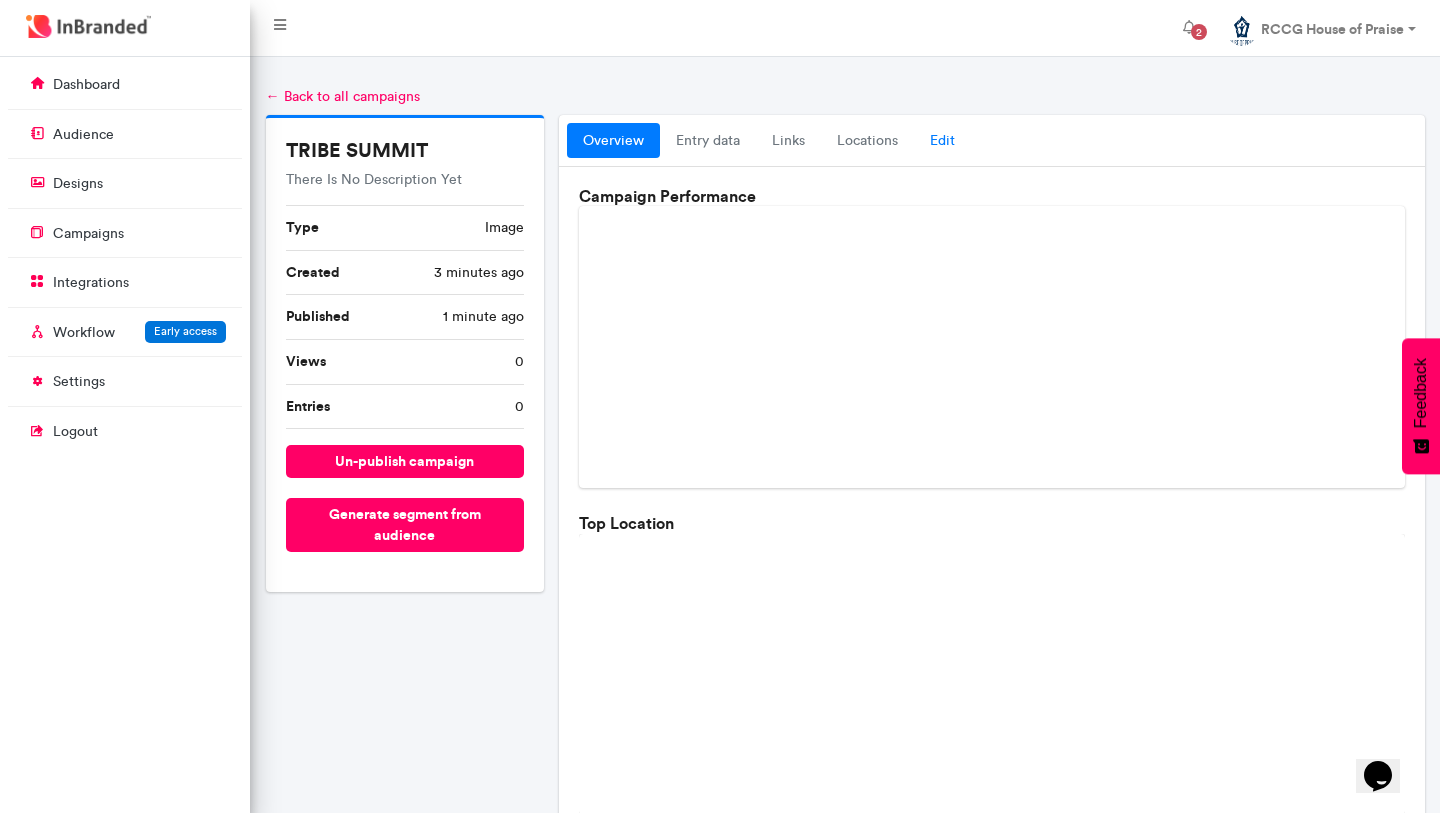 click on "Edit" at bounding box center [942, 141] 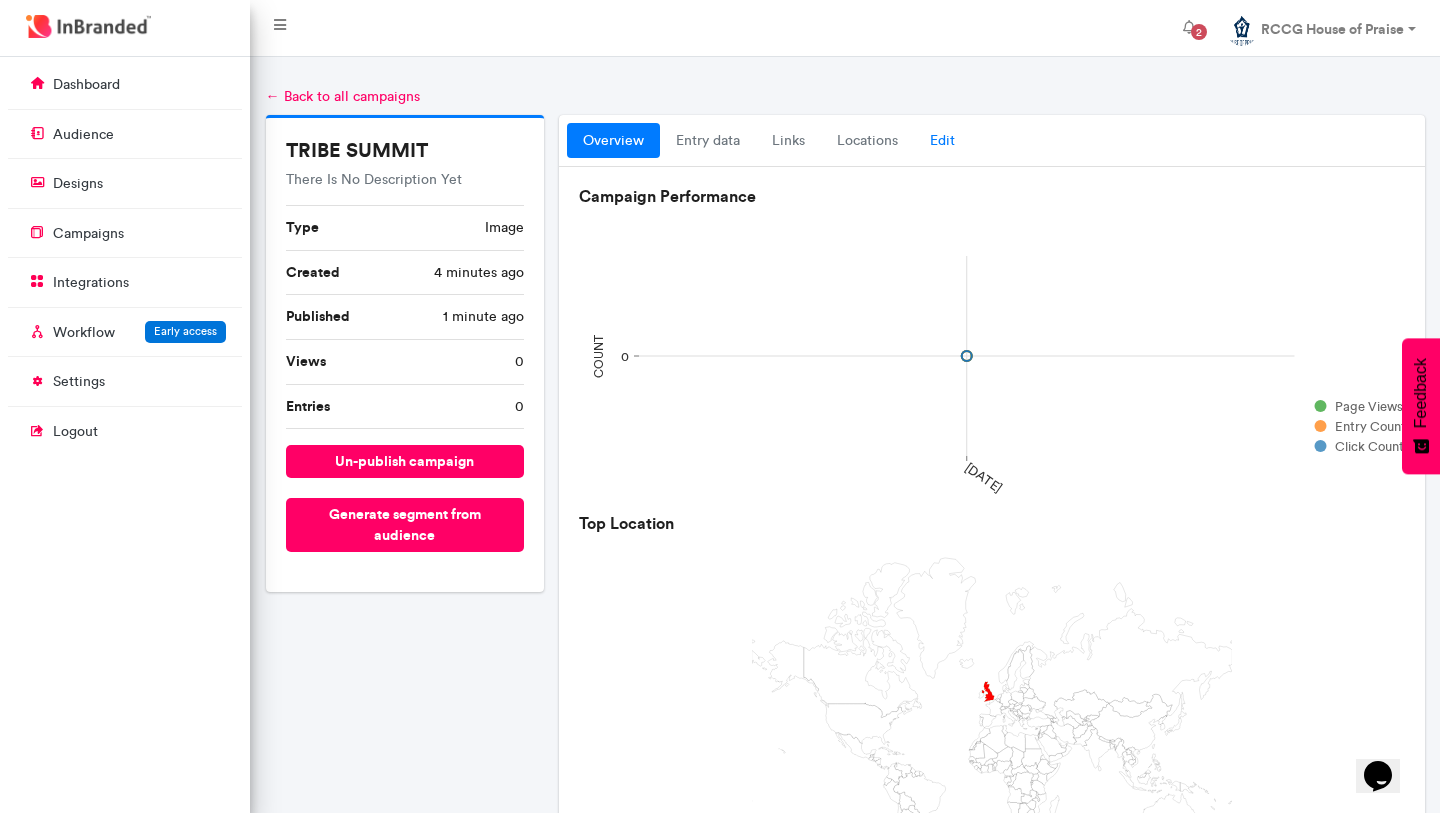 click on "Edit" at bounding box center [942, 141] 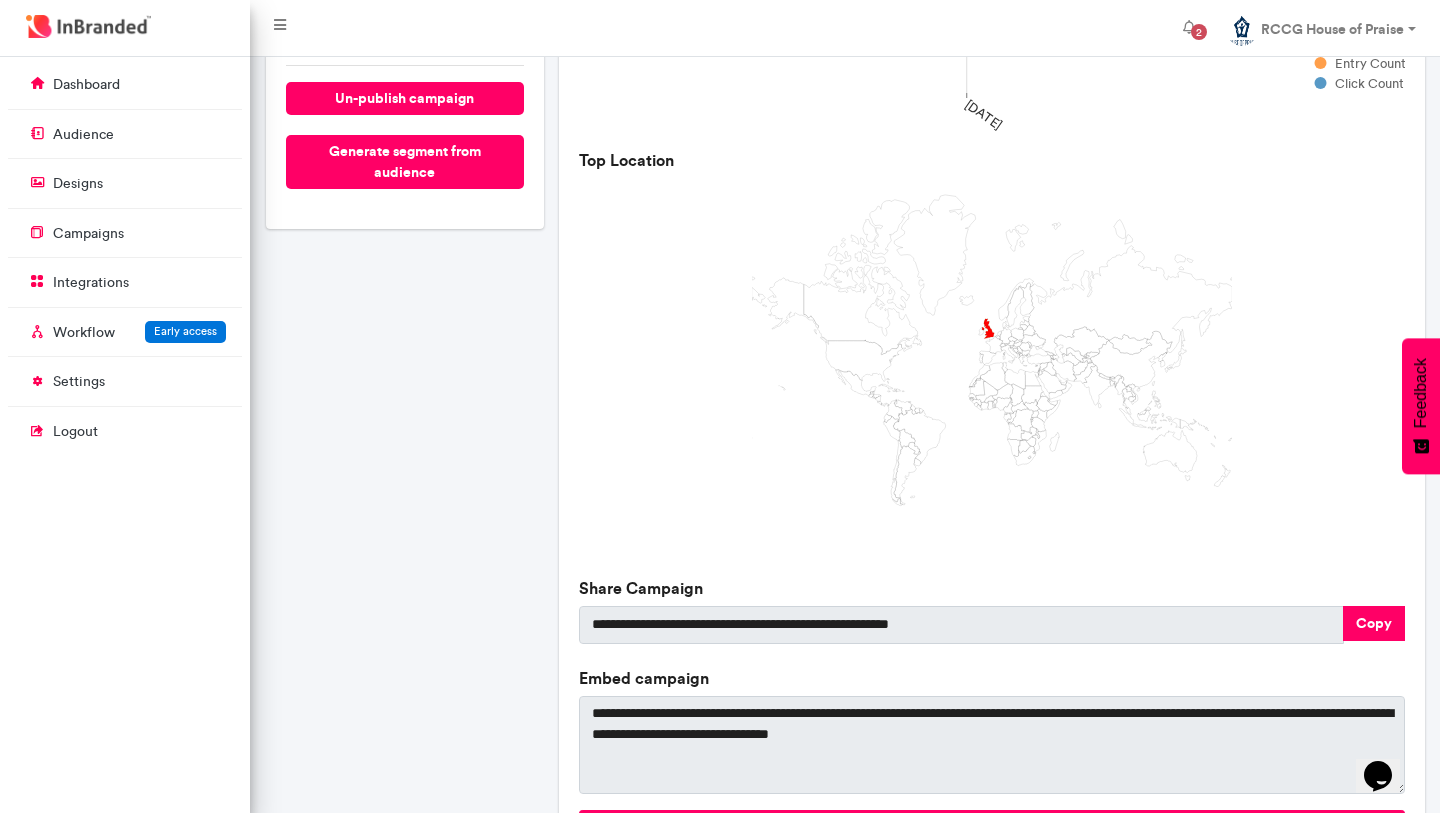scroll, scrollTop: 0, scrollLeft: 0, axis: both 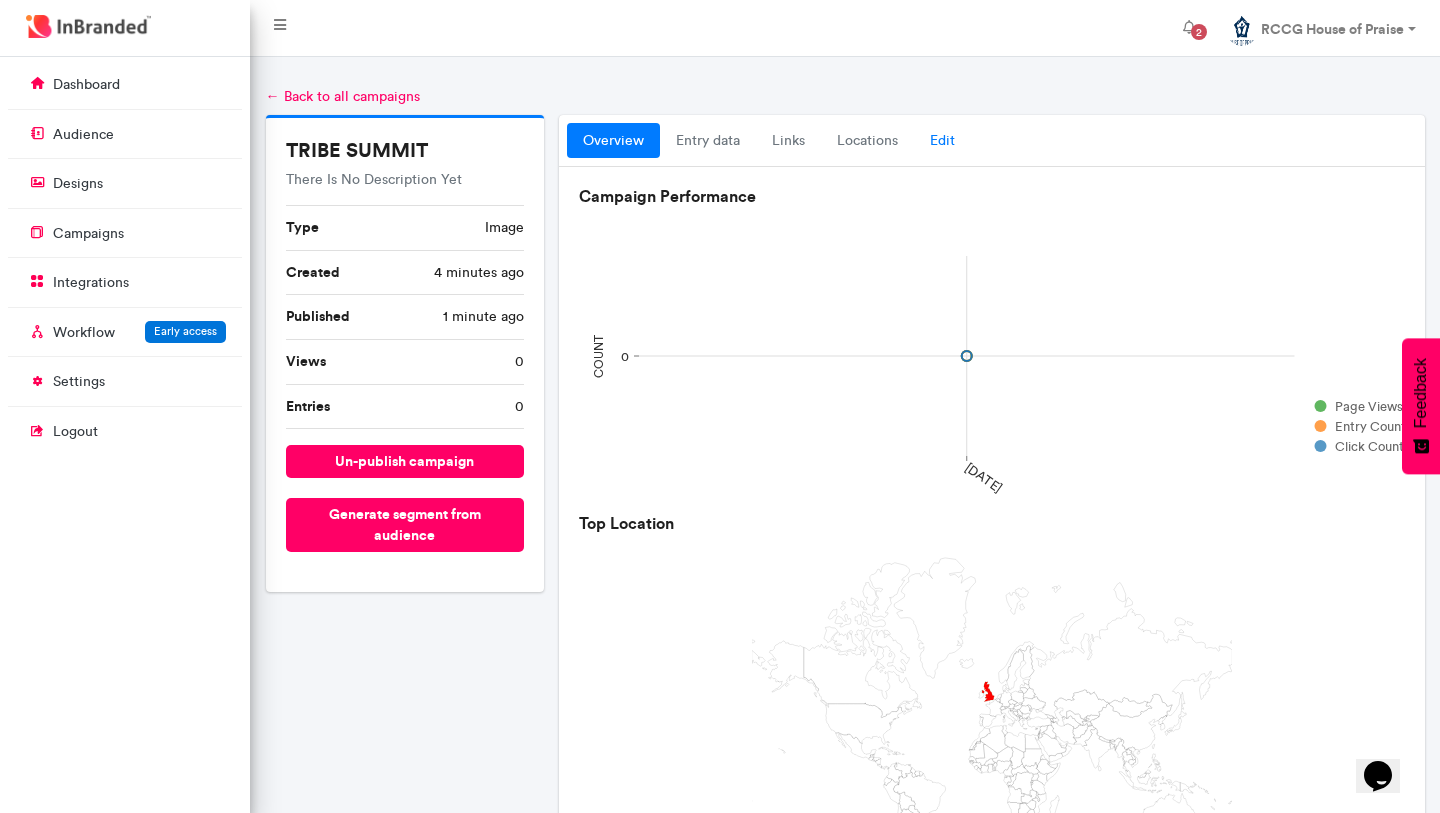 click on "Edit" at bounding box center [942, 141] 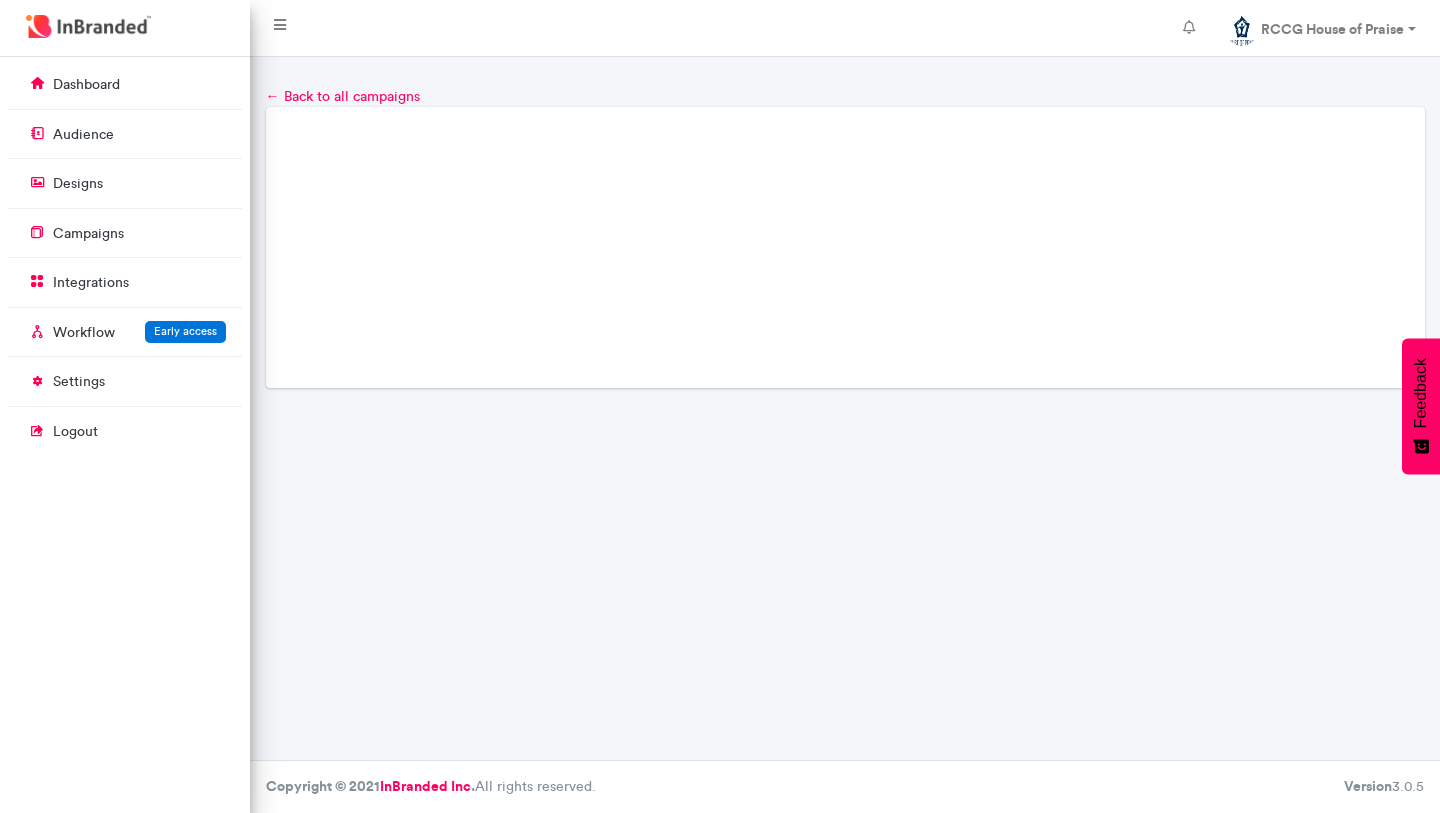 scroll, scrollTop: 0, scrollLeft: 0, axis: both 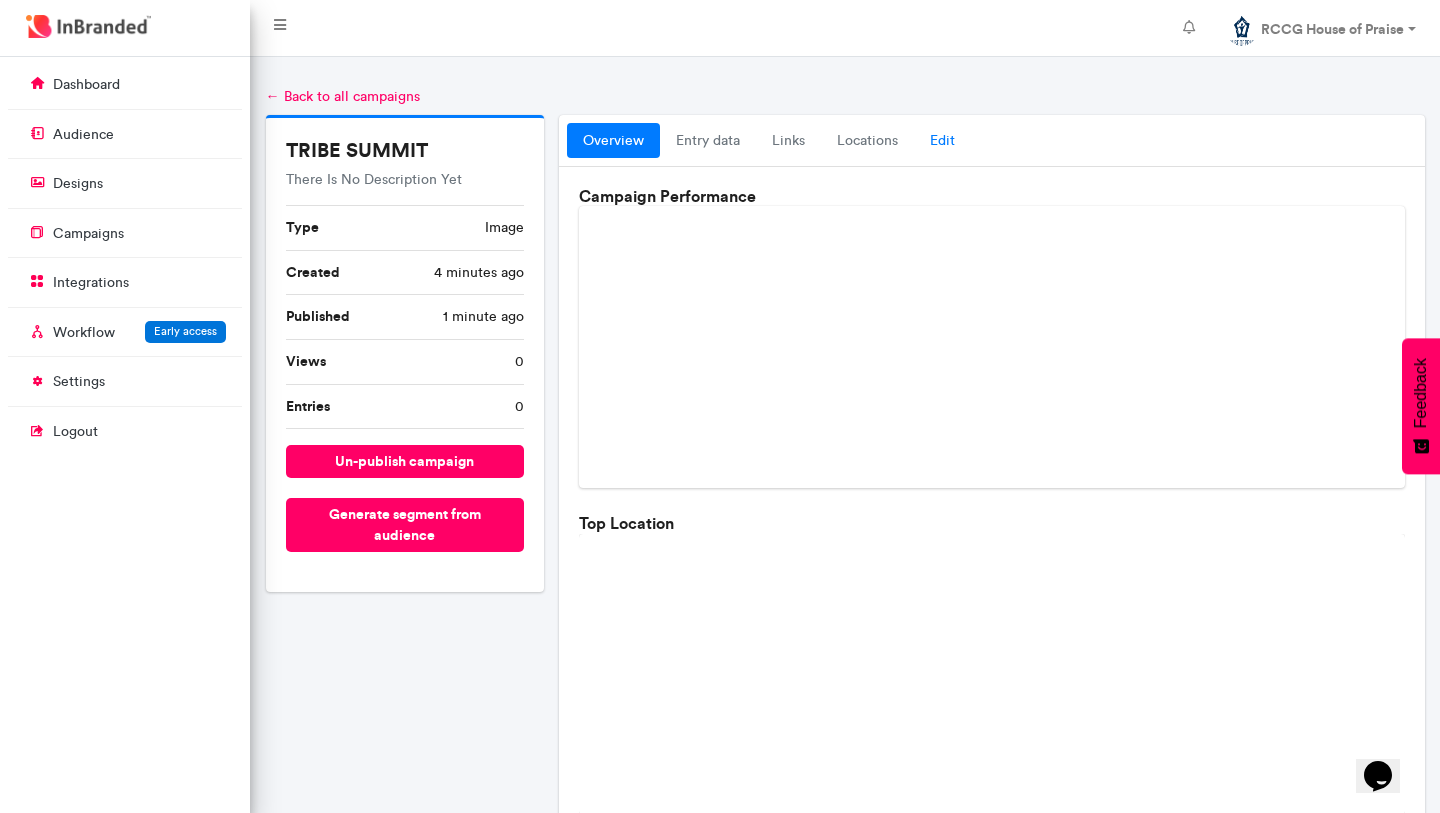 click on "Edit" at bounding box center (942, 141) 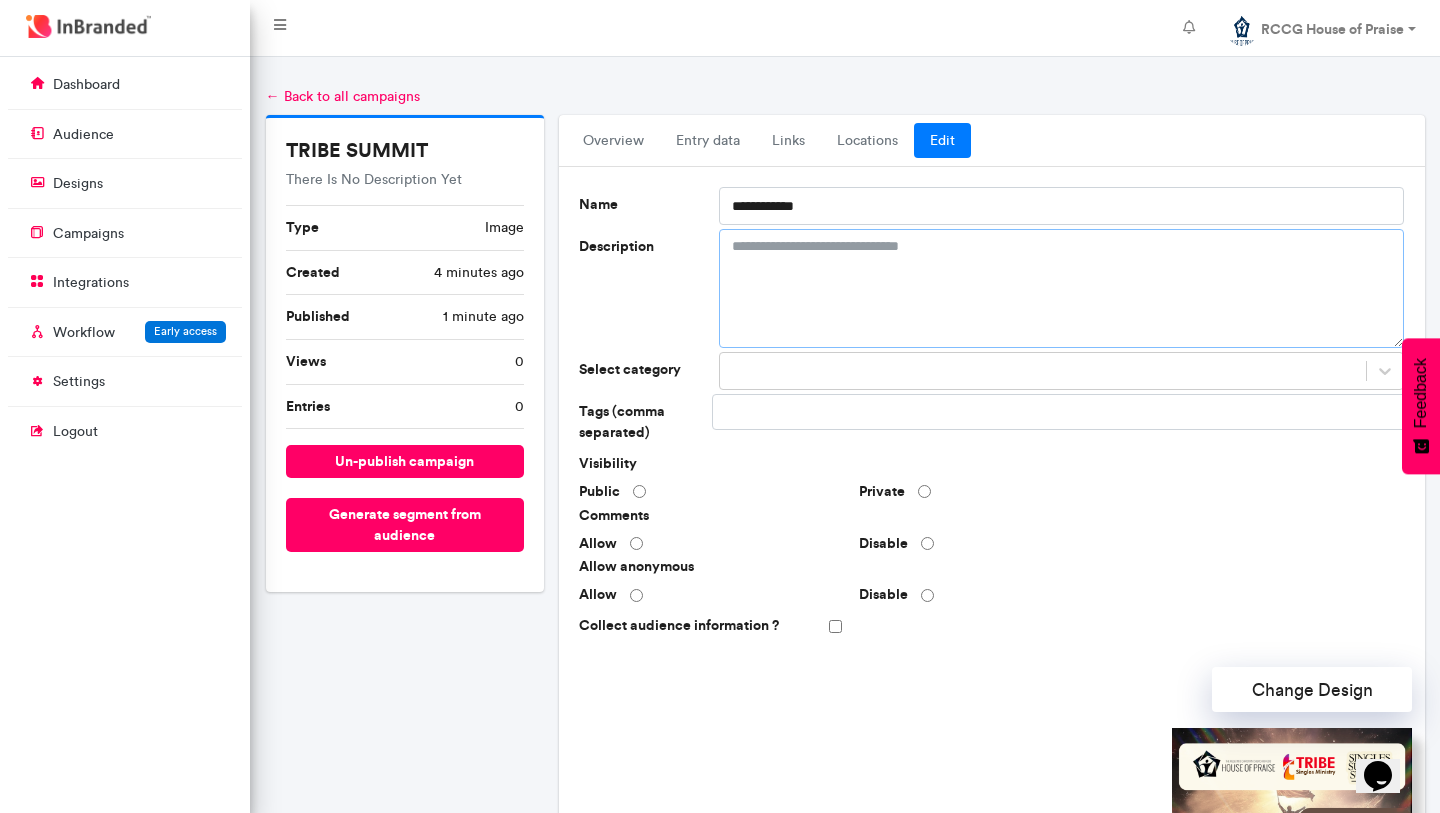 click on "Description" at bounding box center [1061, 288] 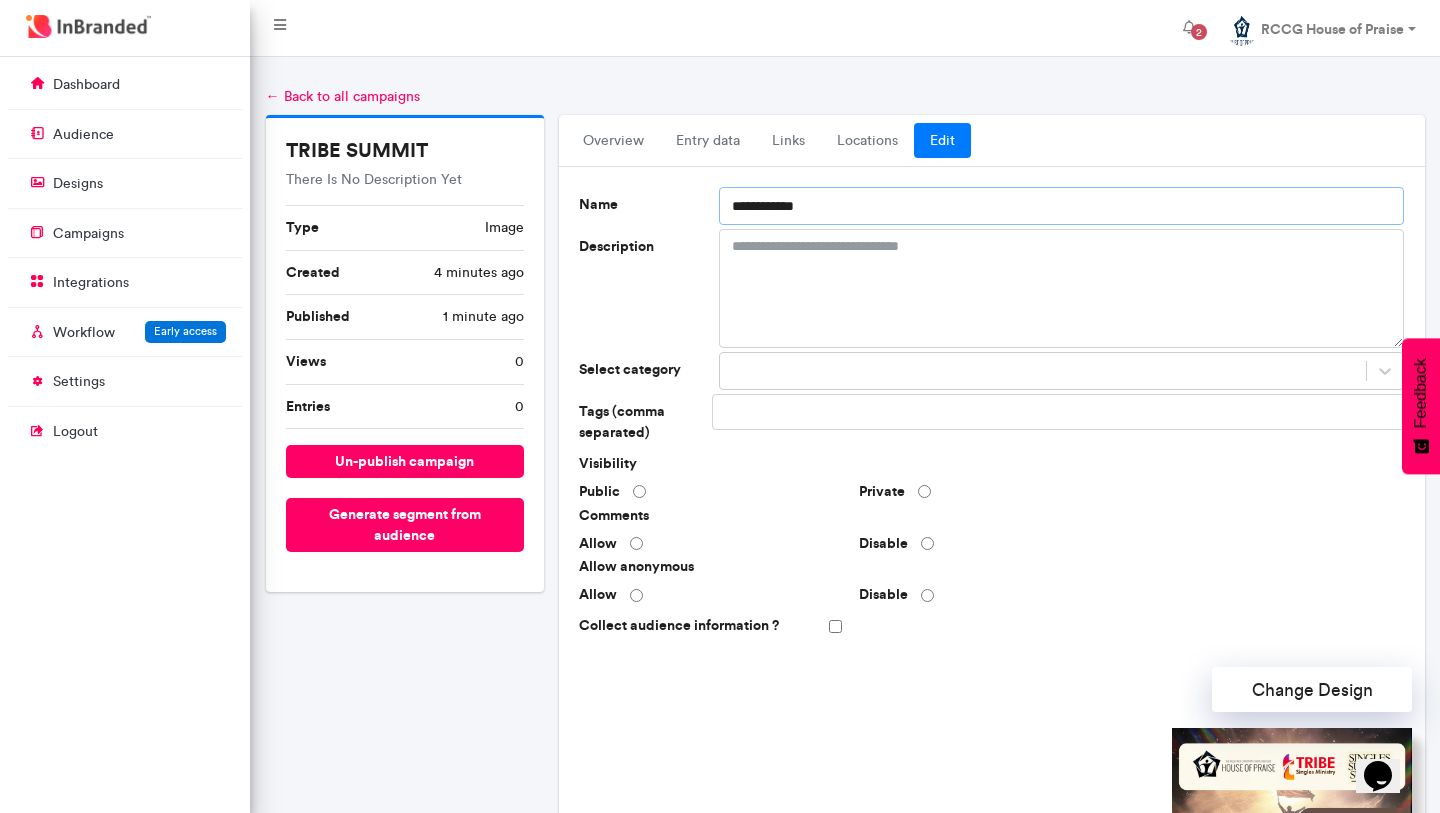 click on "**********" at bounding box center [1061, 206] 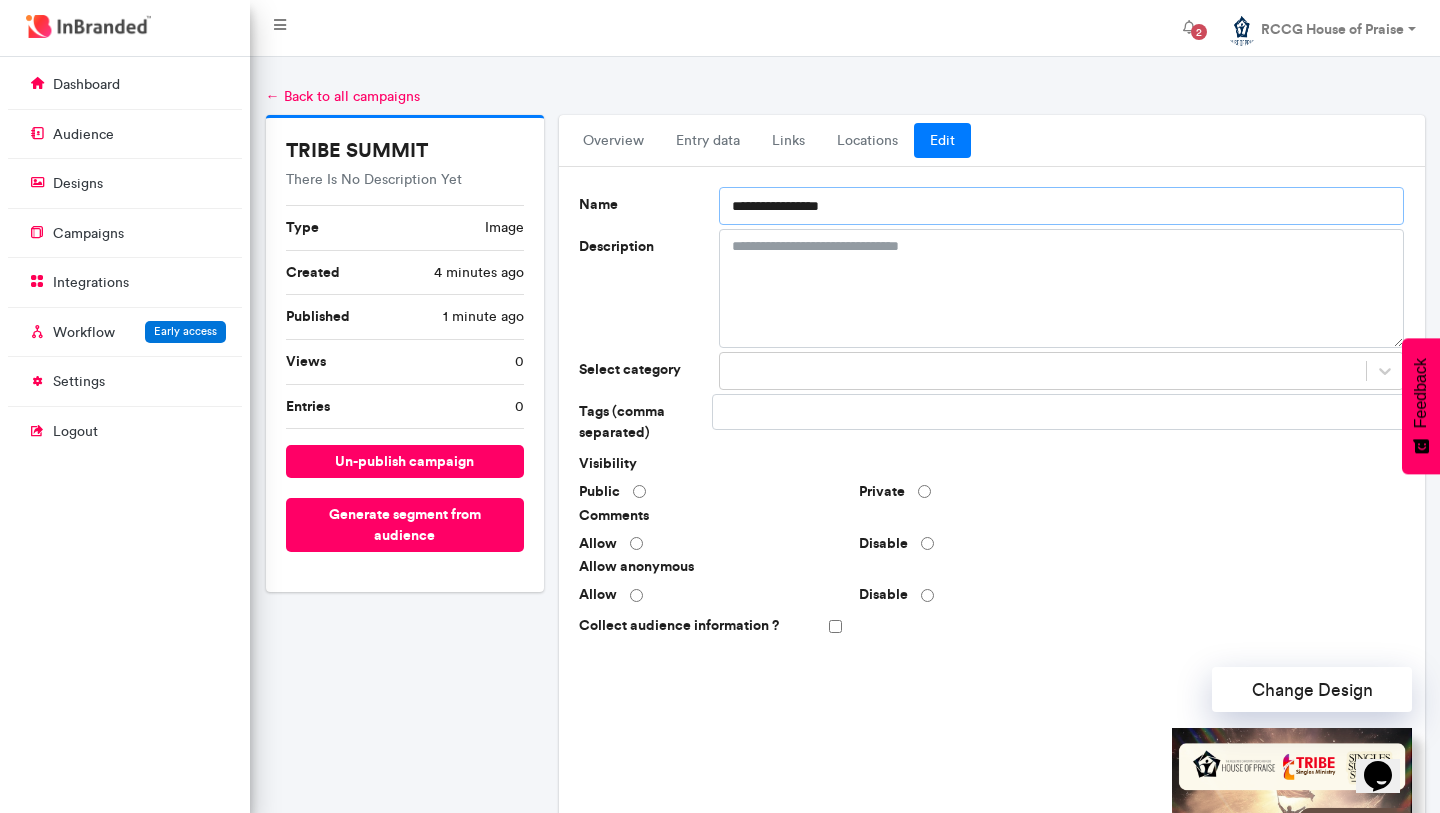 type on "**********" 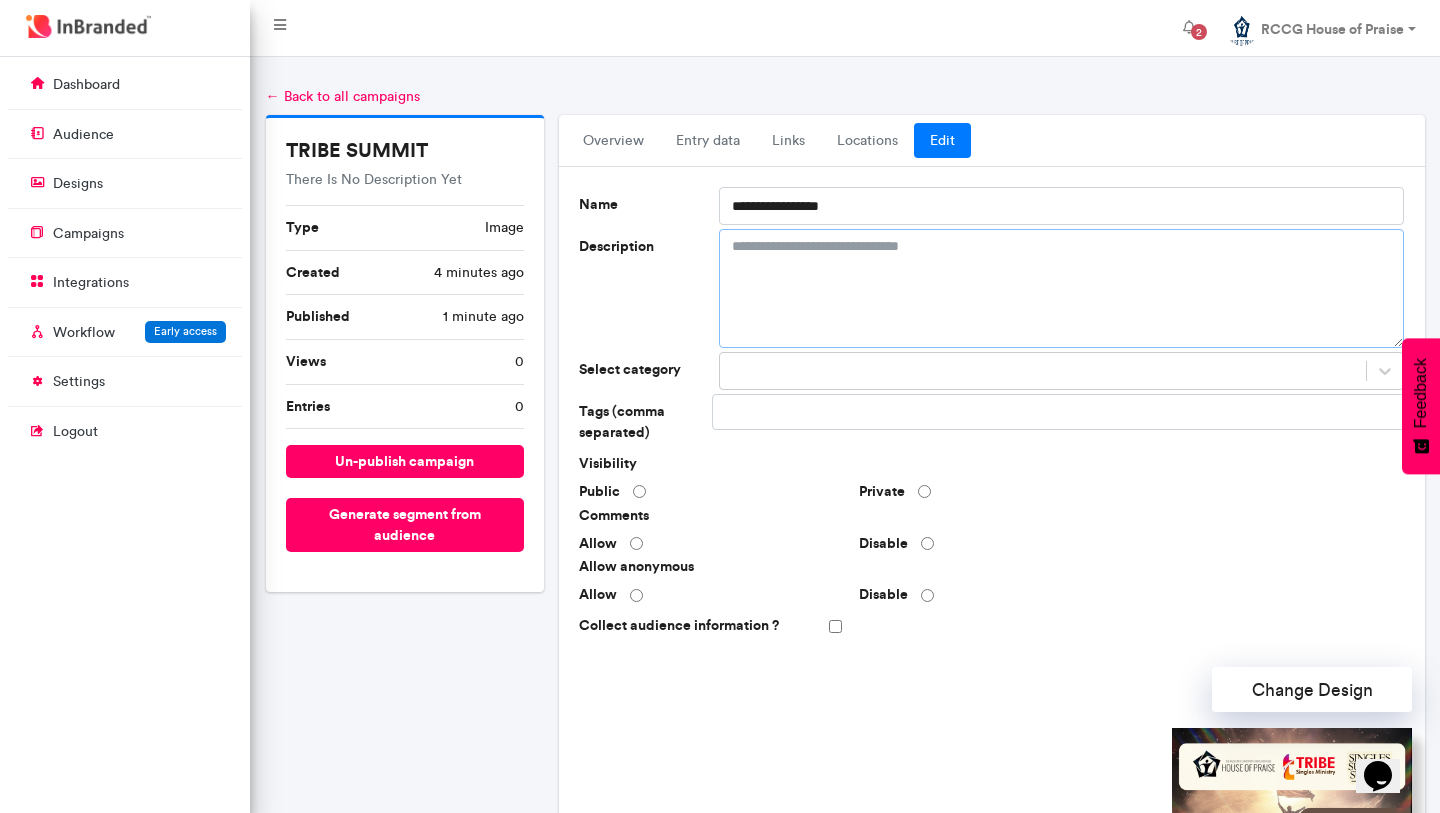 click on "Description" at bounding box center (1061, 288) 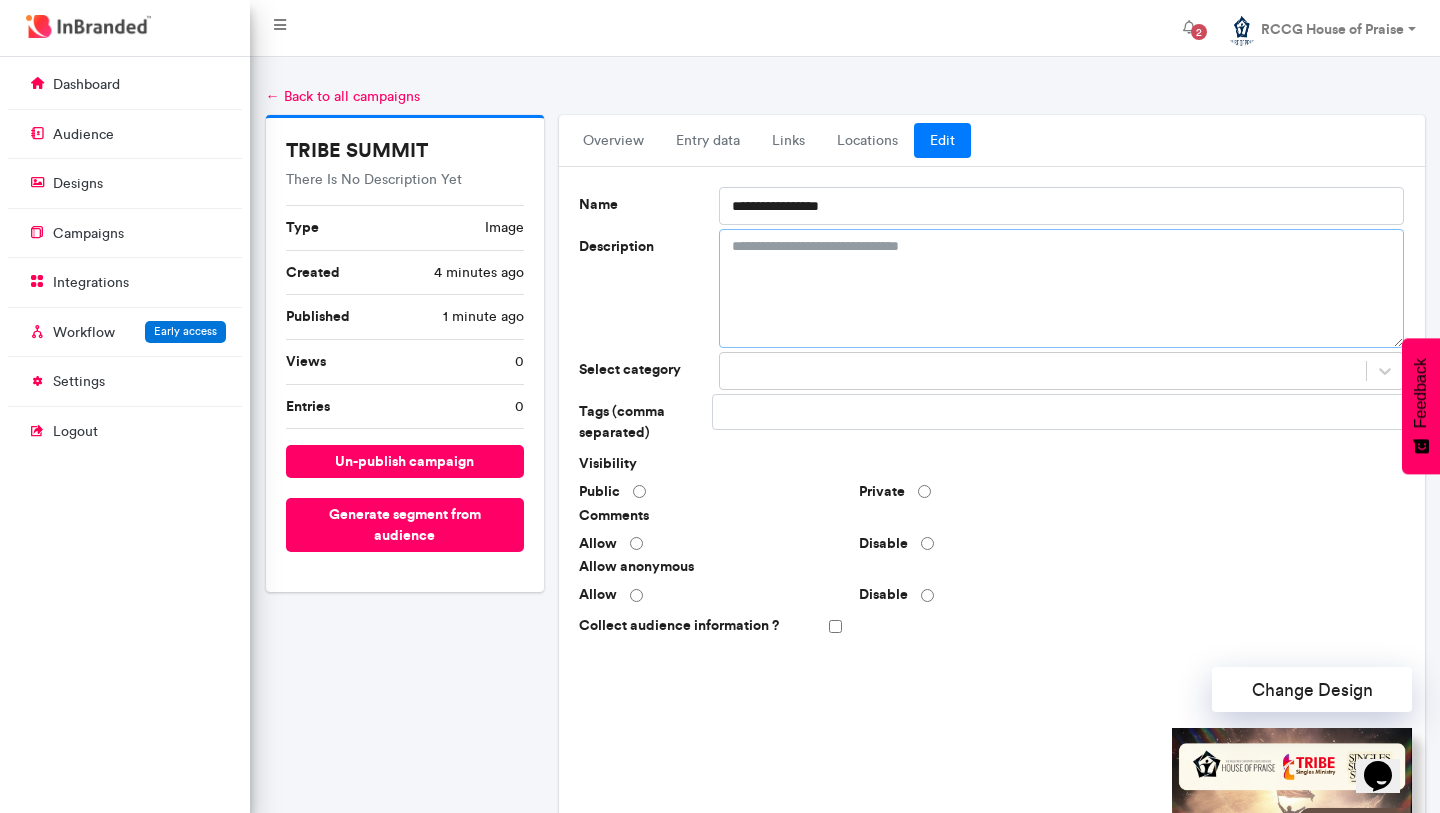 click on "Description" at bounding box center [1061, 288] 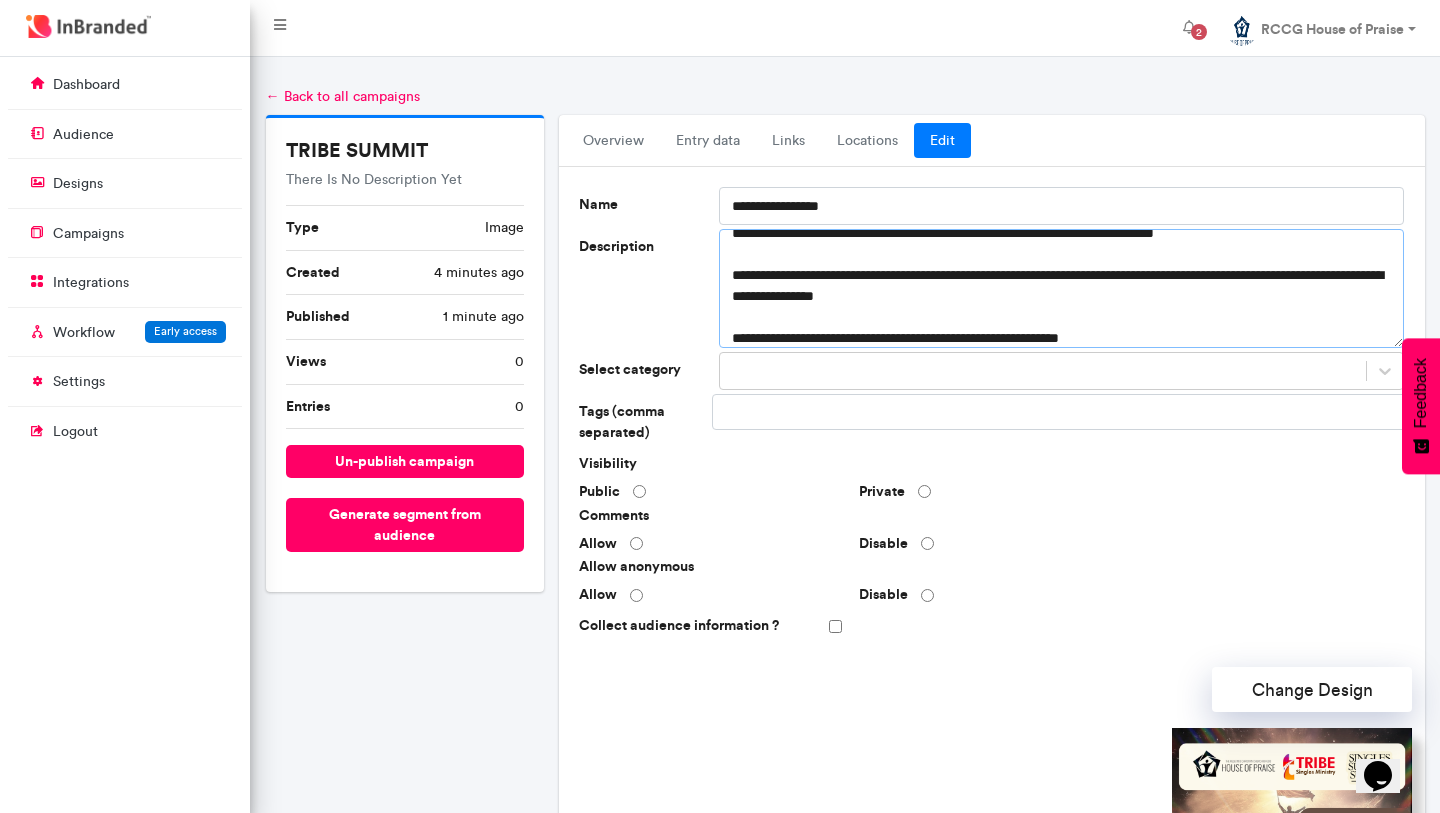 scroll, scrollTop: 0, scrollLeft: 0, axis: both 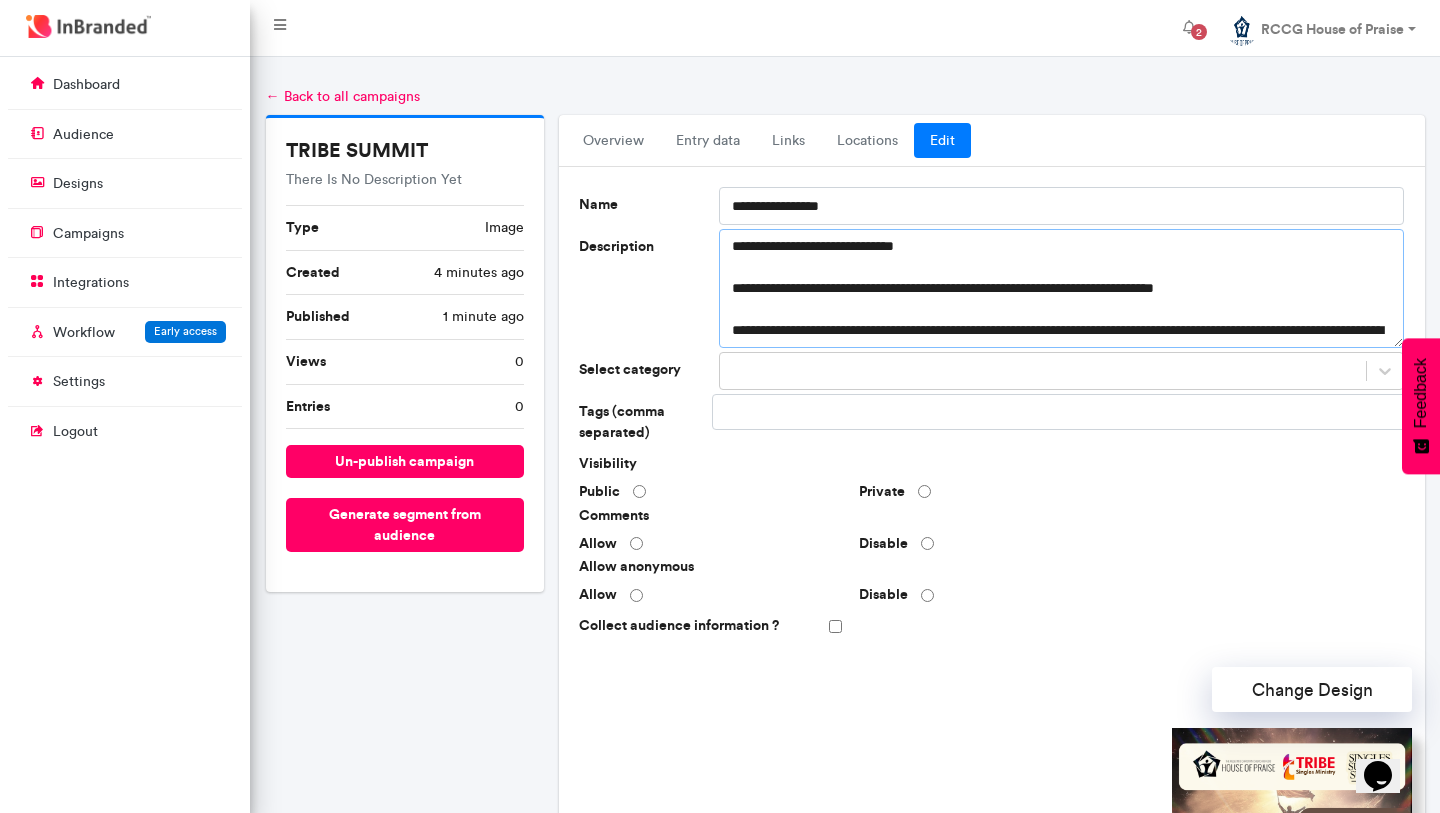 drag, startPoint x: 972, startPoint y: 246, endPoint x: 681, endPoint y: 247, distance: 291.0017 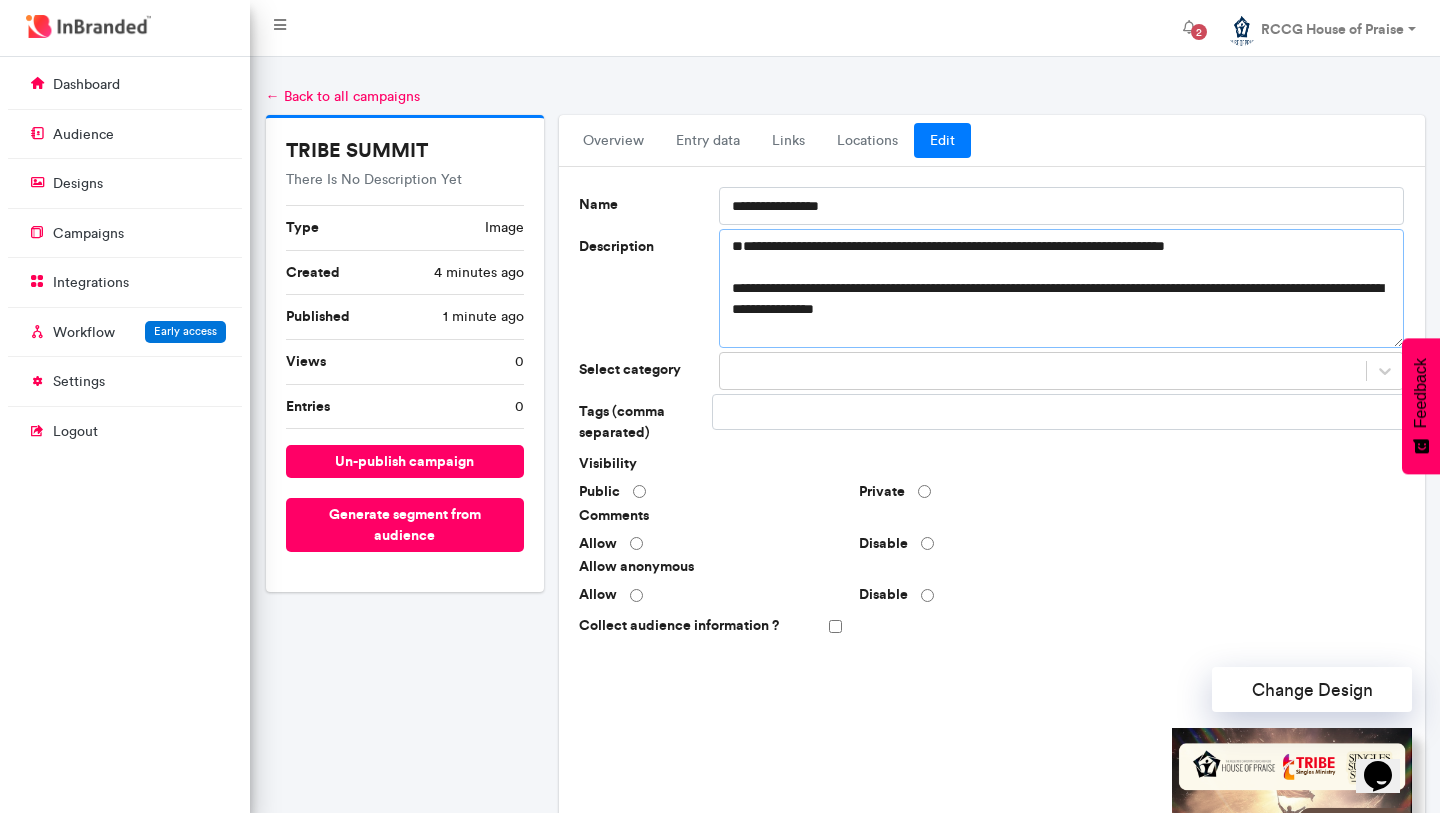 click on "**********" at bounding box center (1061, 288) 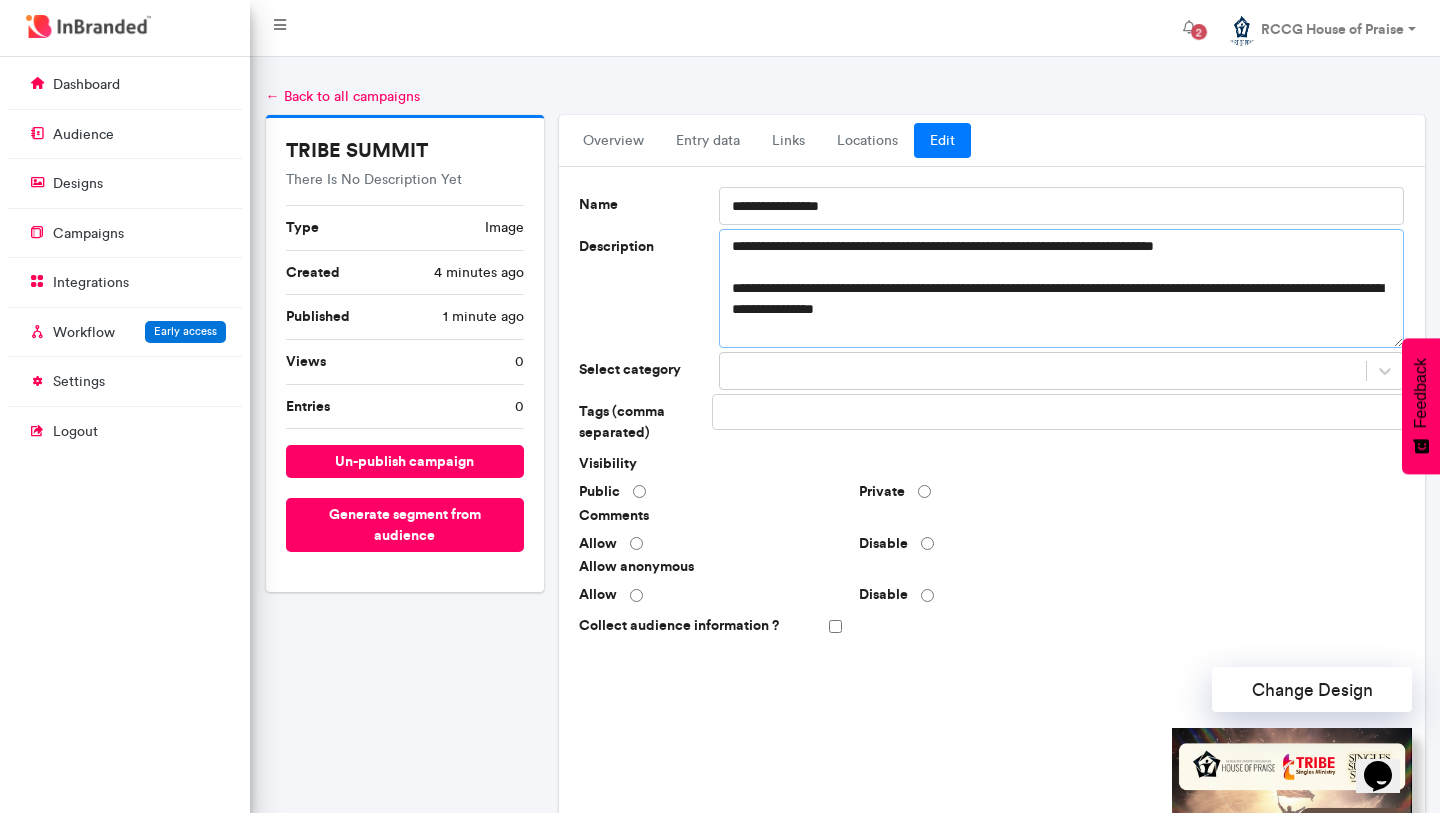 scroll, scrollTop: 21, scrollLeft: 0, axis: vertical 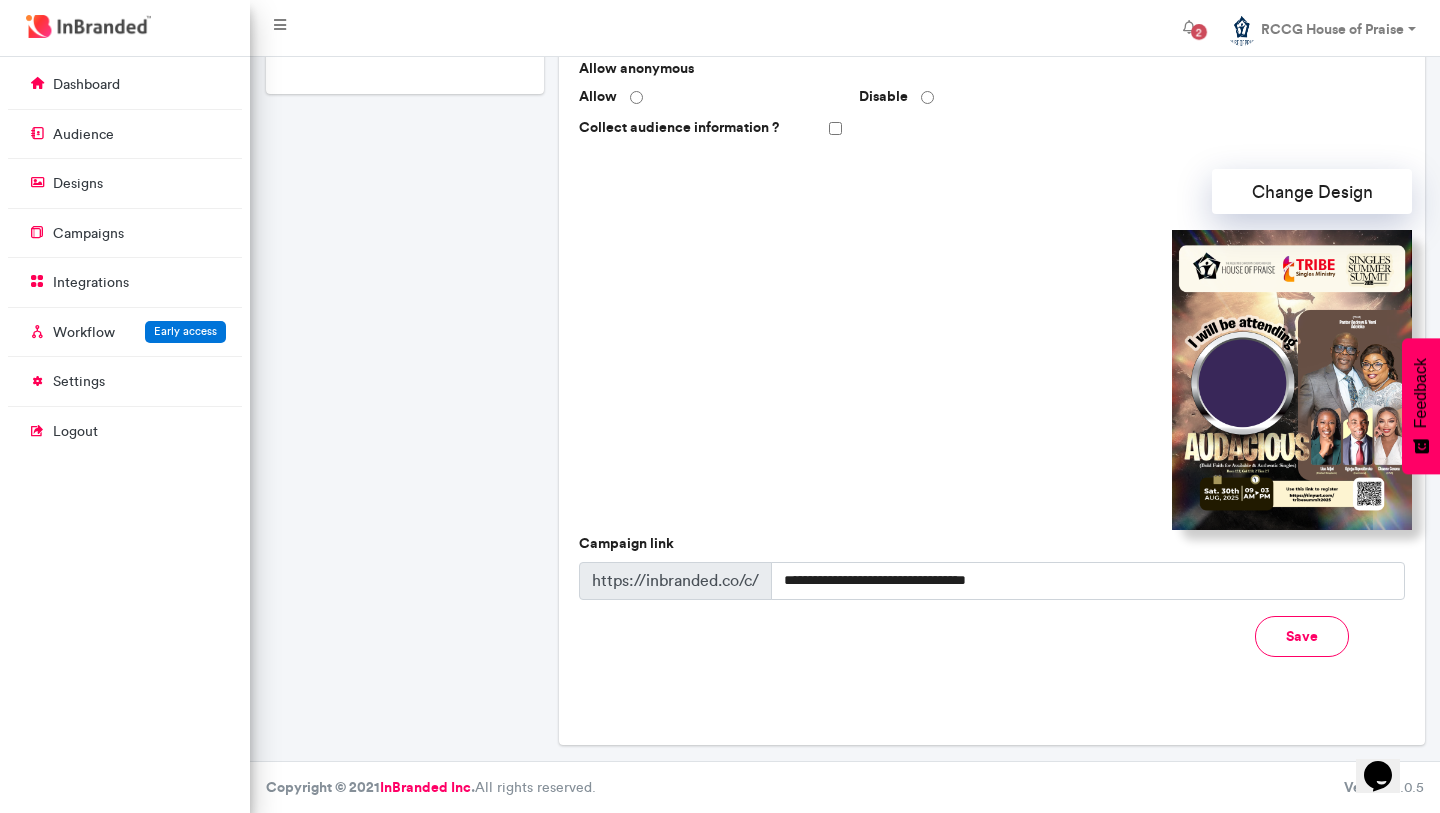 type on "**********" 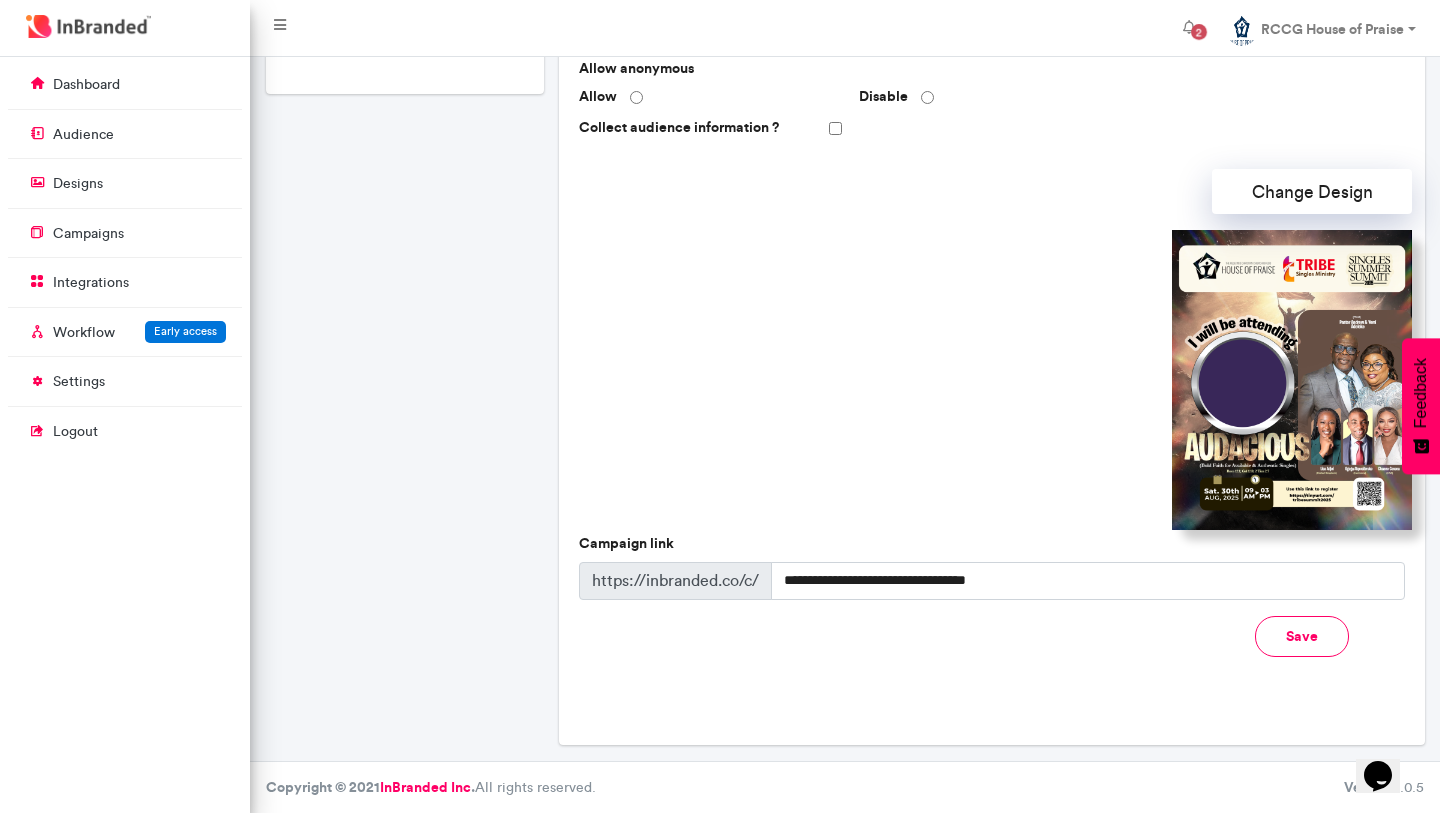 click on "Save" at bounding box center [1302, 636] 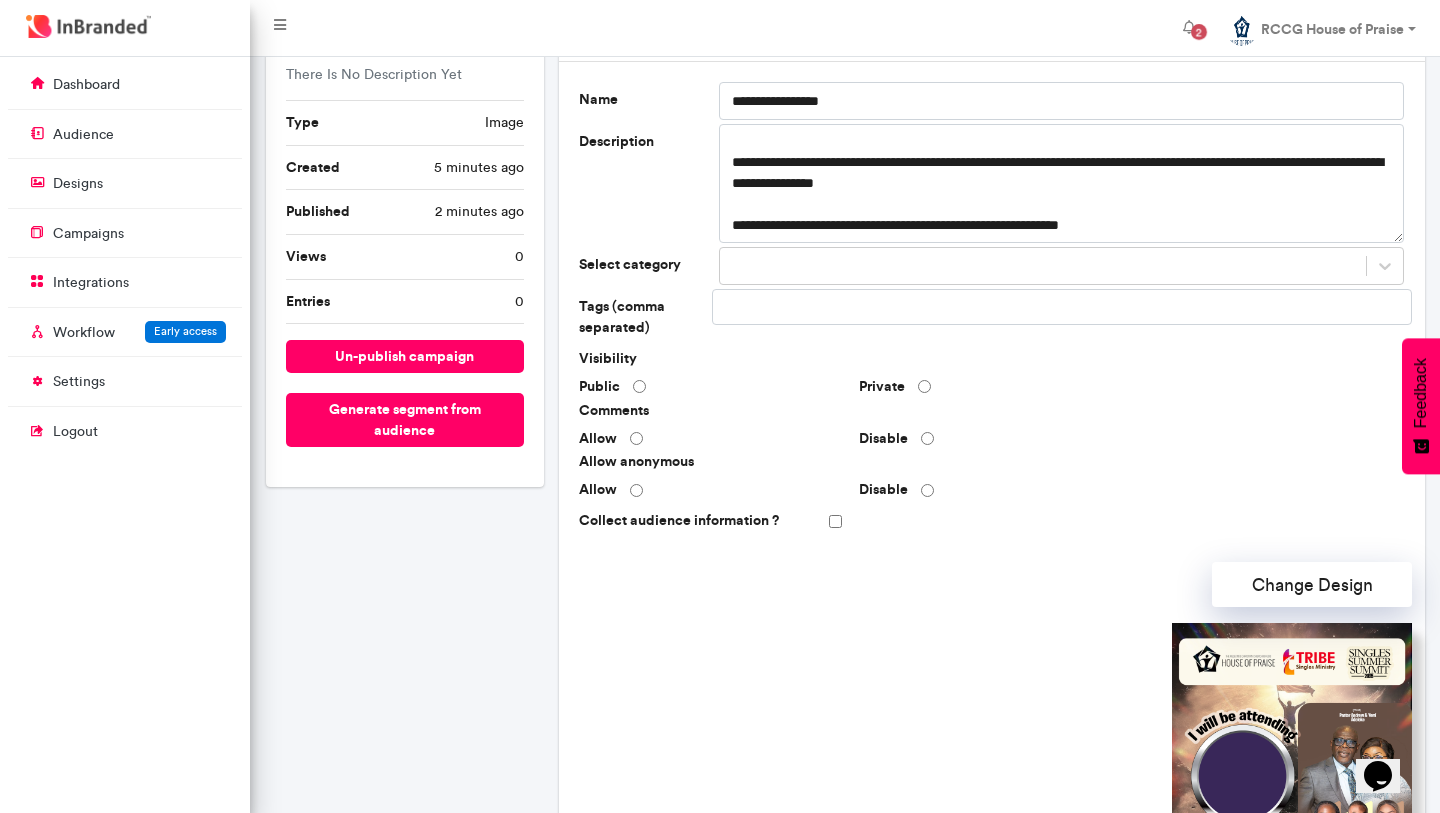 scroll, scrollTop: 0, scrollLeft: 0, axis: both 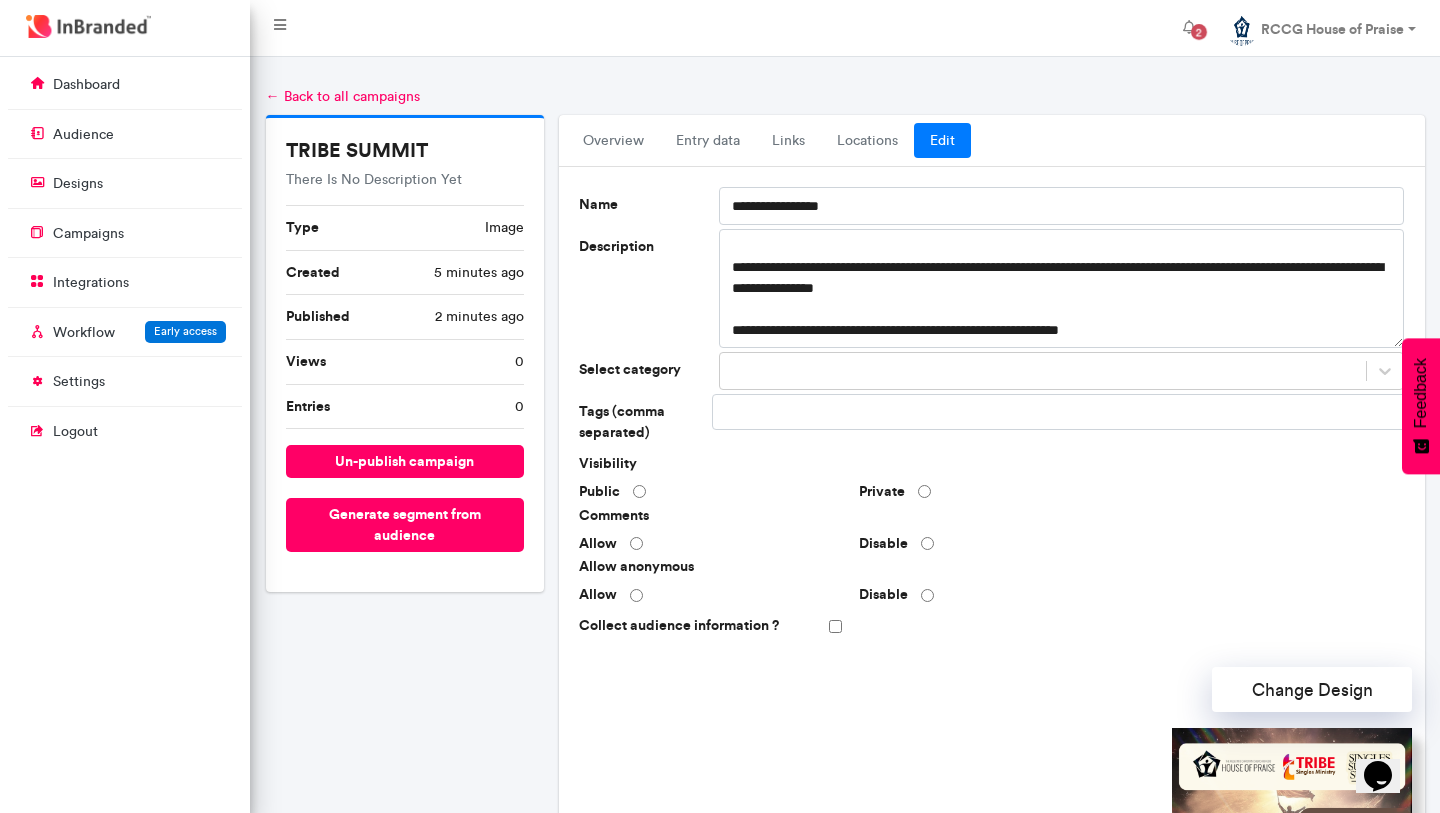 click on "← Back to all campaigns" at bounding box center (343, 96) 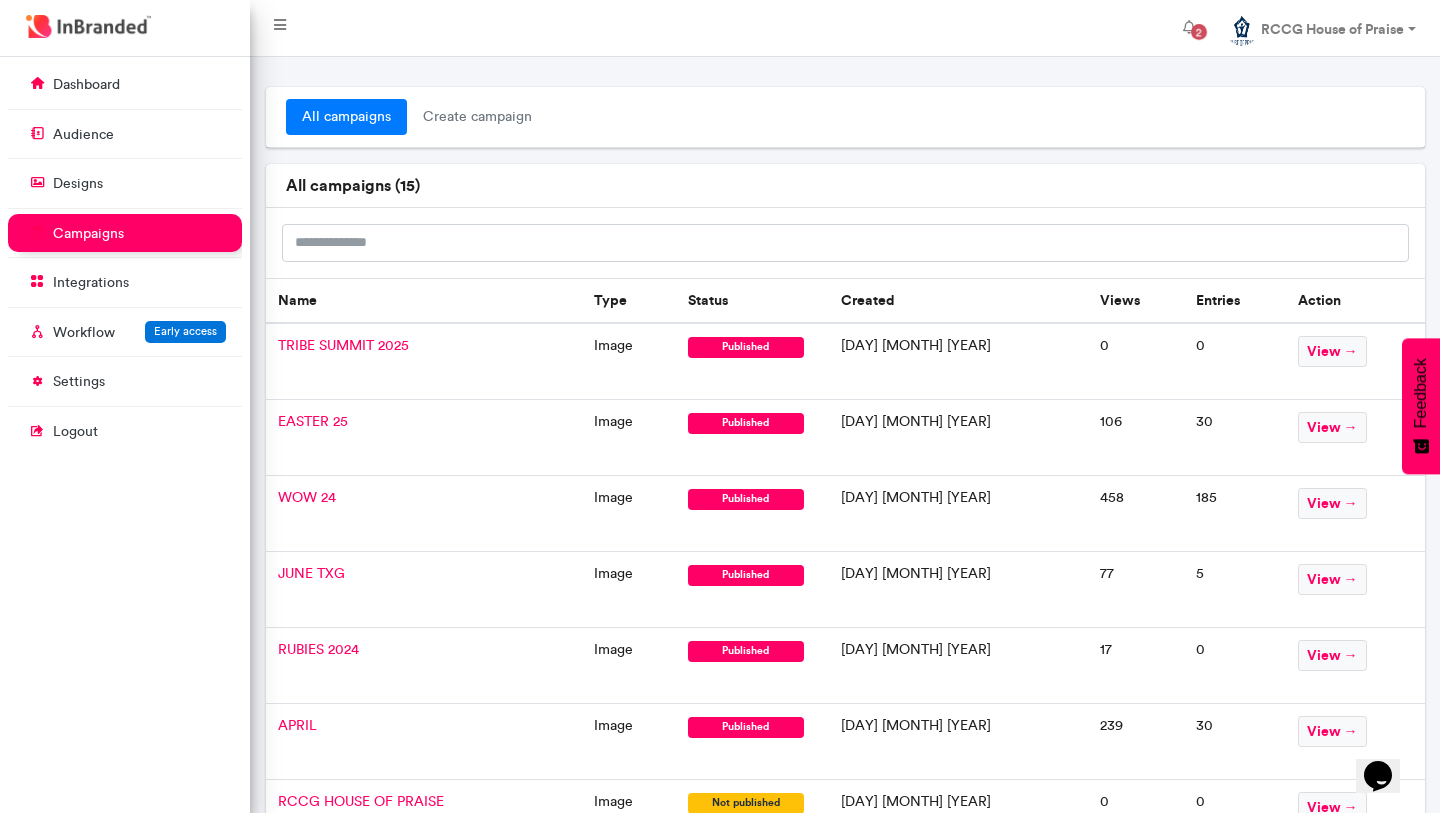 click on "TRIBE SUMMIT 2025" at bounding box center (424, 361) 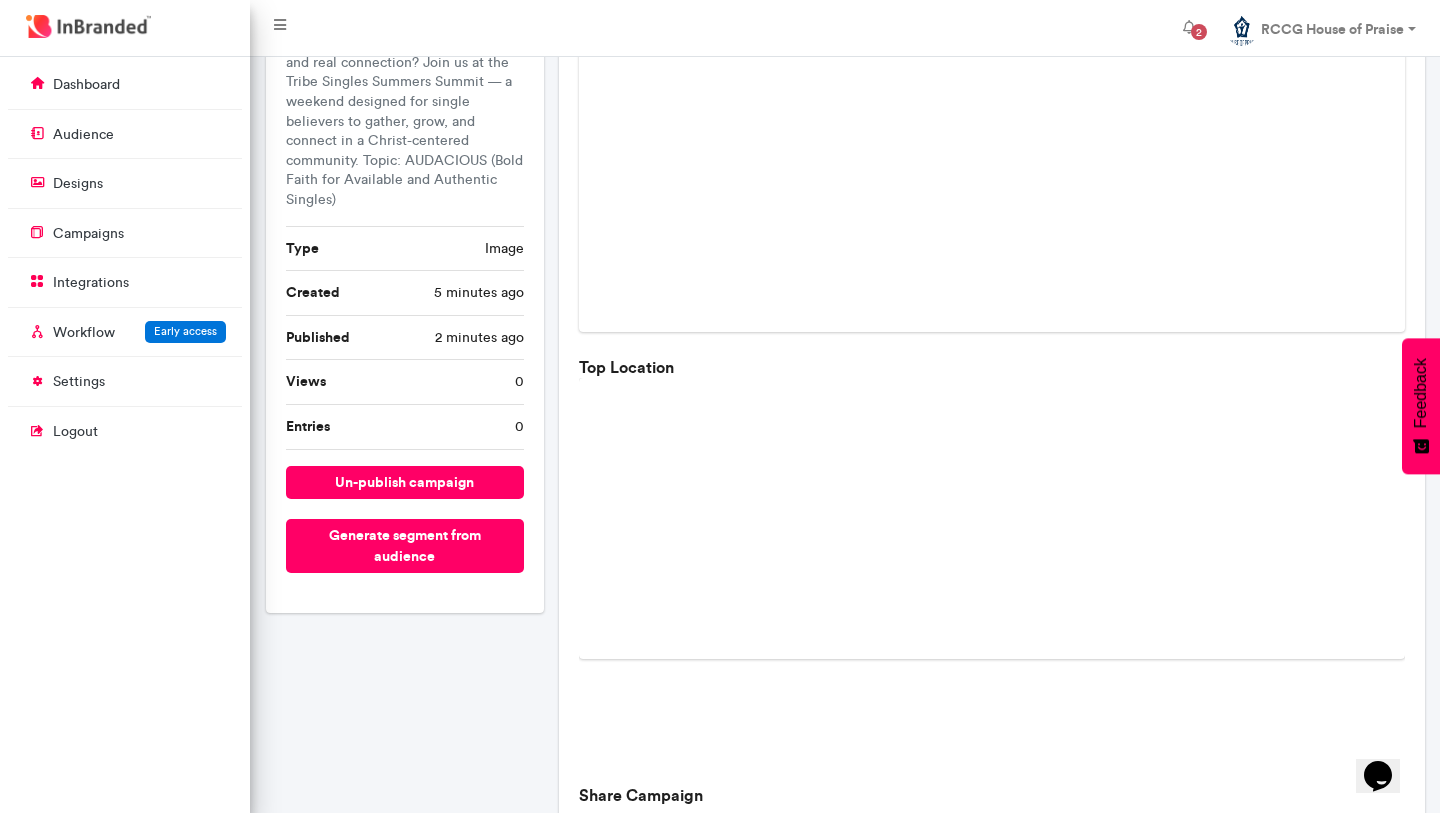 scroll, scrollTop: 527, scrollLeft: 0, axis: vertical 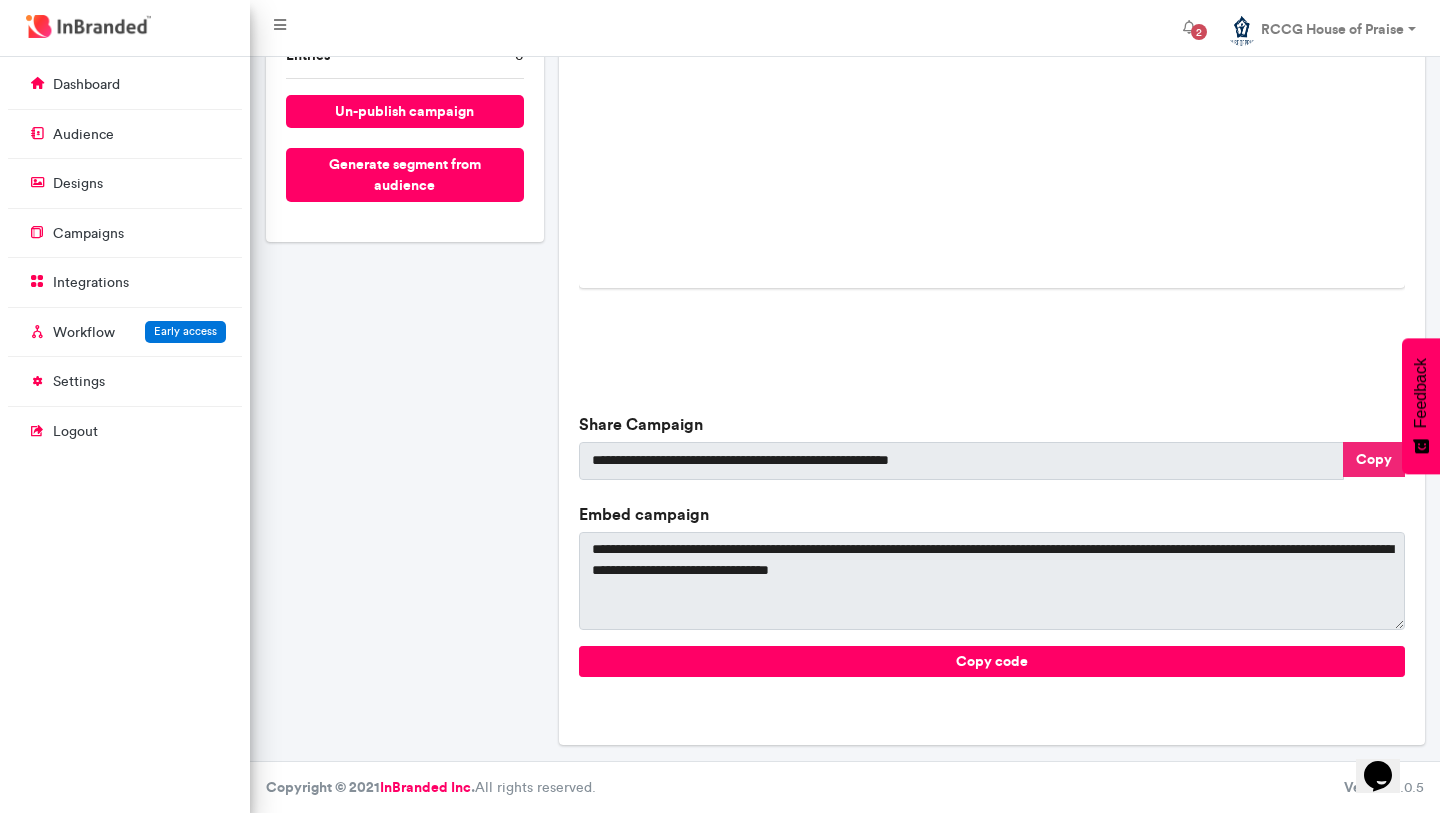click on "Copy" at bounding box center [1374, 459] 